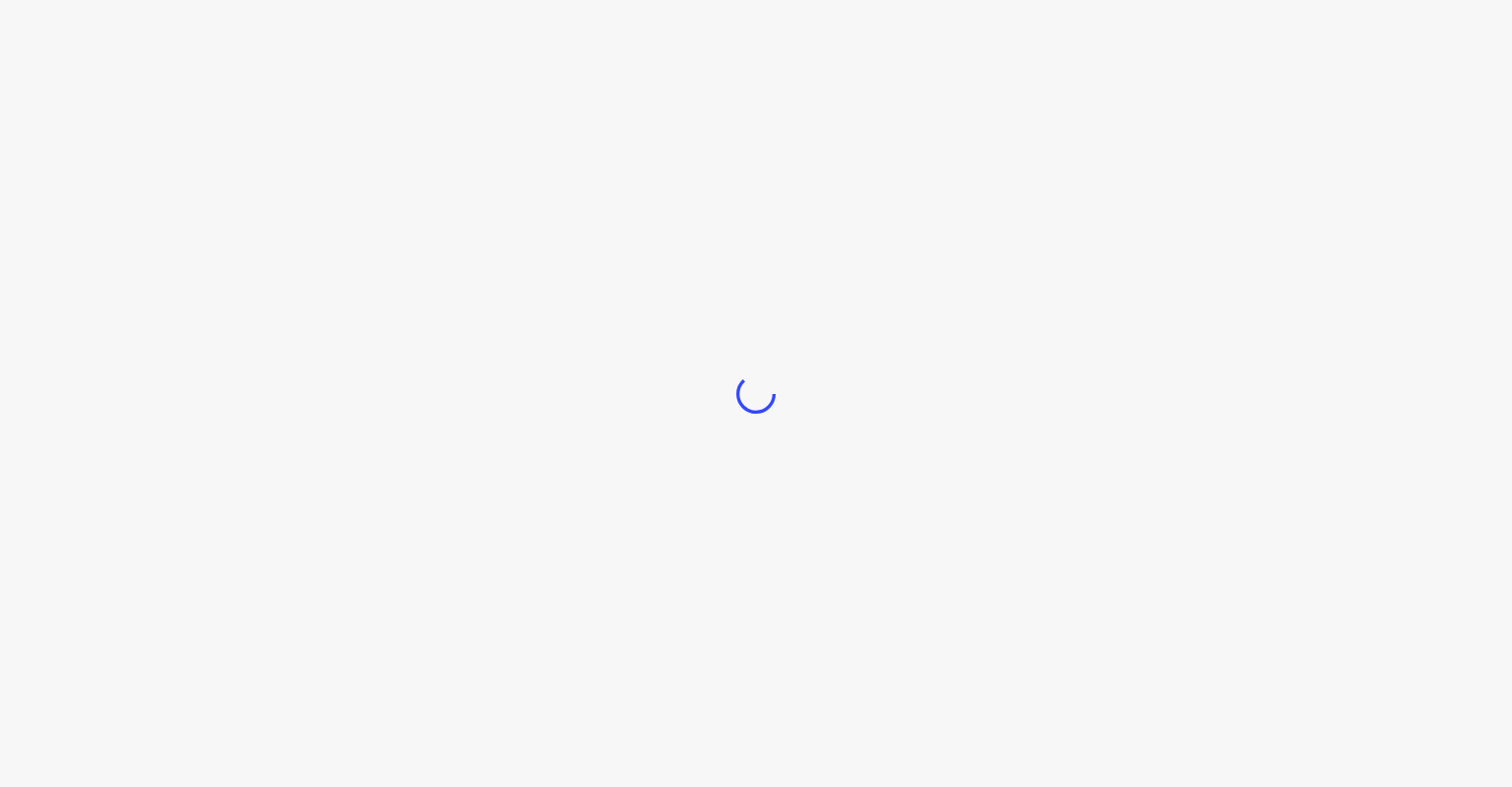 scroll, scrollTop: 0, scrollLeft: 0, axis: both 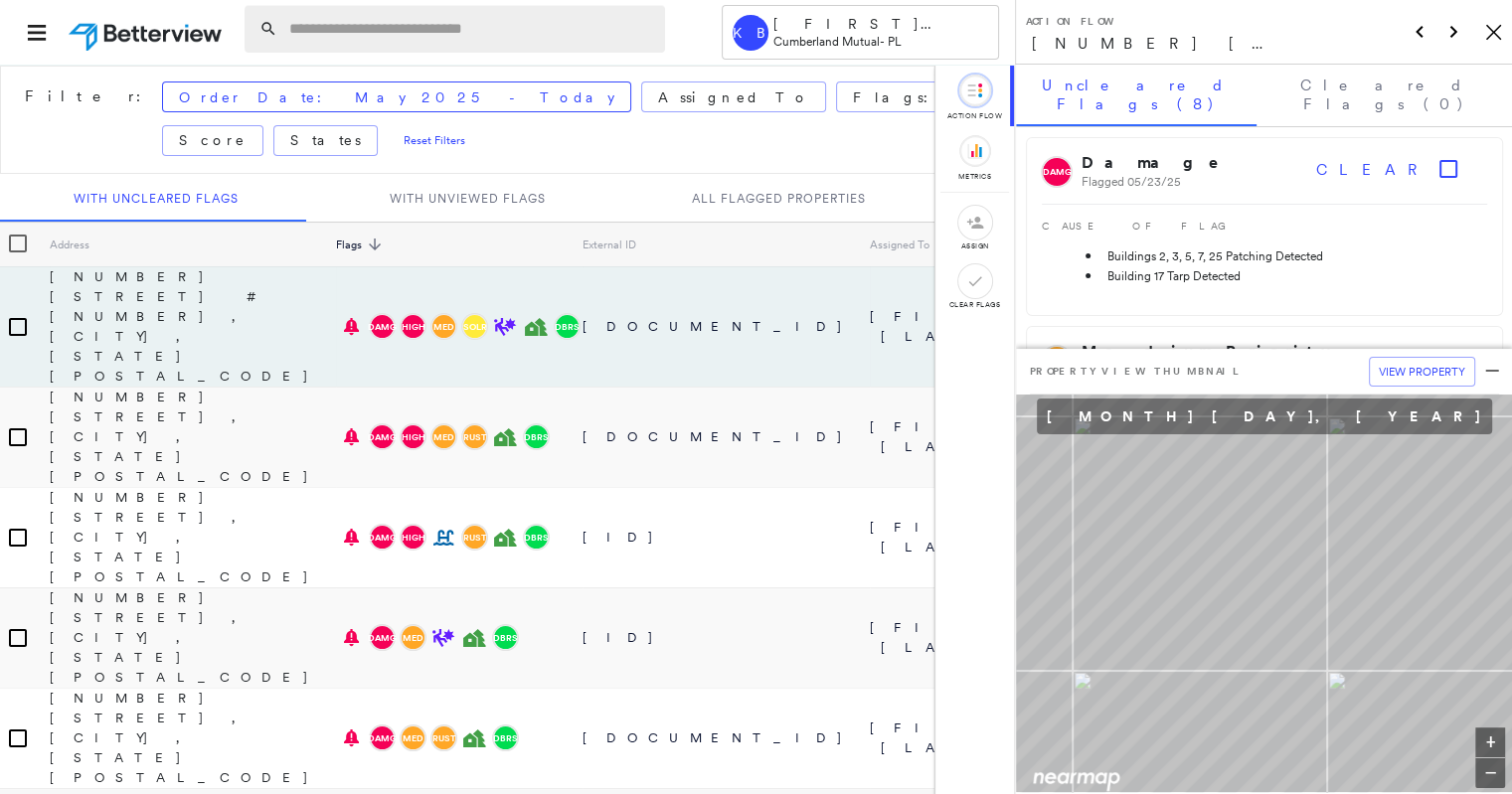 click at bounding box center (471, 29) 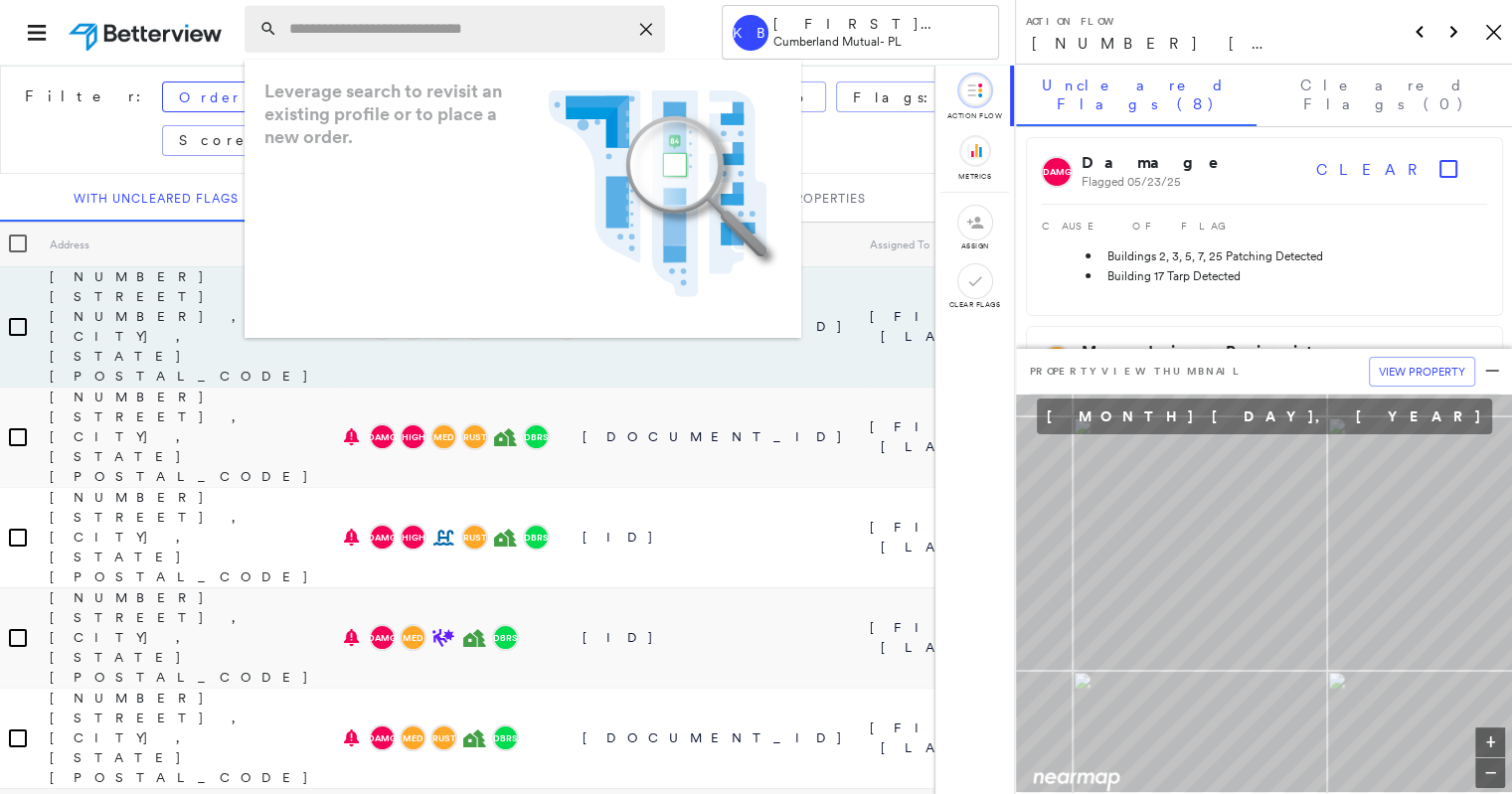 paste on "**********" 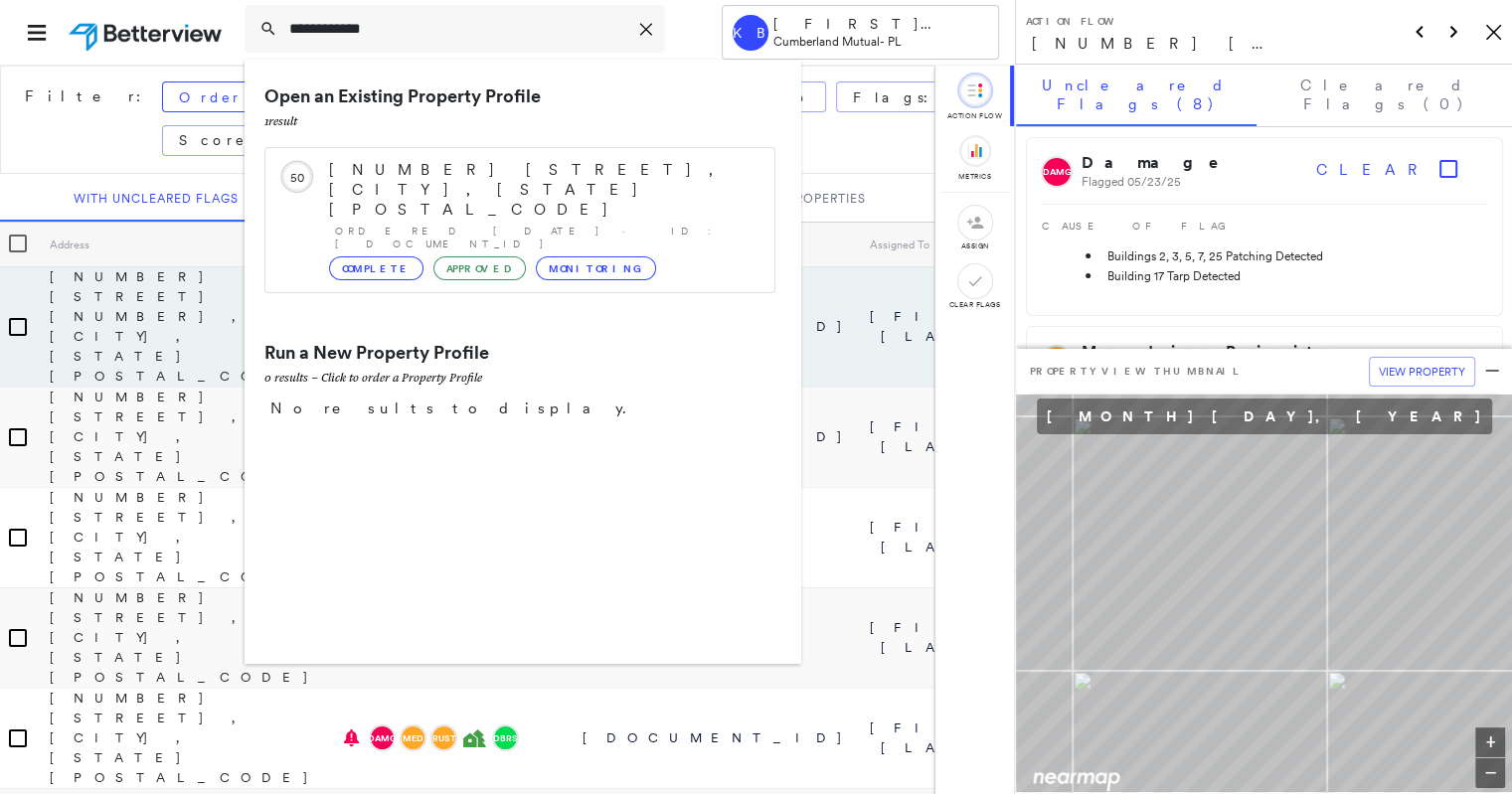 type on "**********" 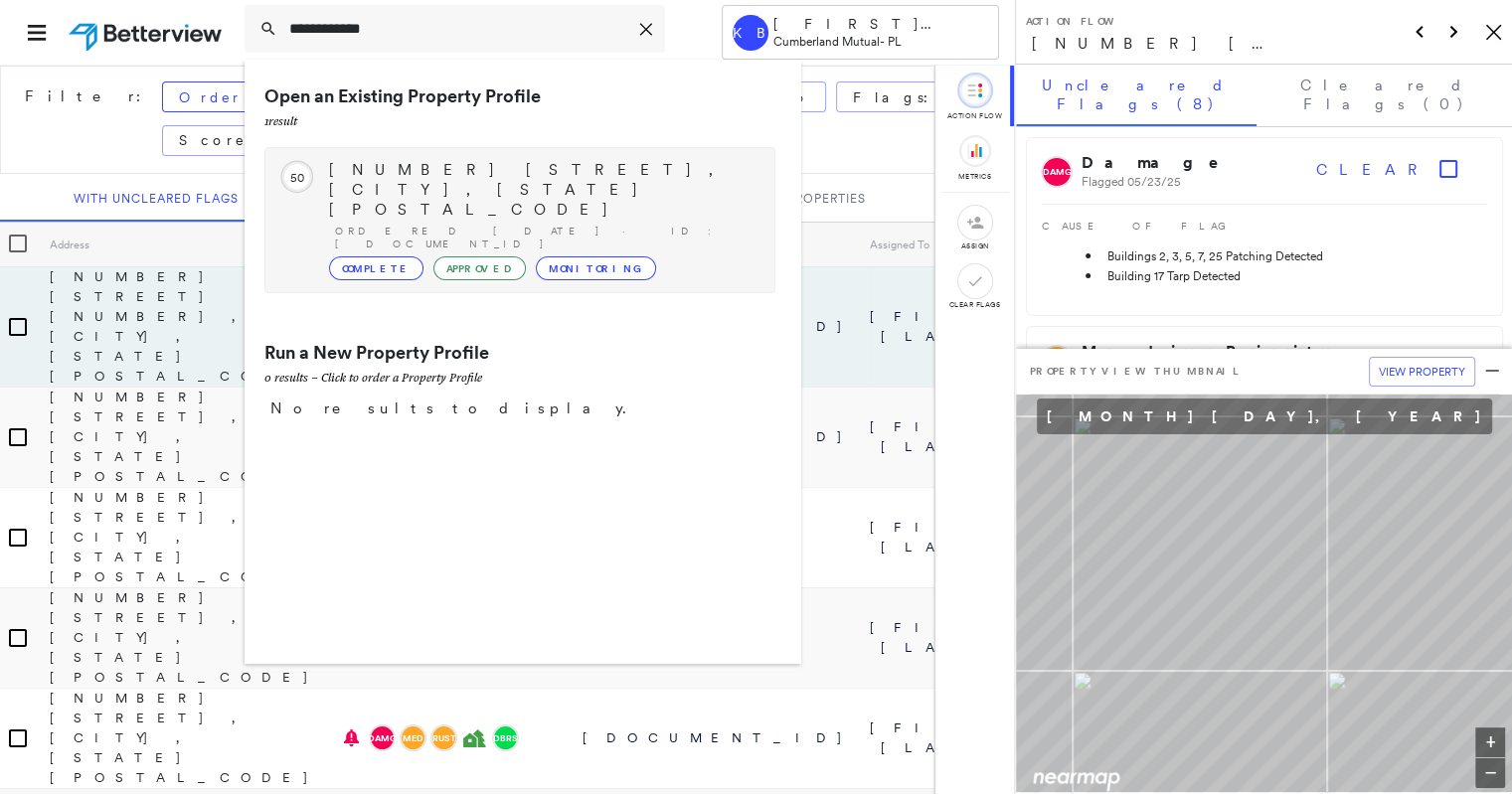 click on "[NUMBER] [STREET], [CITY], [STATE] [POSTAL_CODE]" at bounding box center [542, 190] 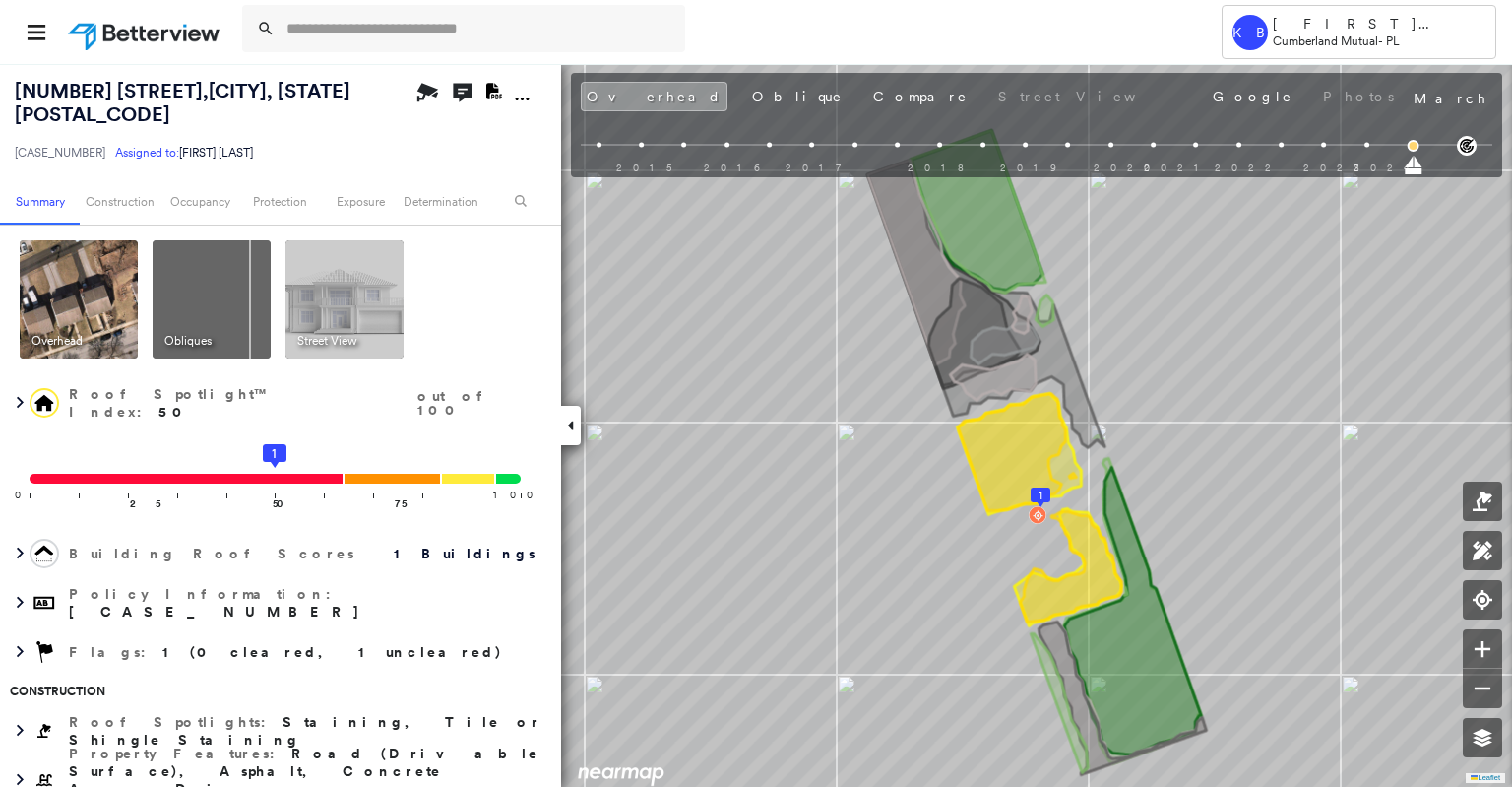 click 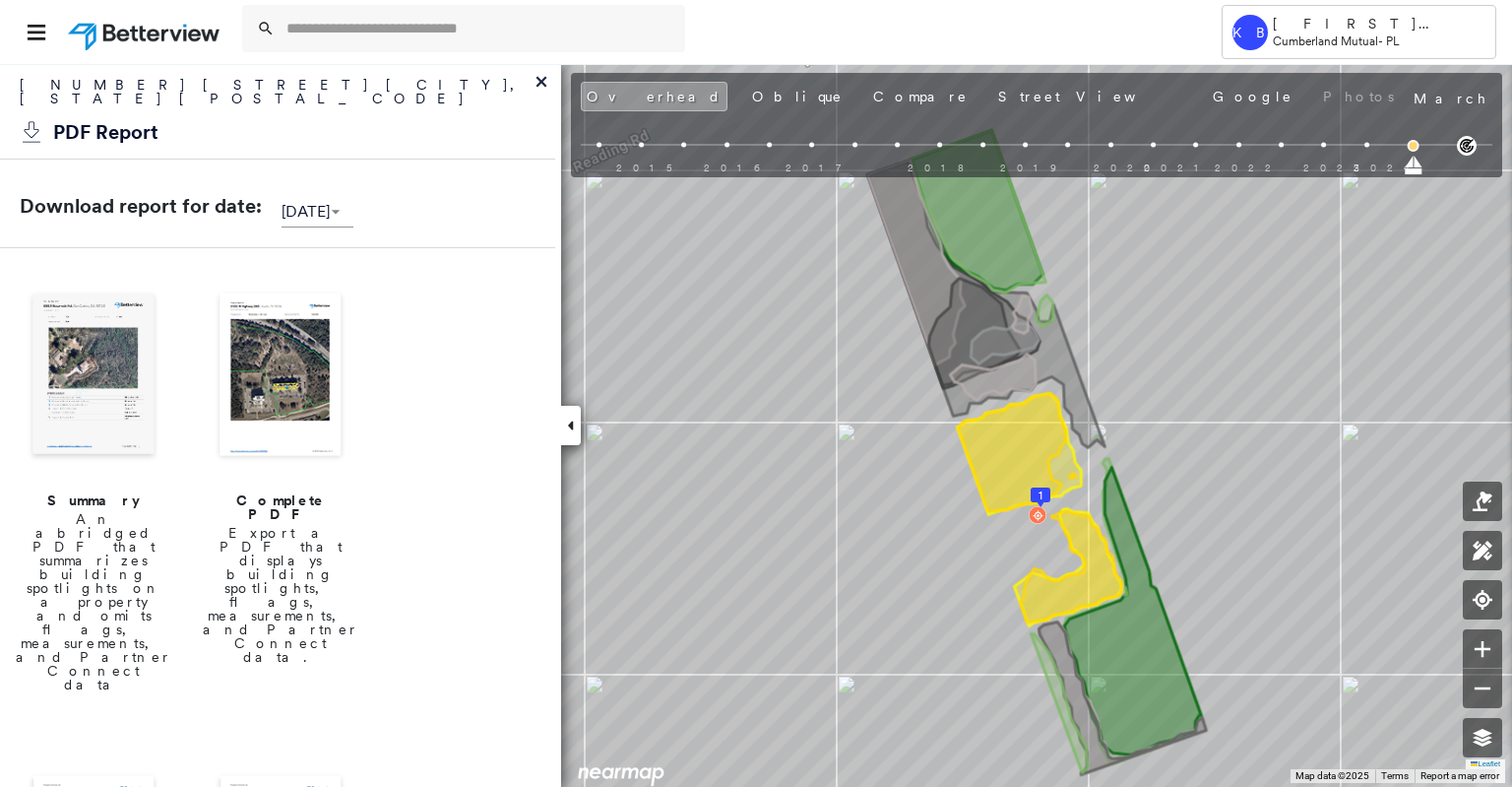 click at bounding box center [281, 376] 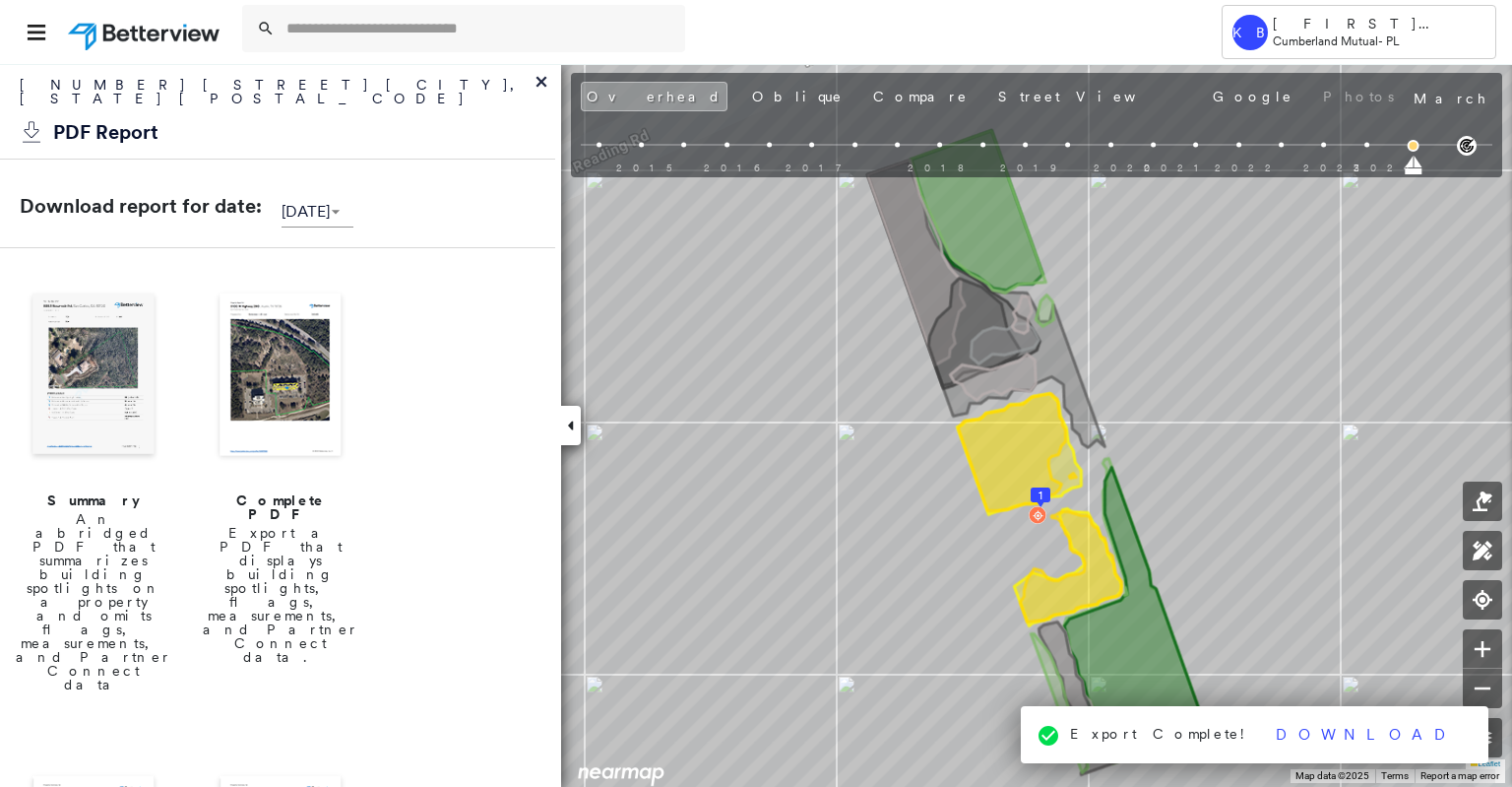 click at bounding box center [281, 376] 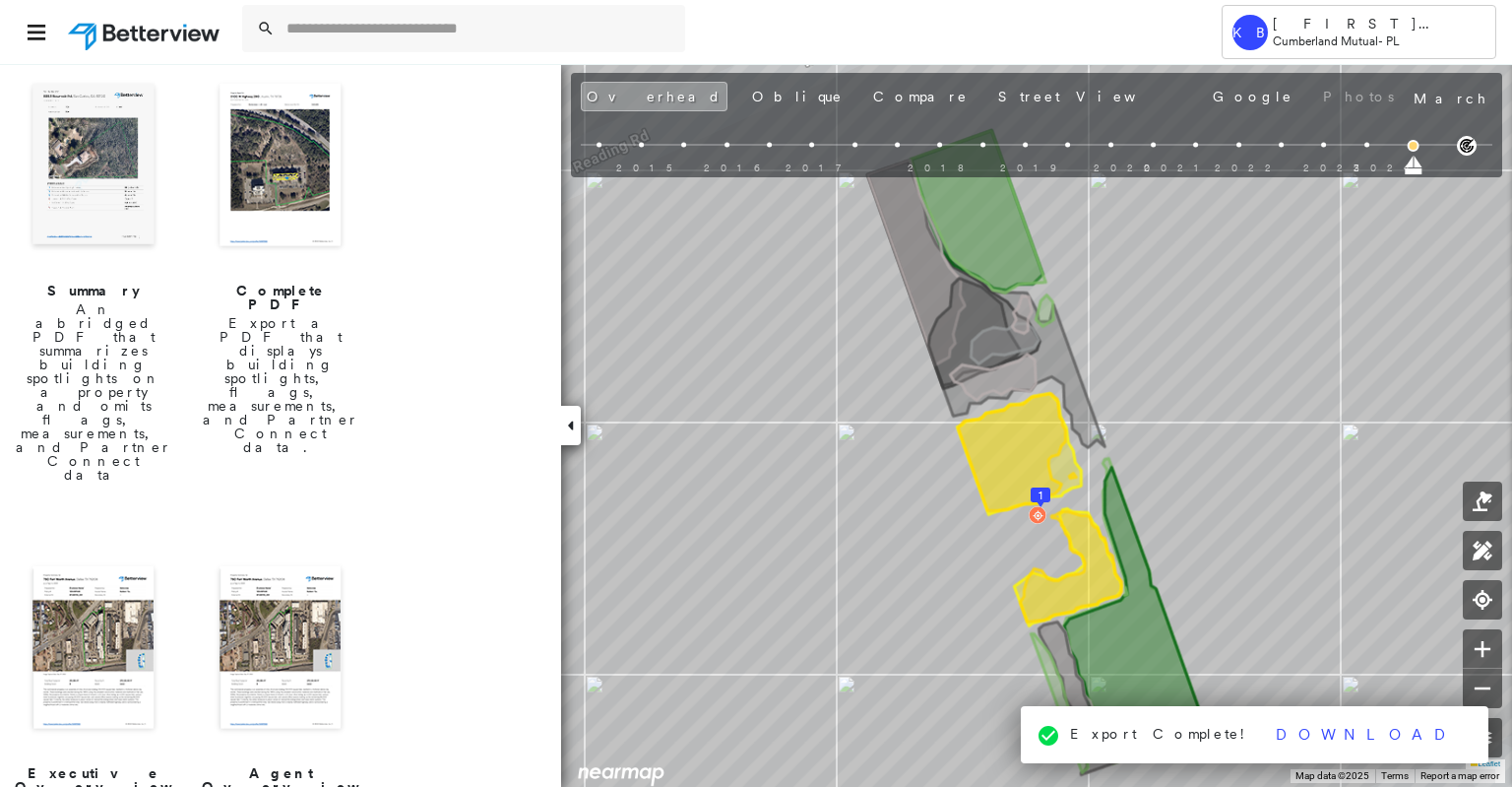 scroll, scrollTop: 211, scrollLeft: 0, axis: vertical 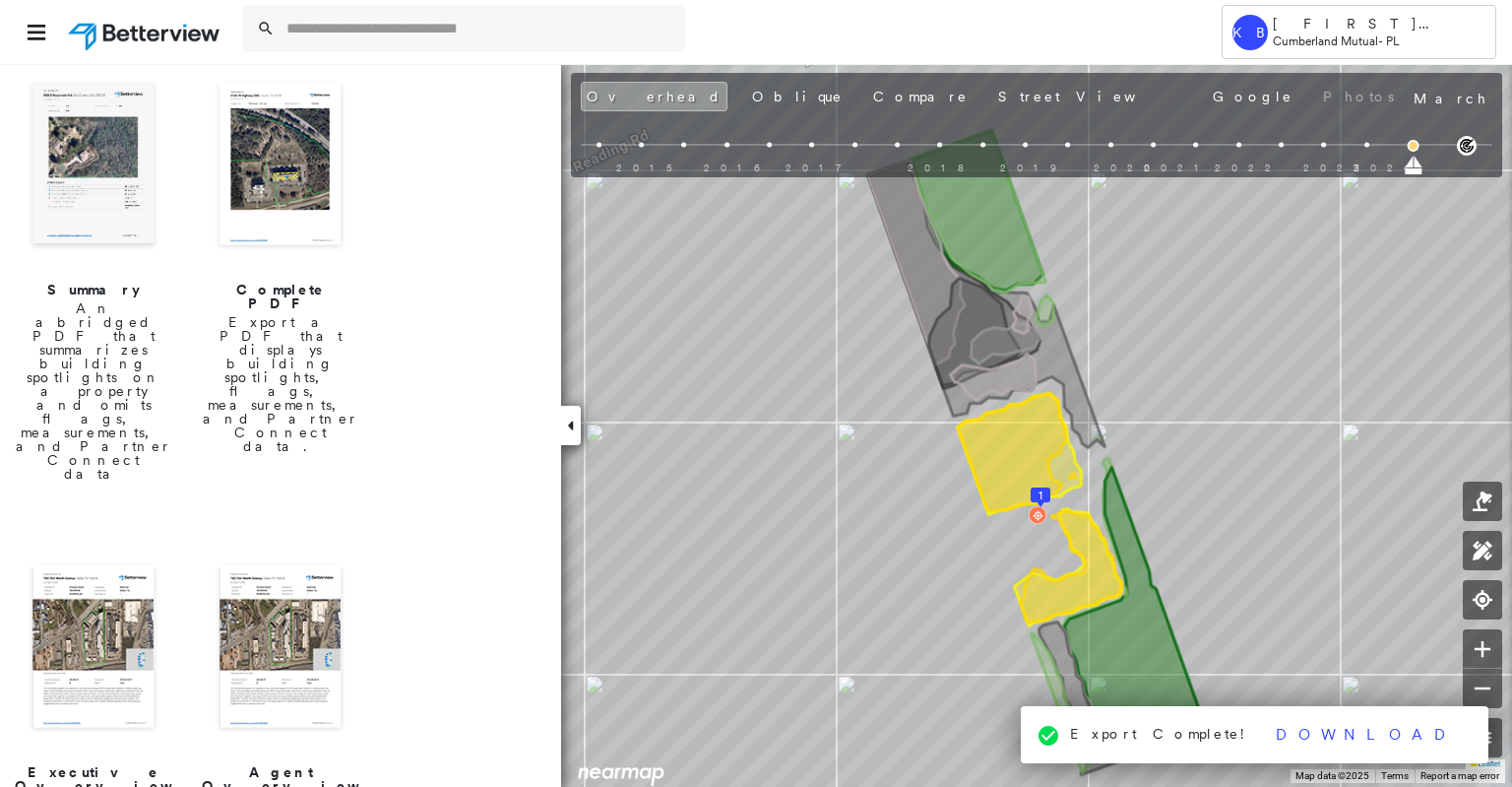 click at bounding box center [281, 165] 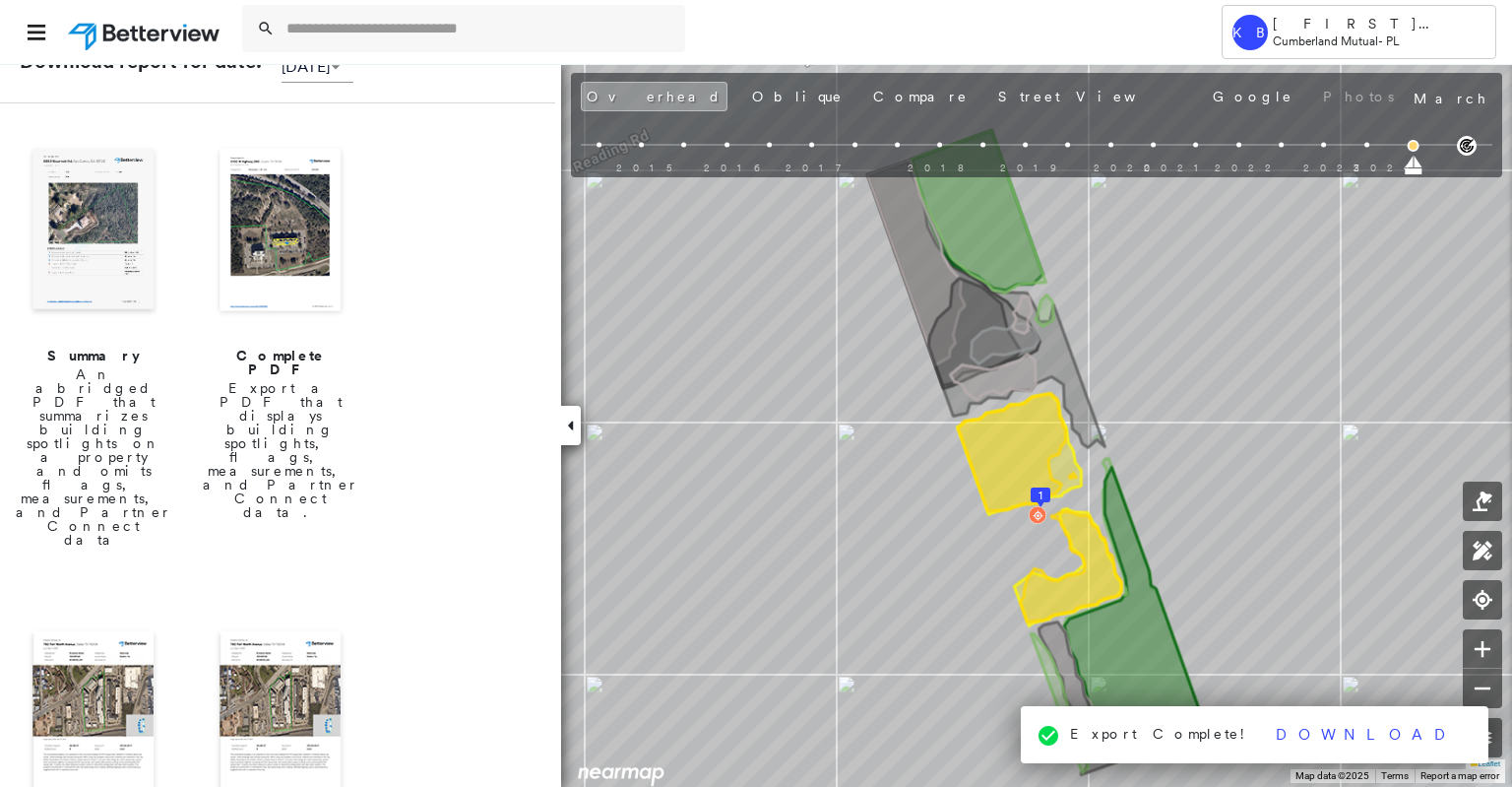 scroll, scrollTop: 112, scrollLeft: 0, axis: vertical 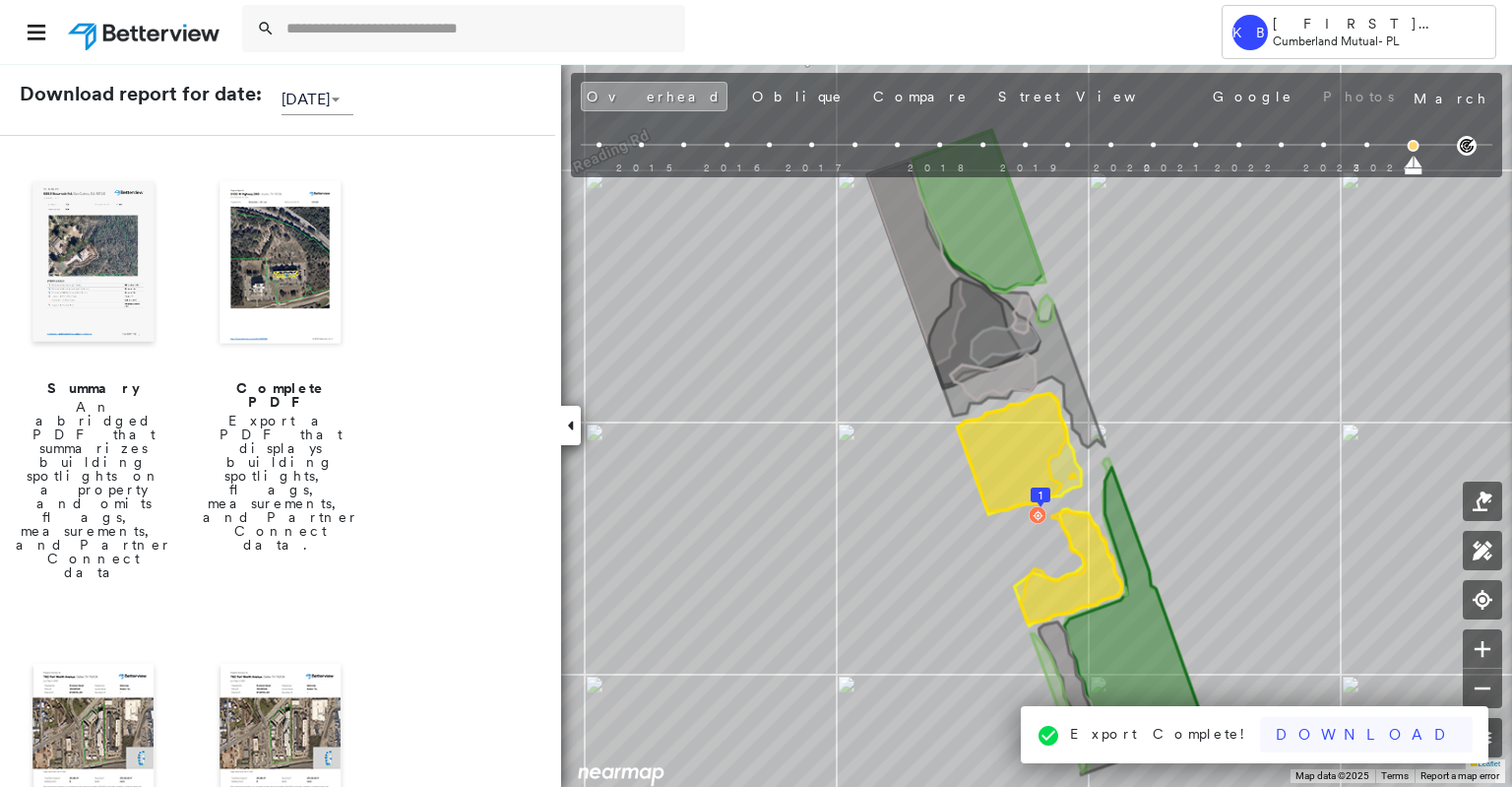 click on "Download" at bounding box center (1366, 735) 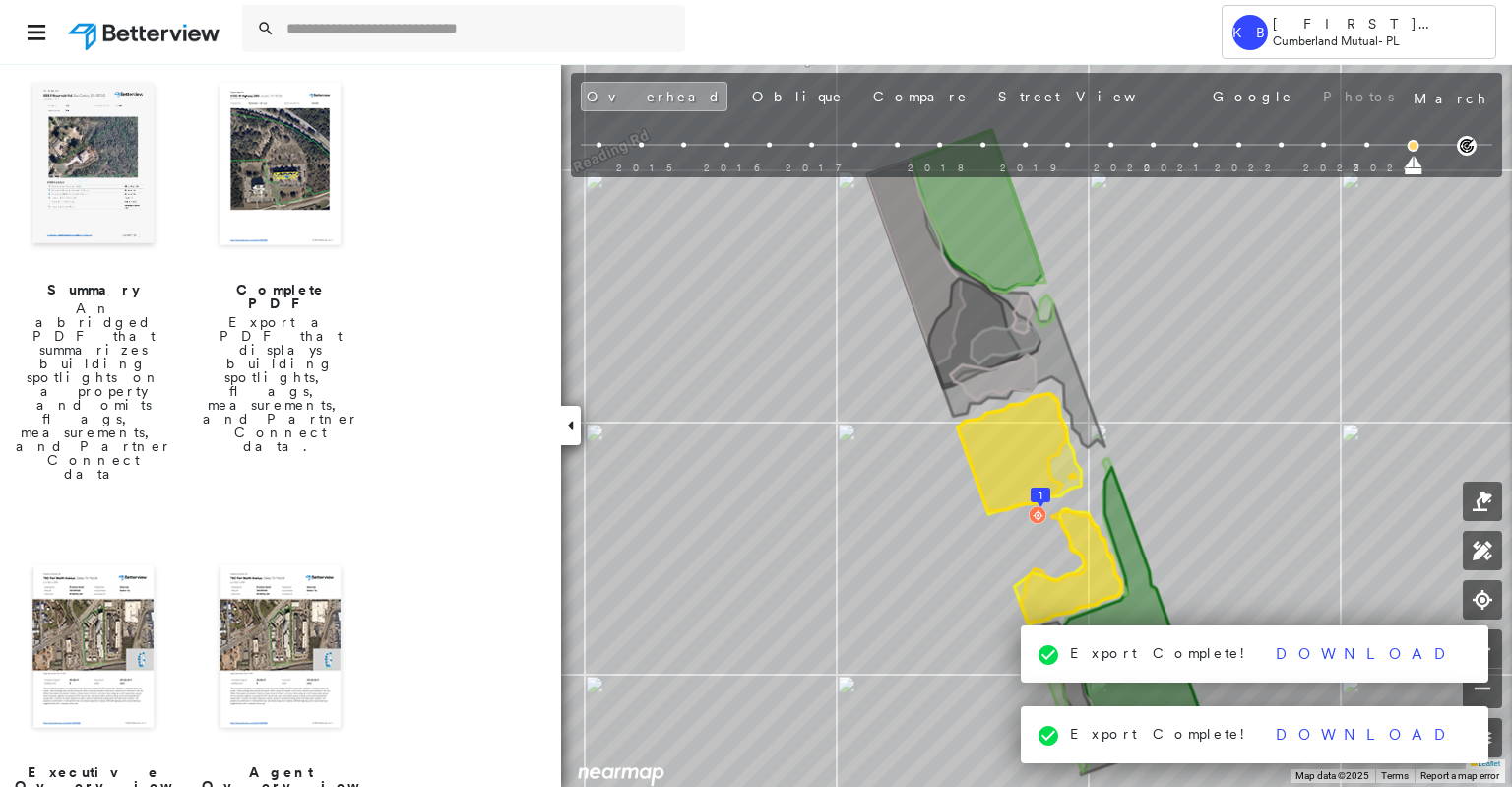 scroll, scrollTop: 0, scrollLeft: 0, axis: both 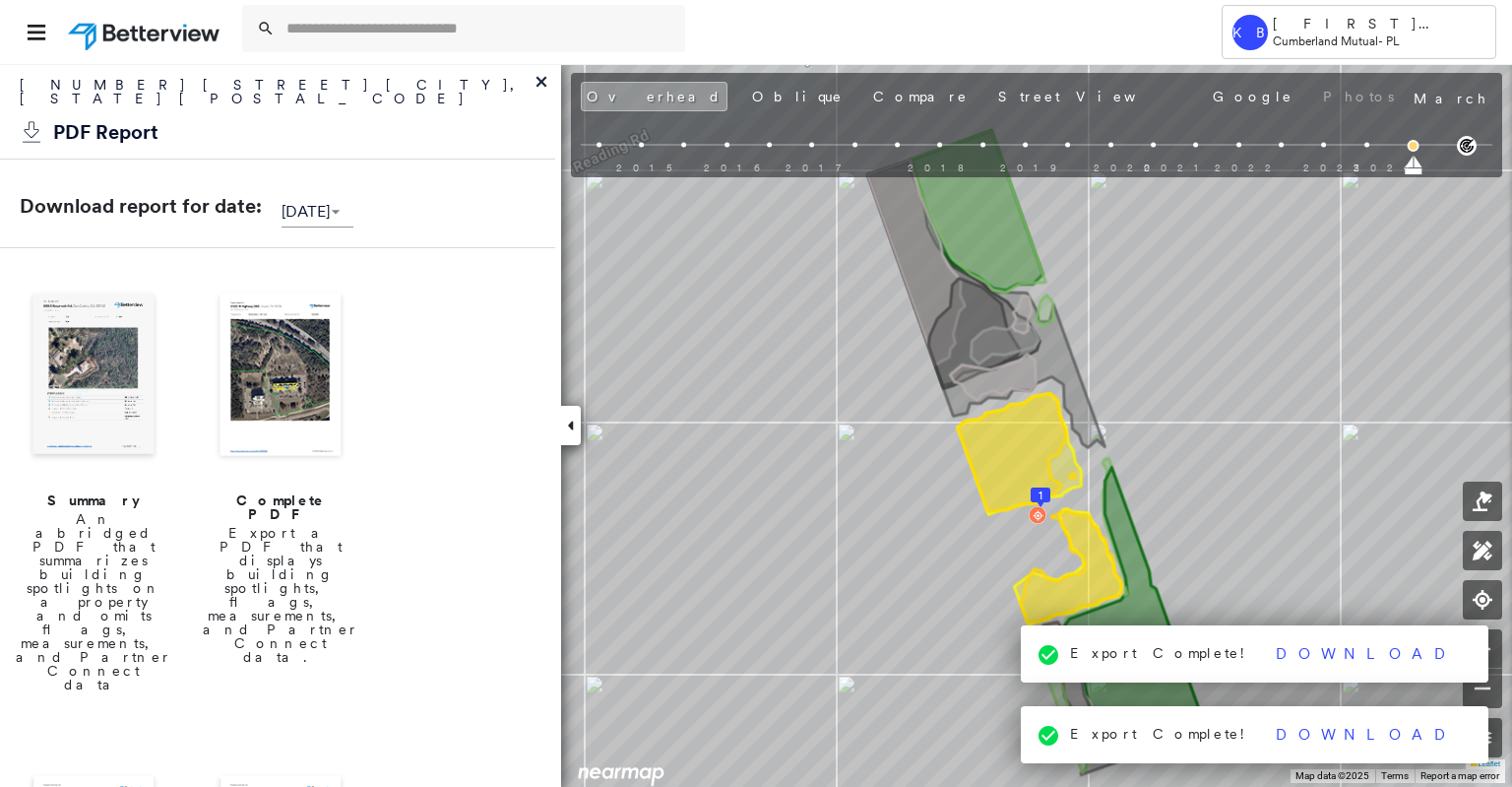 click 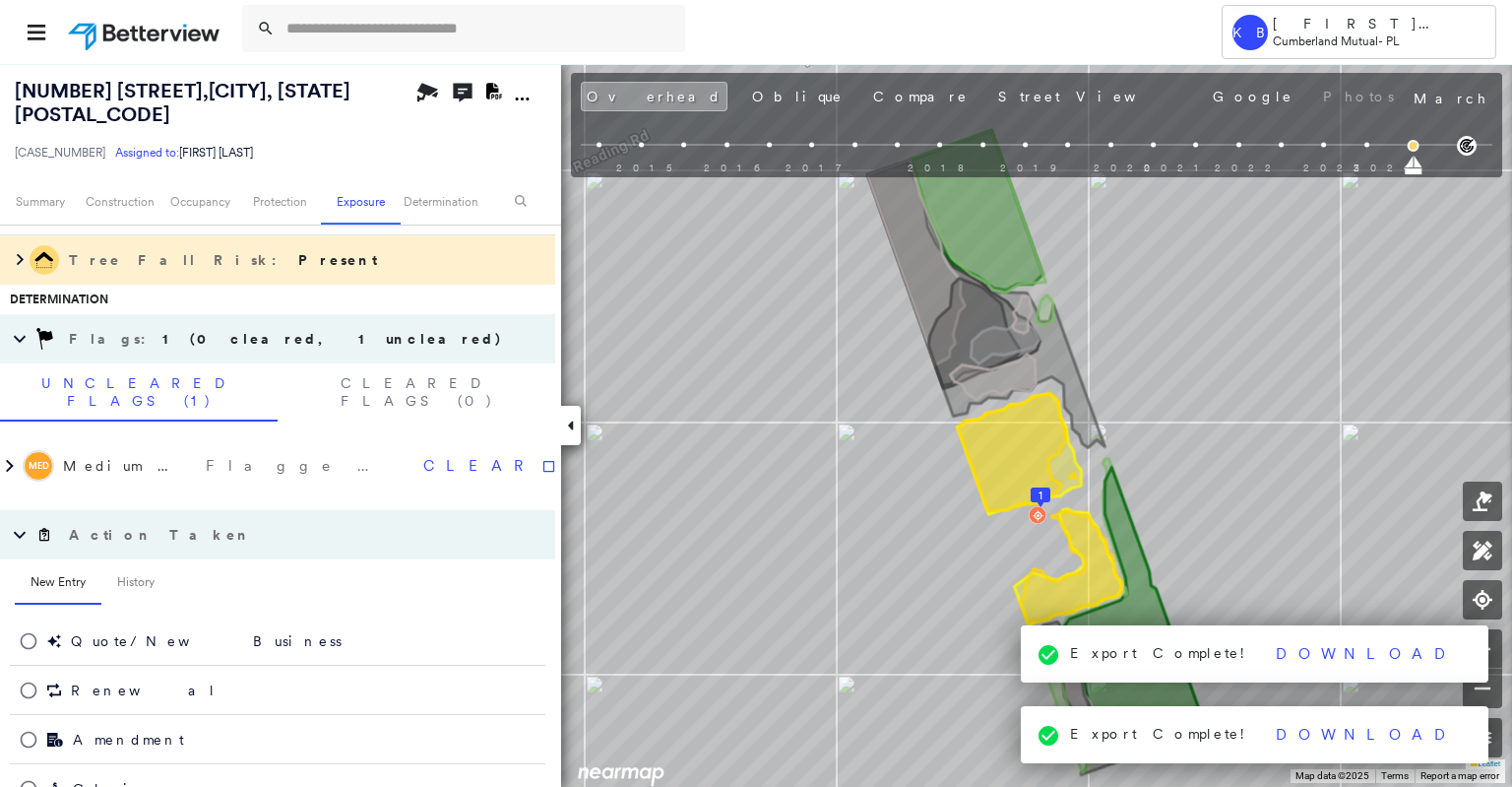 scroll, scrollTop: 906, scrollLeft: 0, axis: vertical 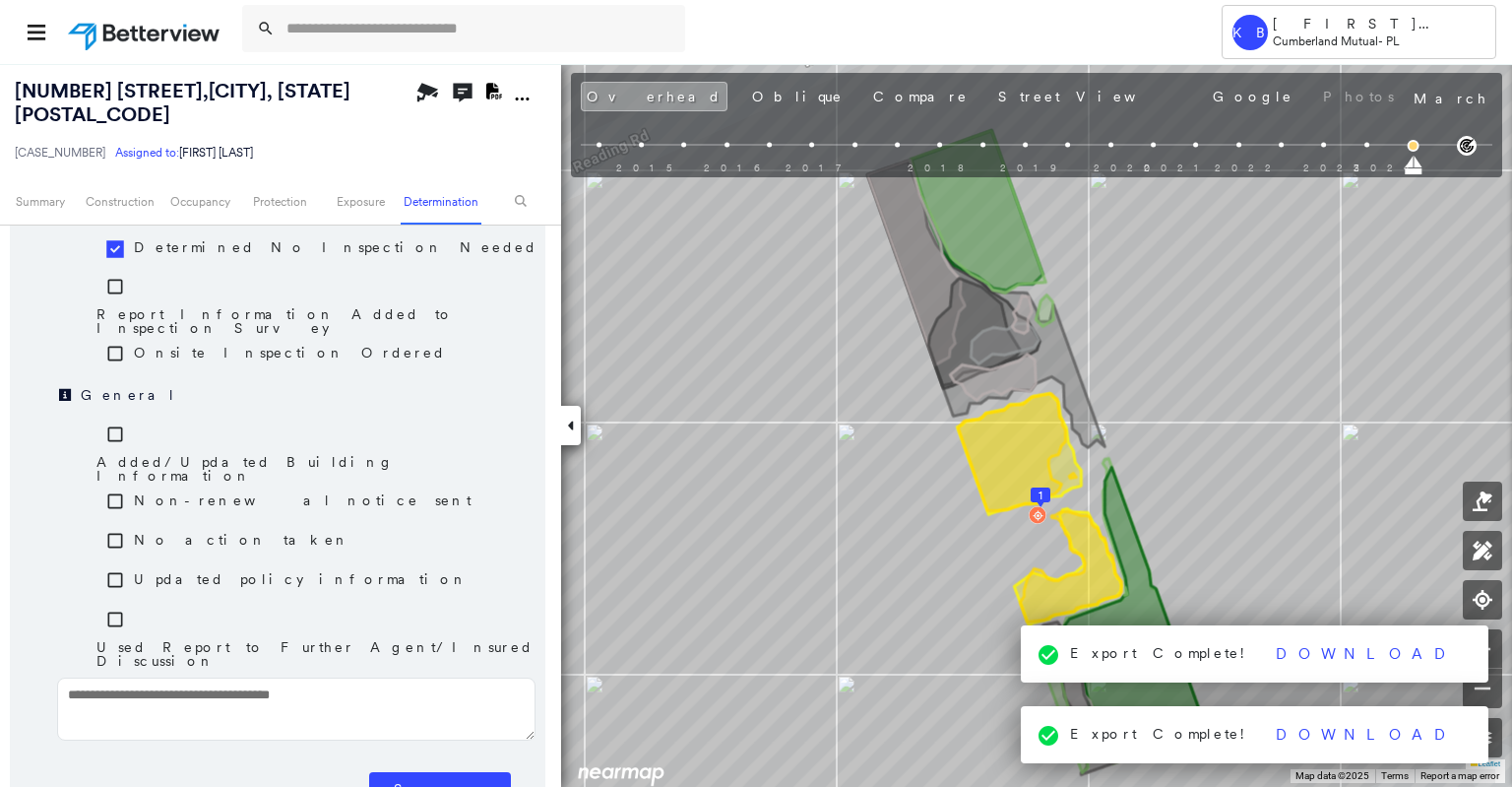 click at bounding box center [296, 709] 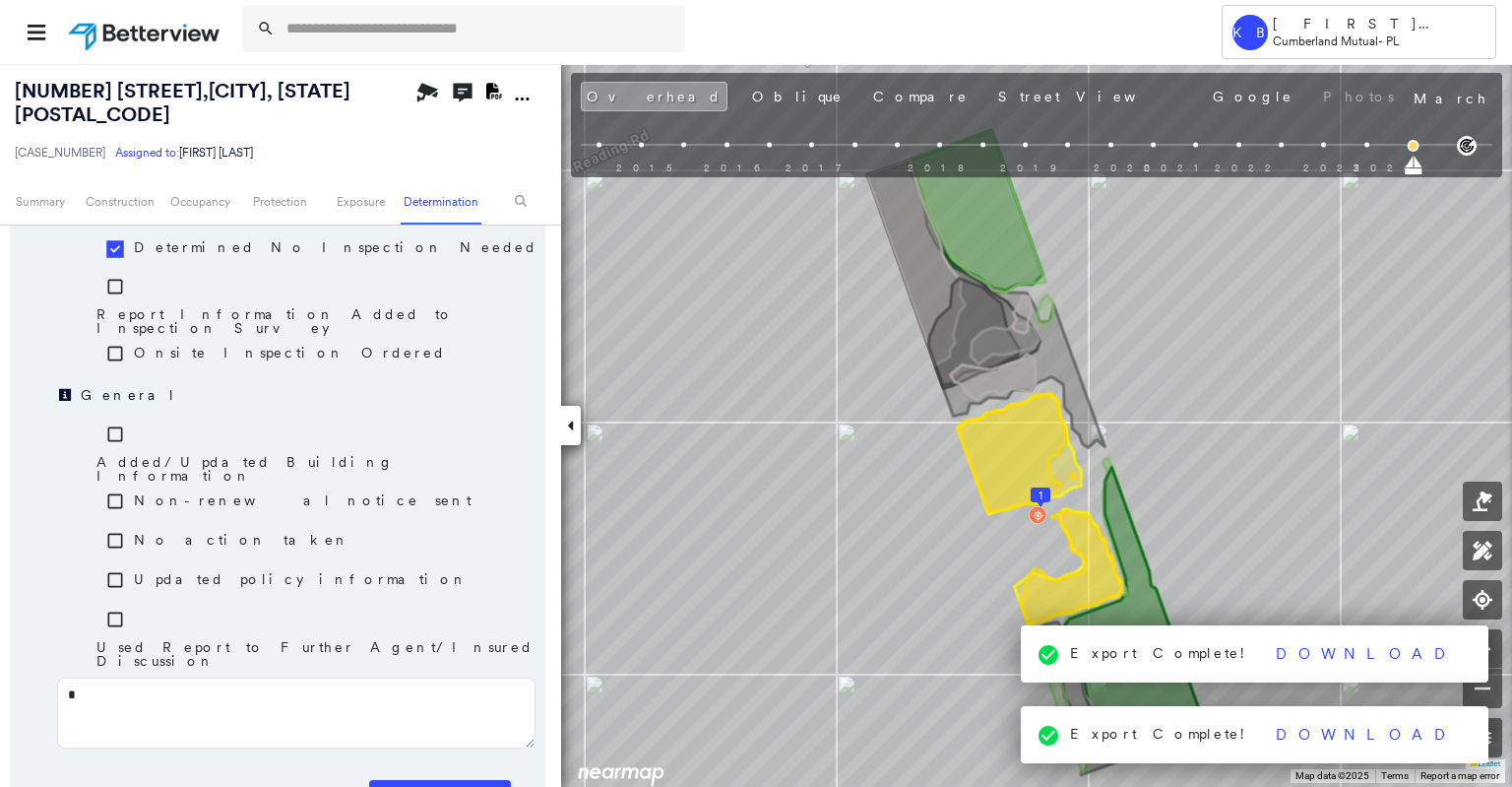 type on "**" 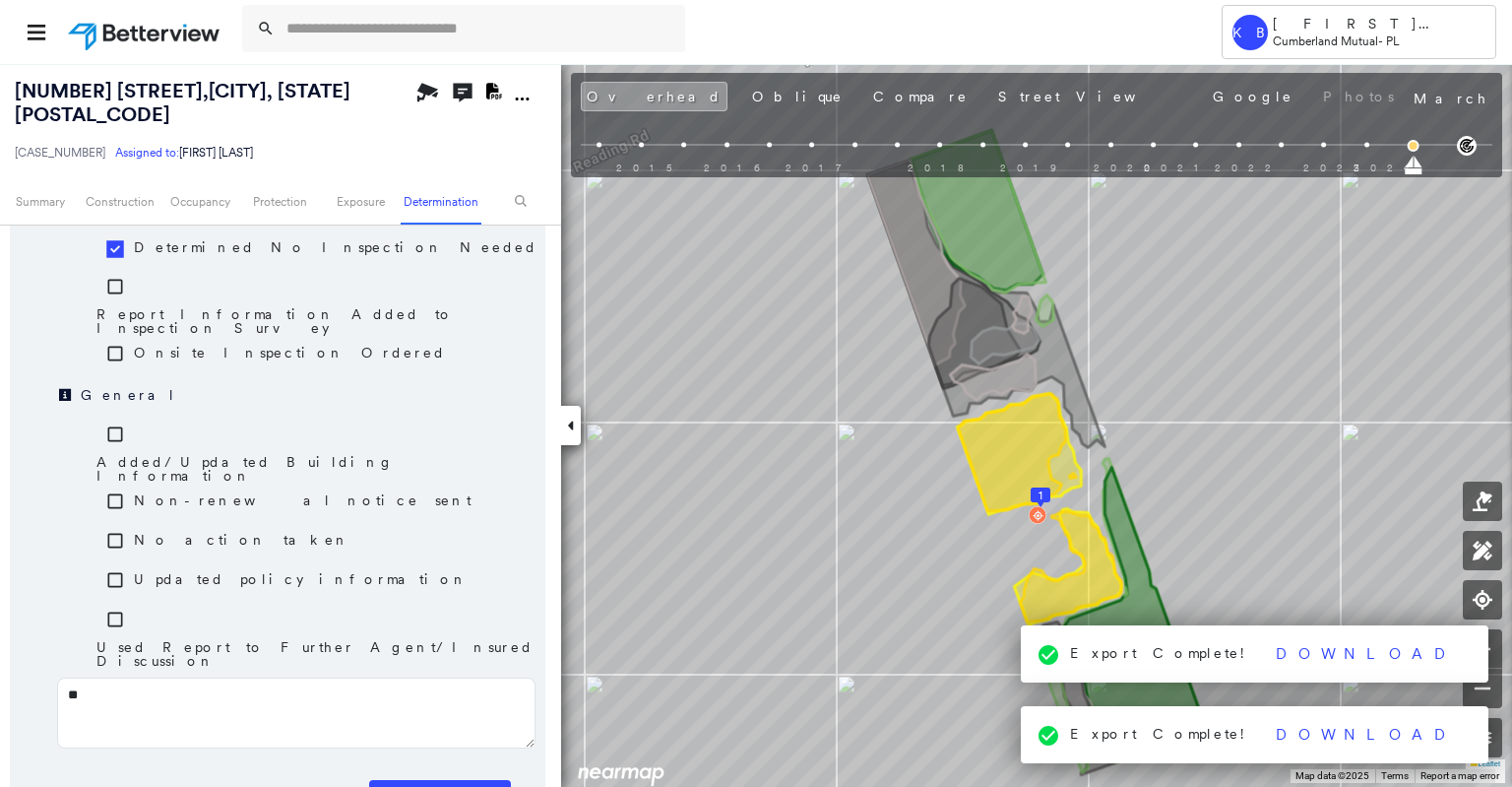 type on "***" 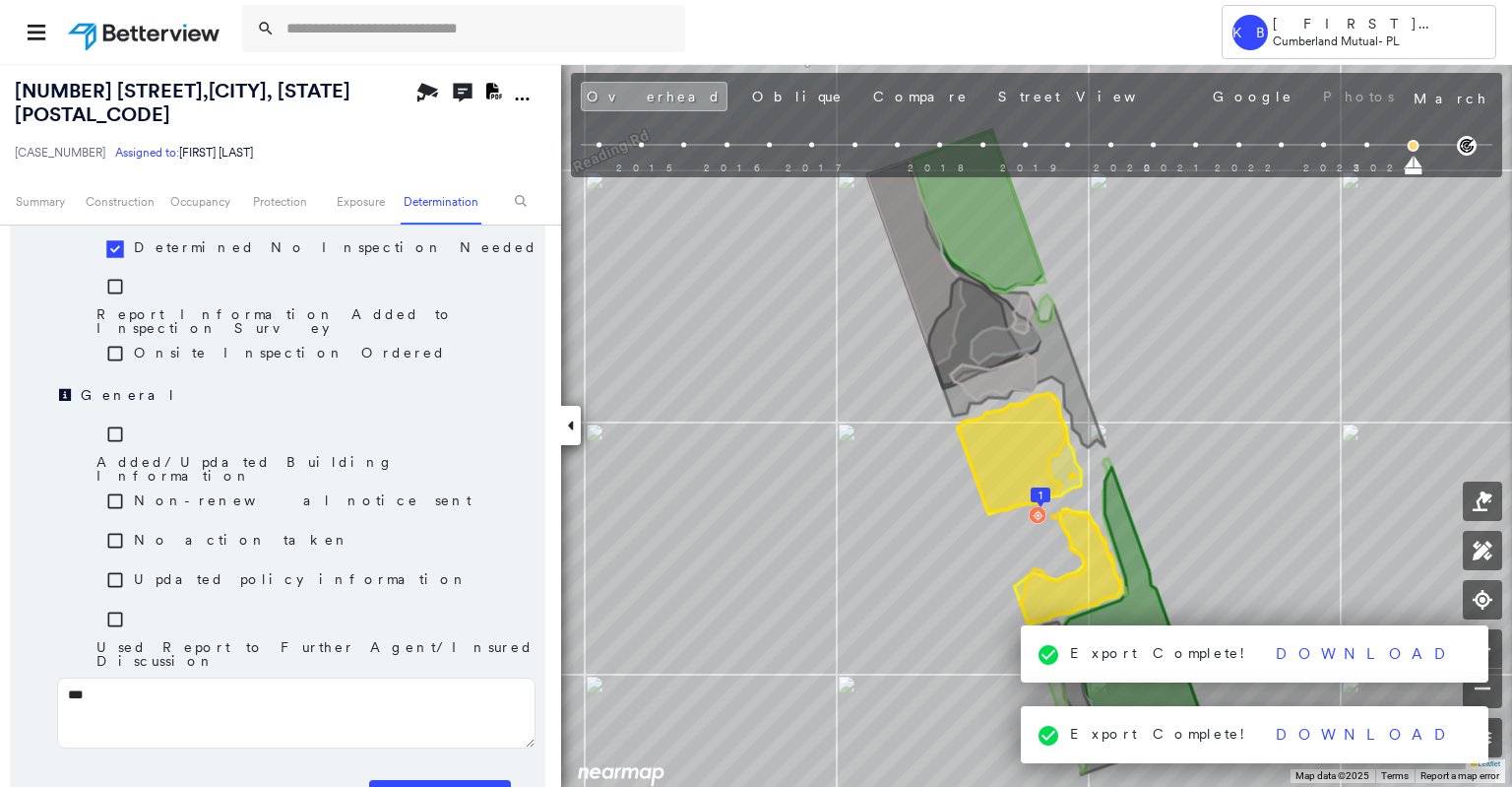 type on "****" 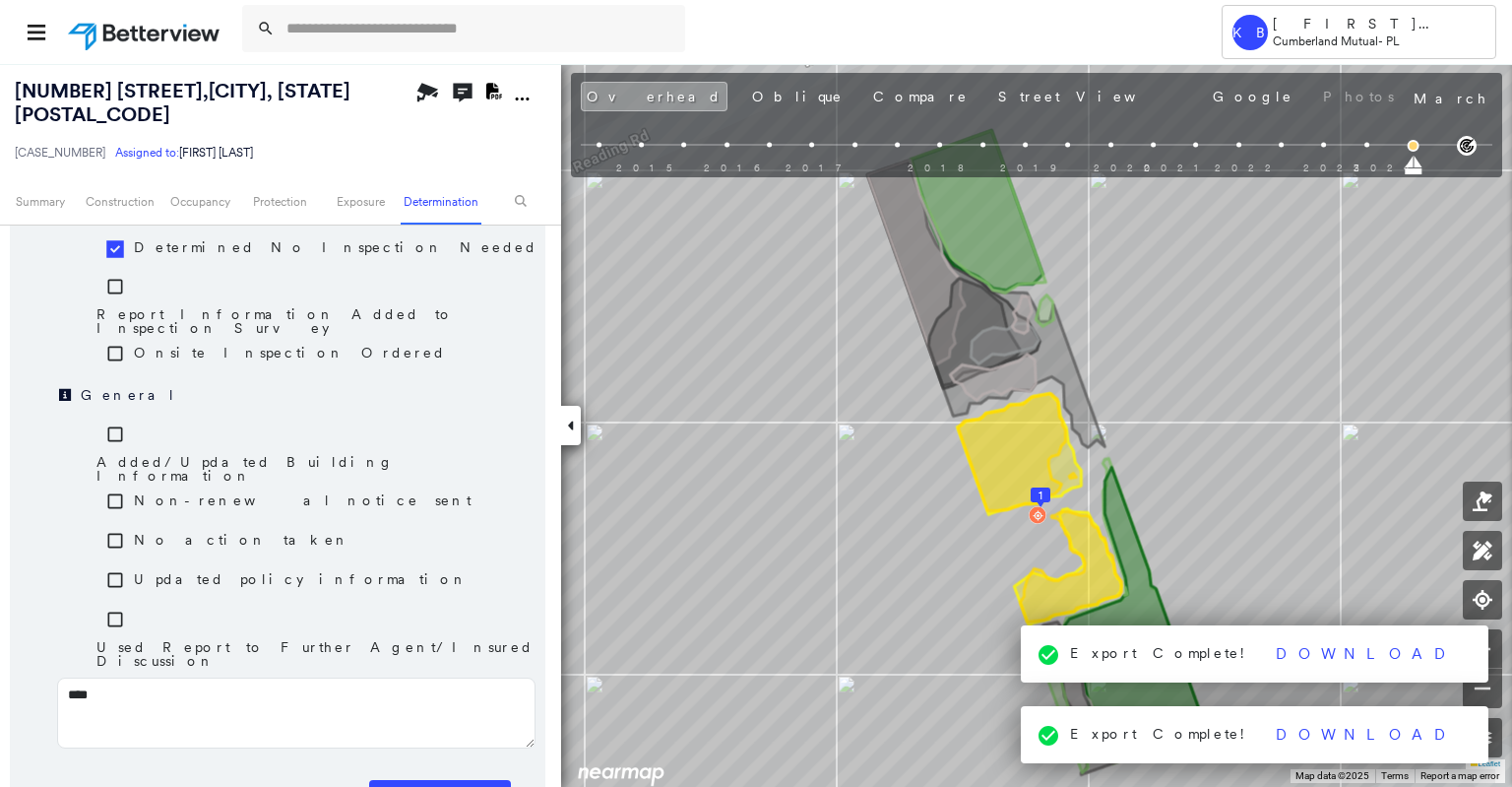 type on "*****" 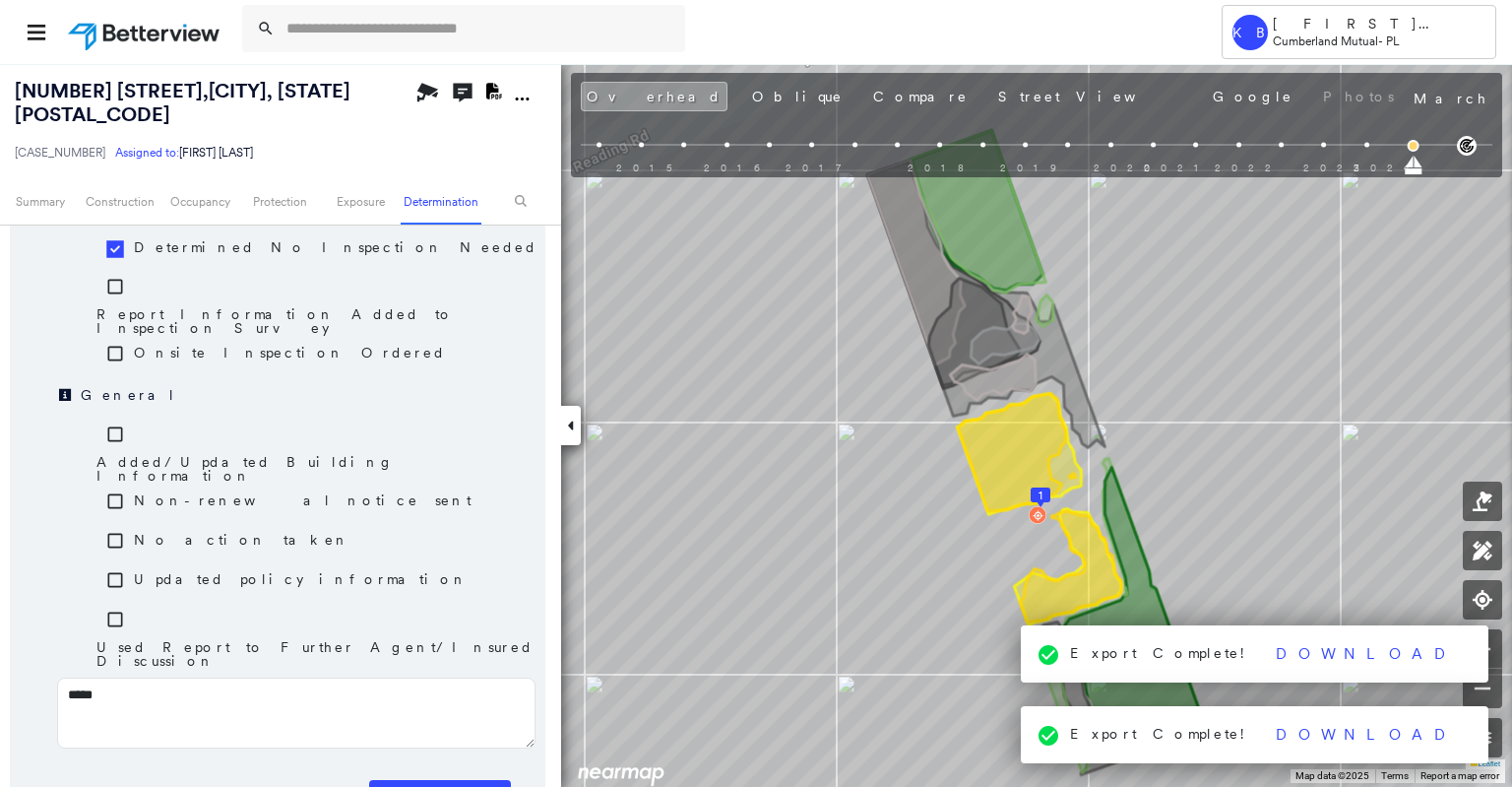 type on "******" 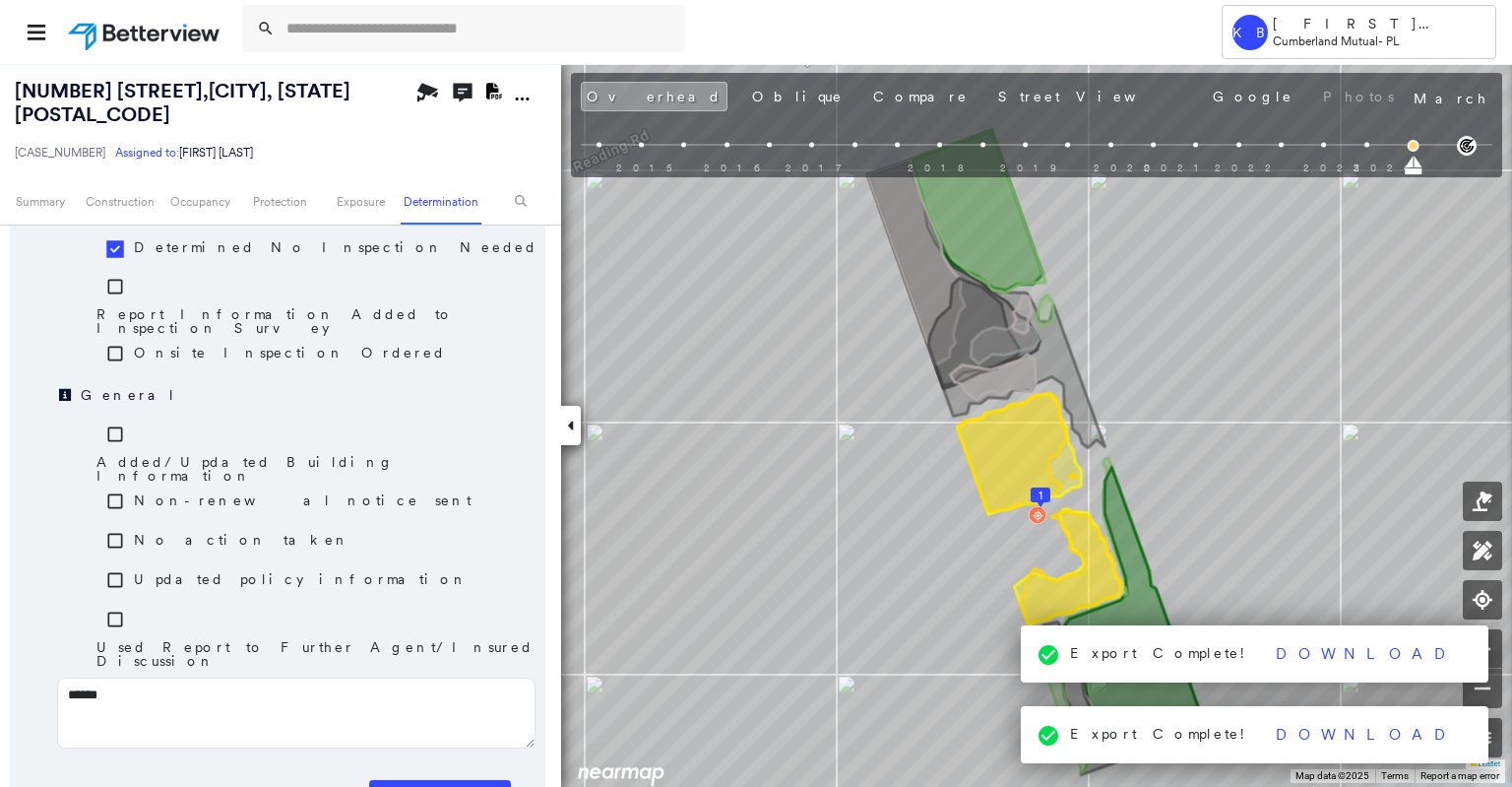 type on "*******" 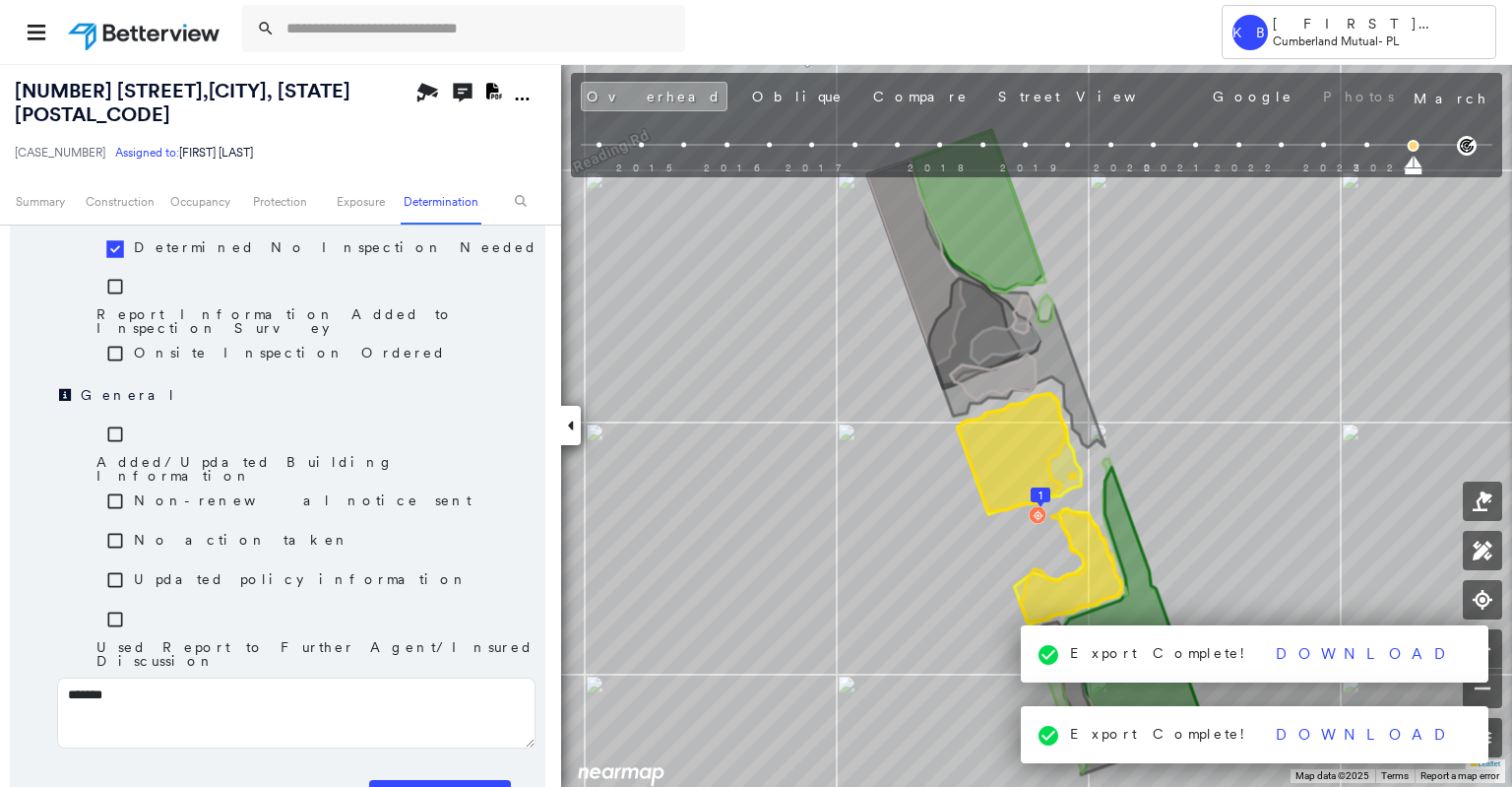 type on "*******" 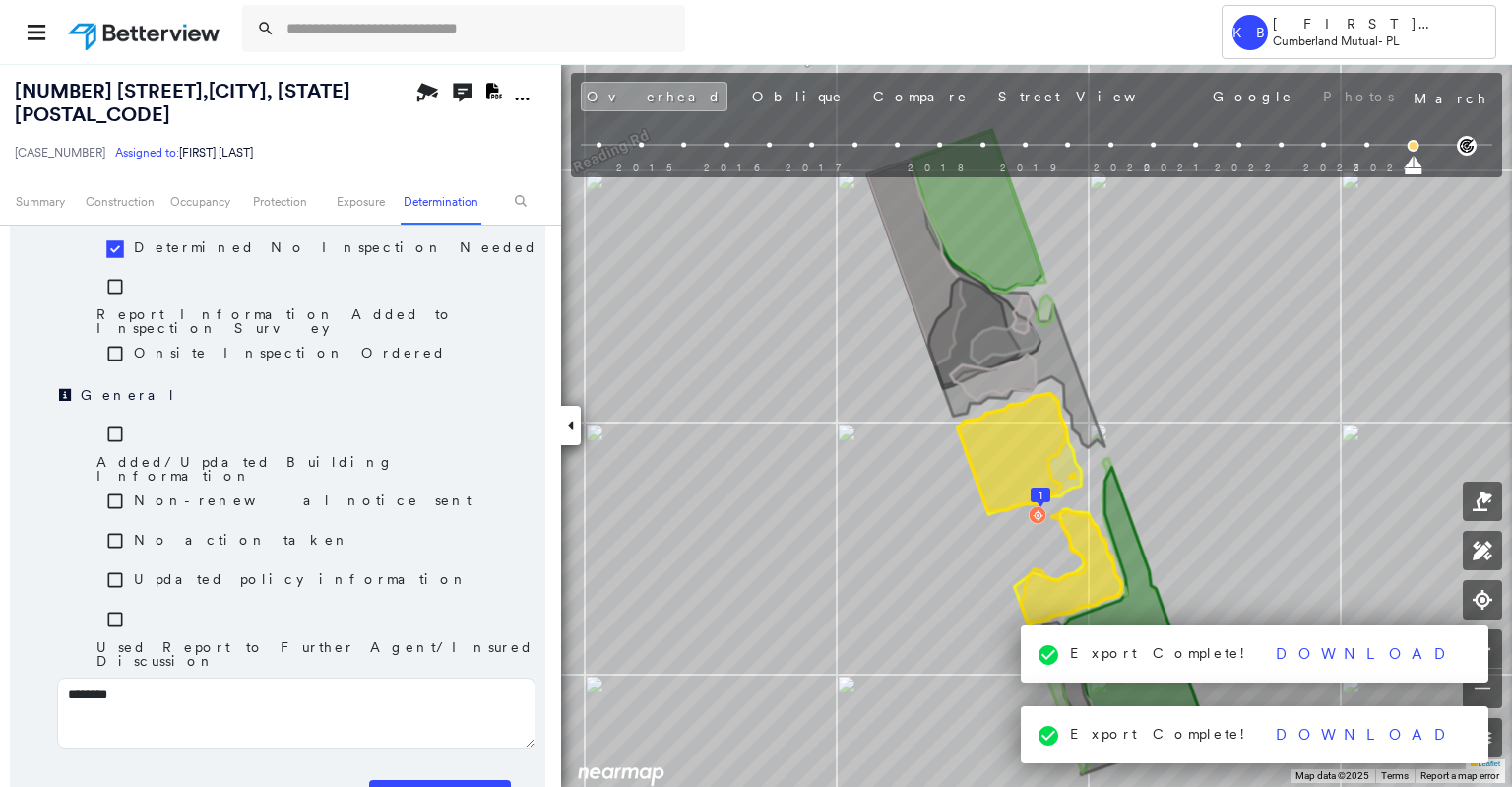 type on "*********" 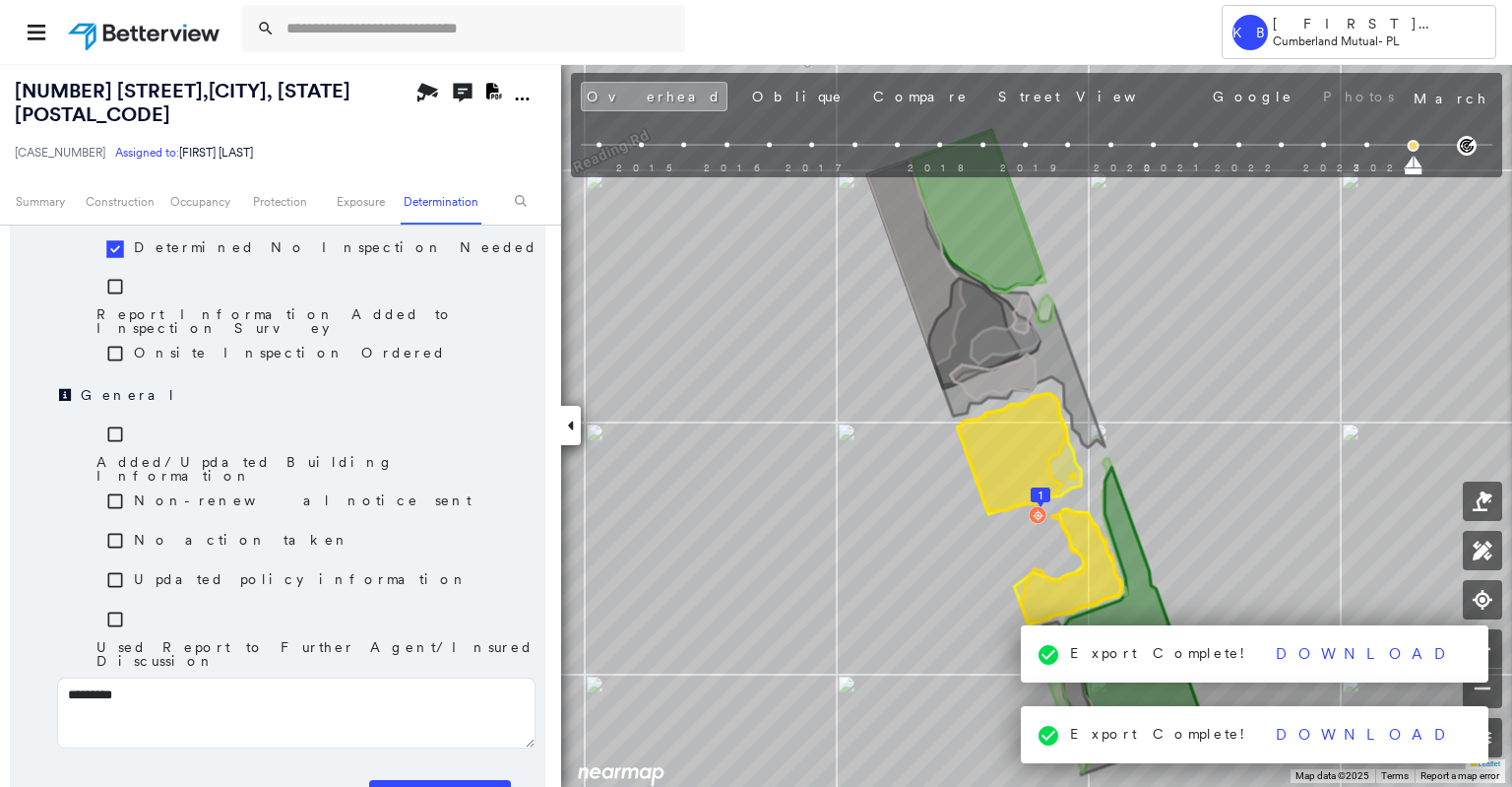 type on "**********" 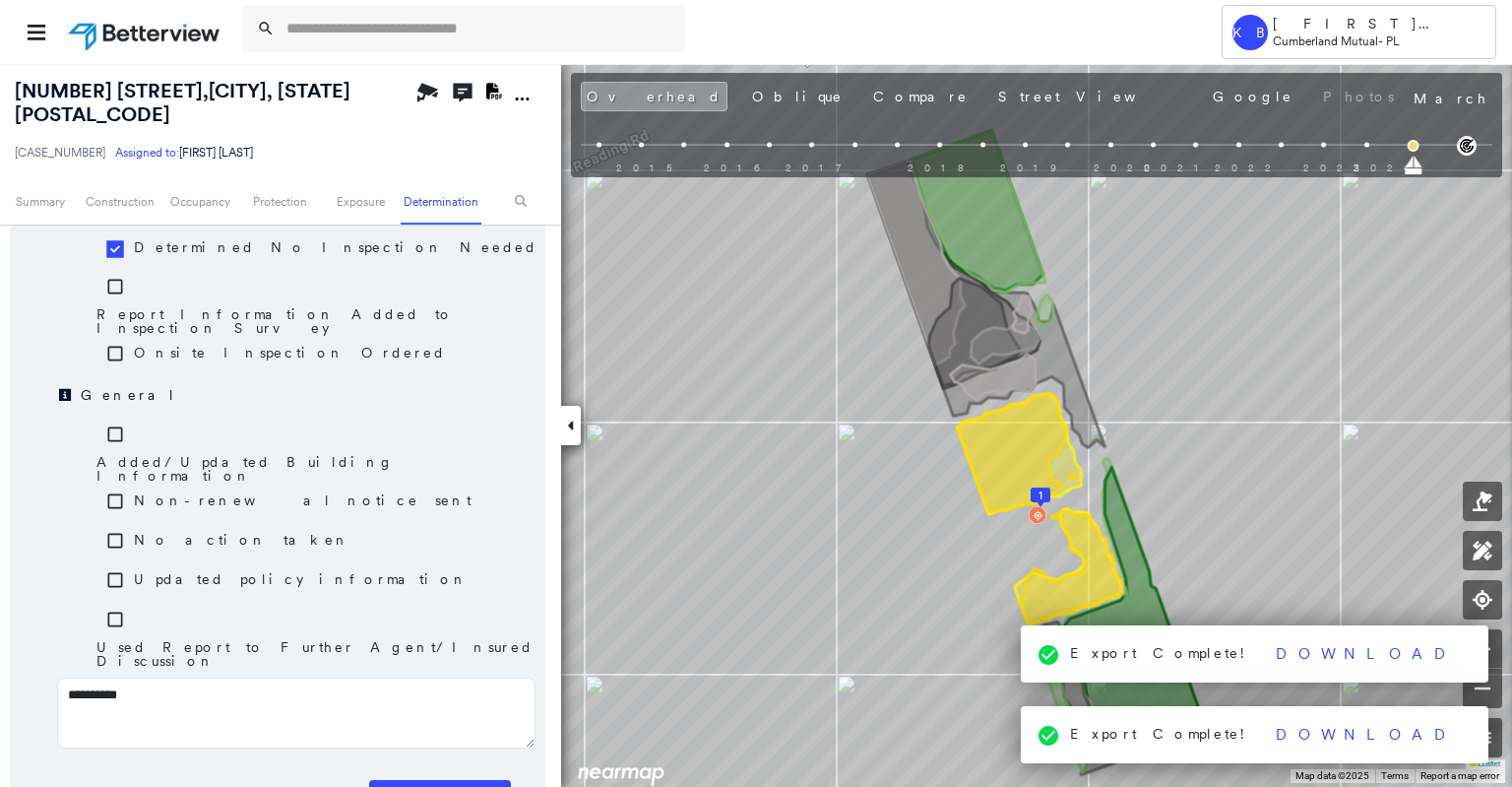 type on "**********" 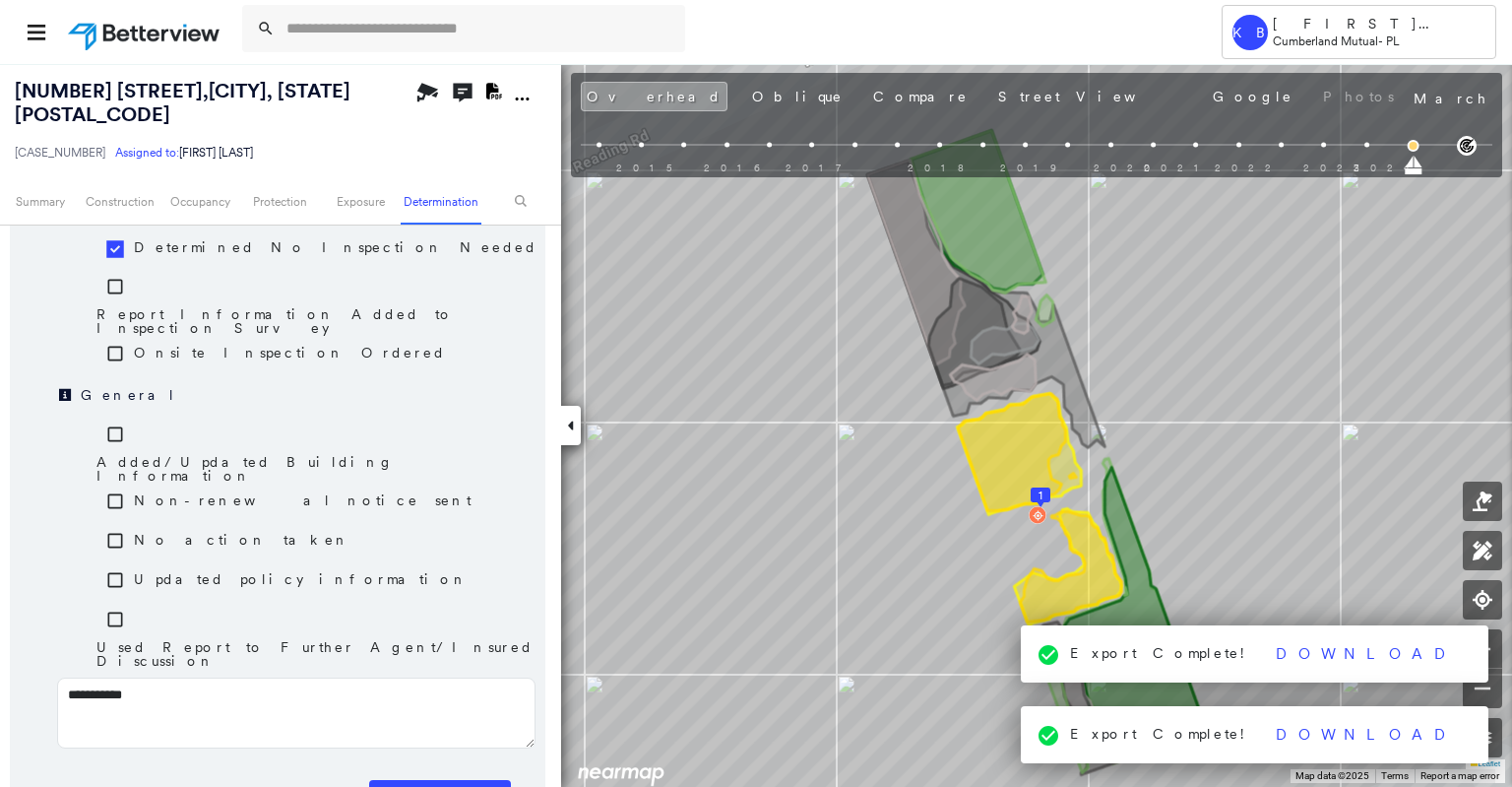 type on "**********" 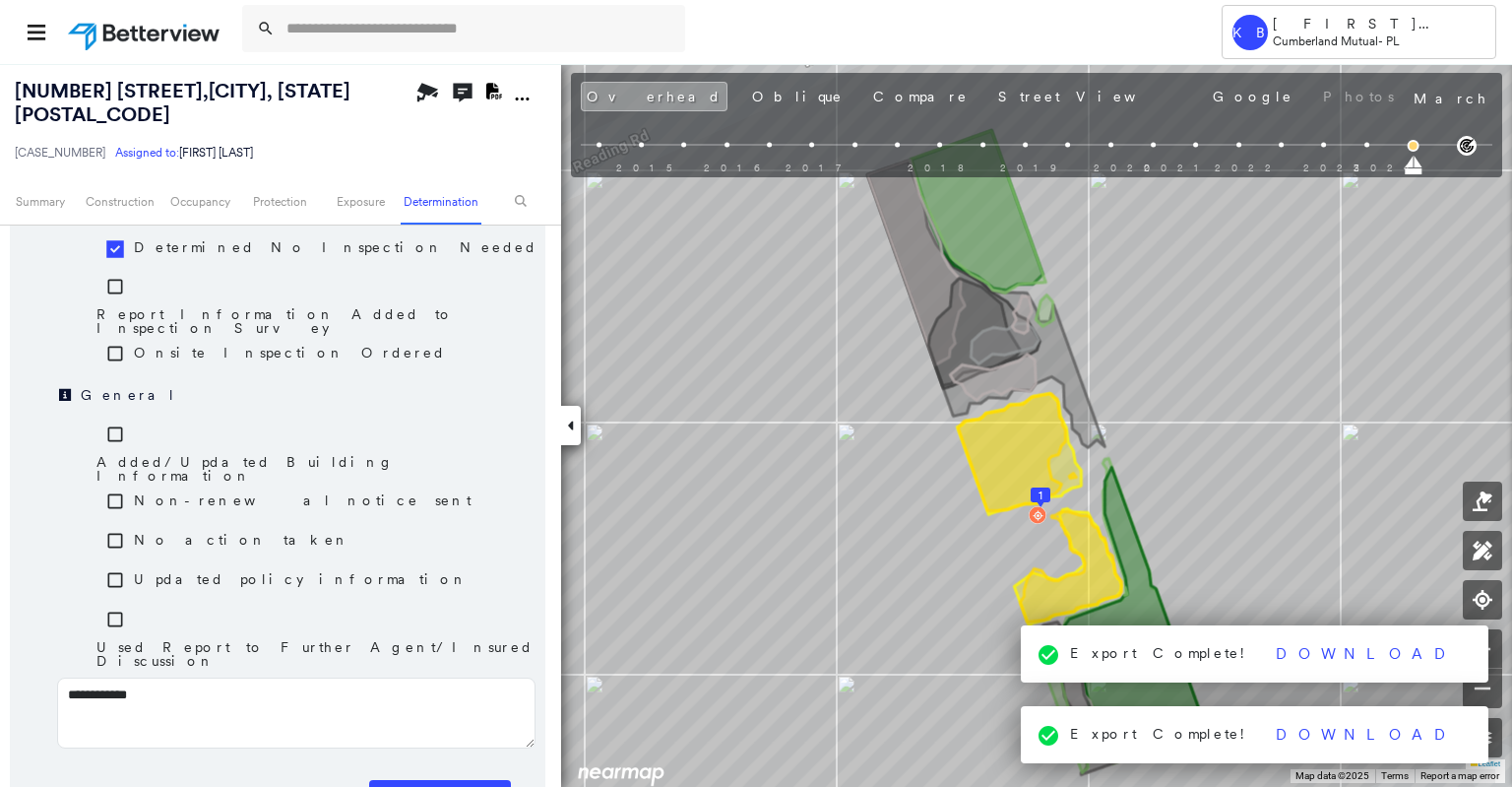 type on "**********" 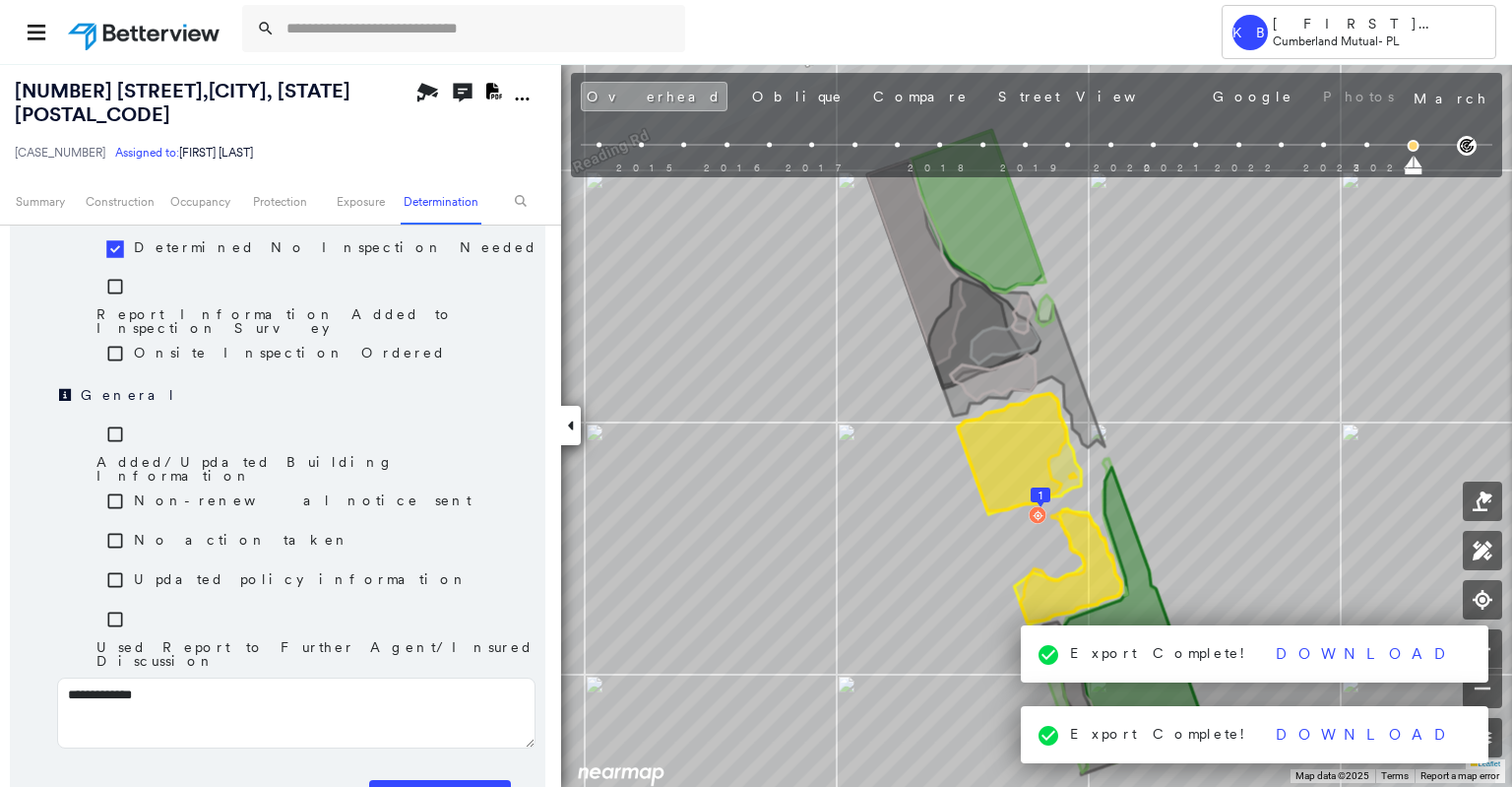 type on "**********" 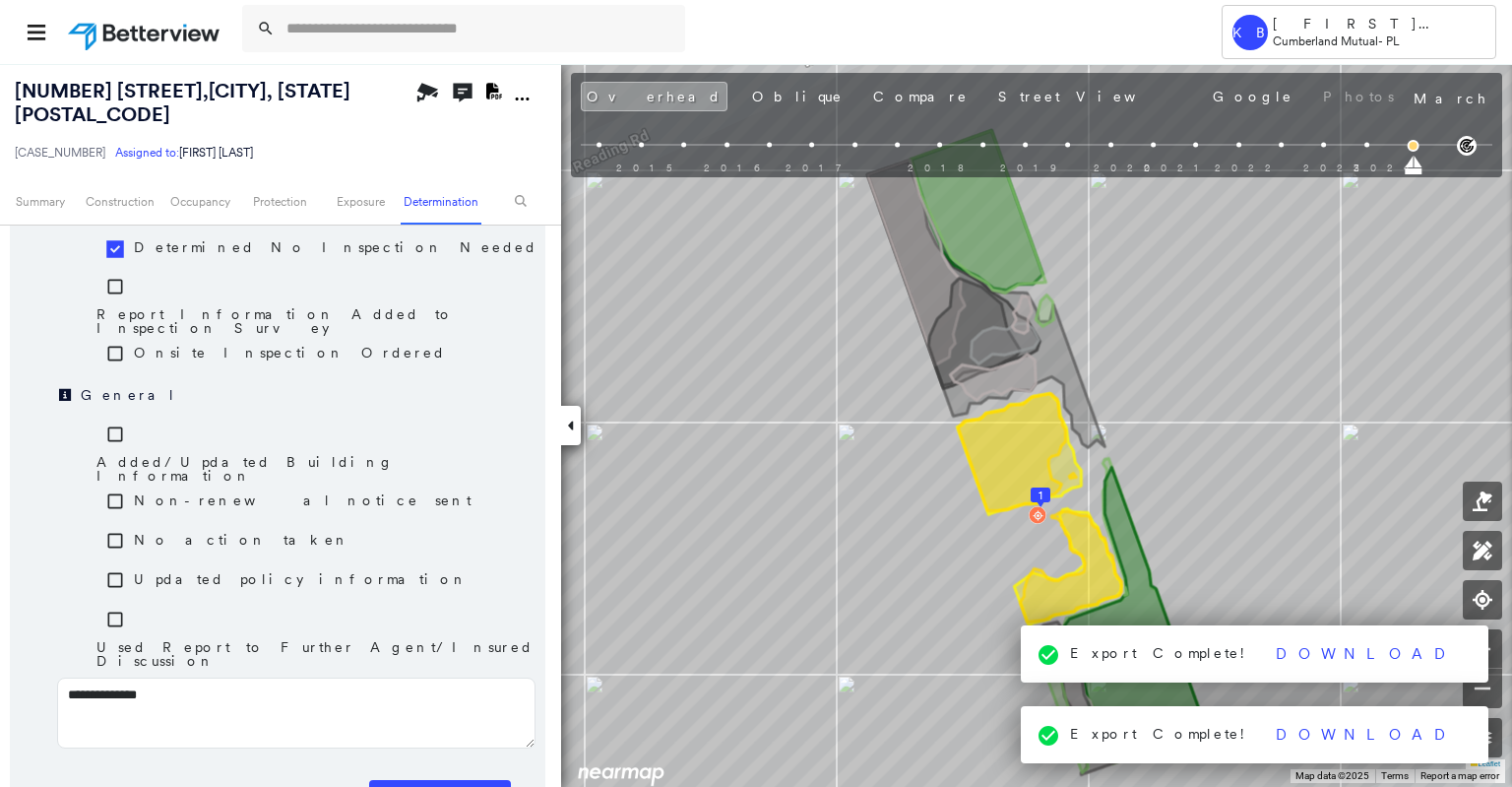 type on "**********" 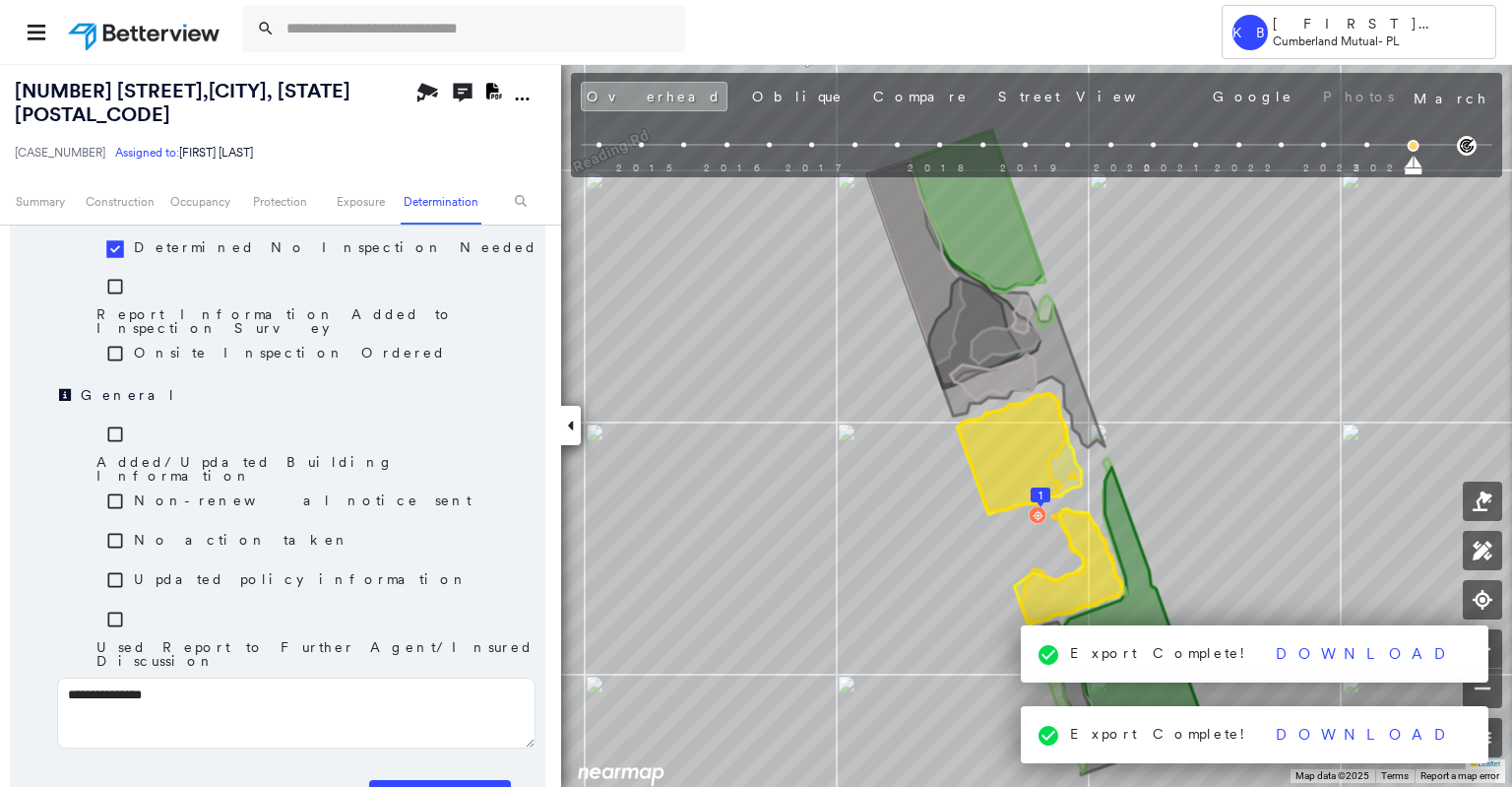type on "**********" 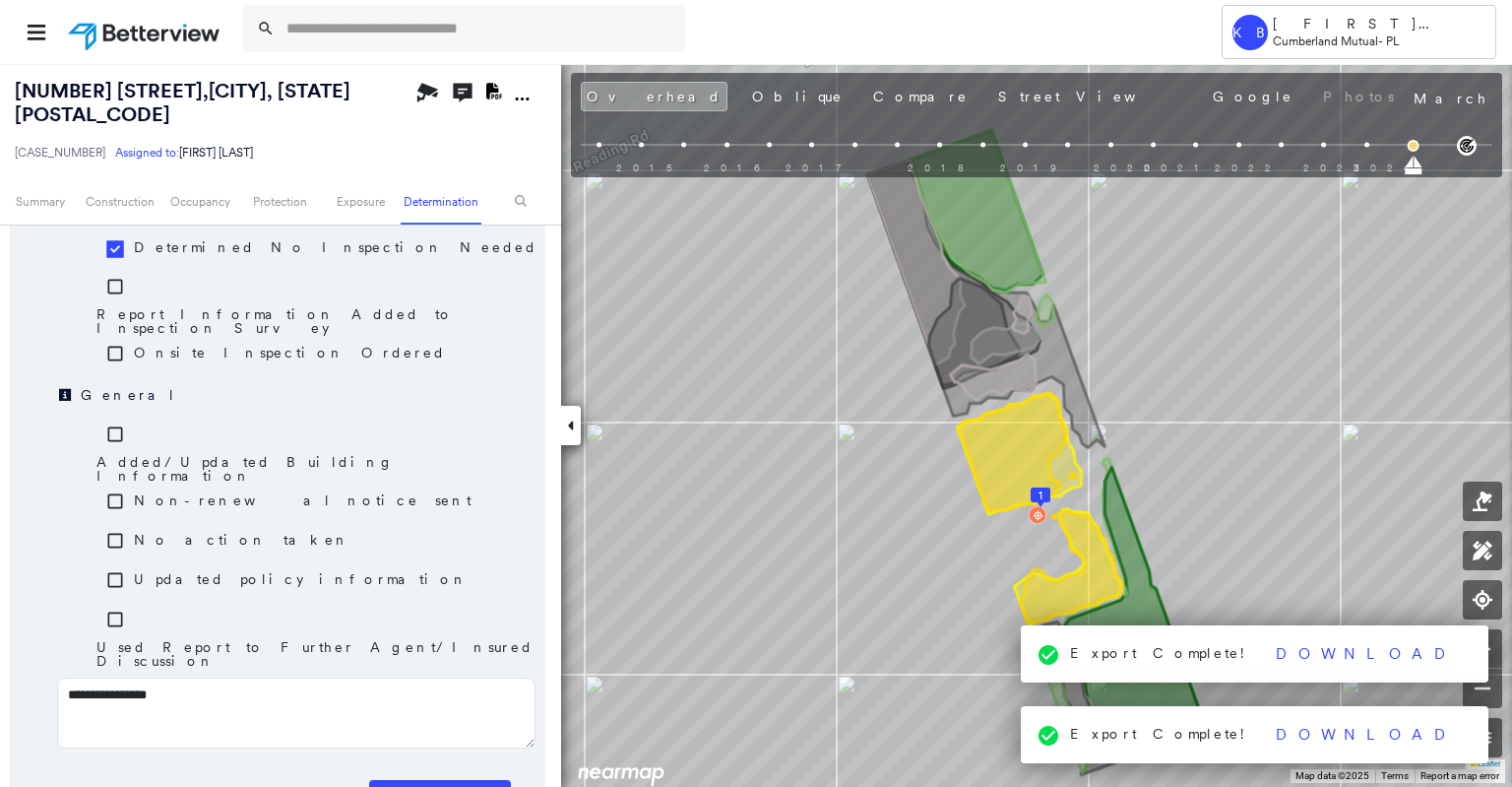 type on "**********" 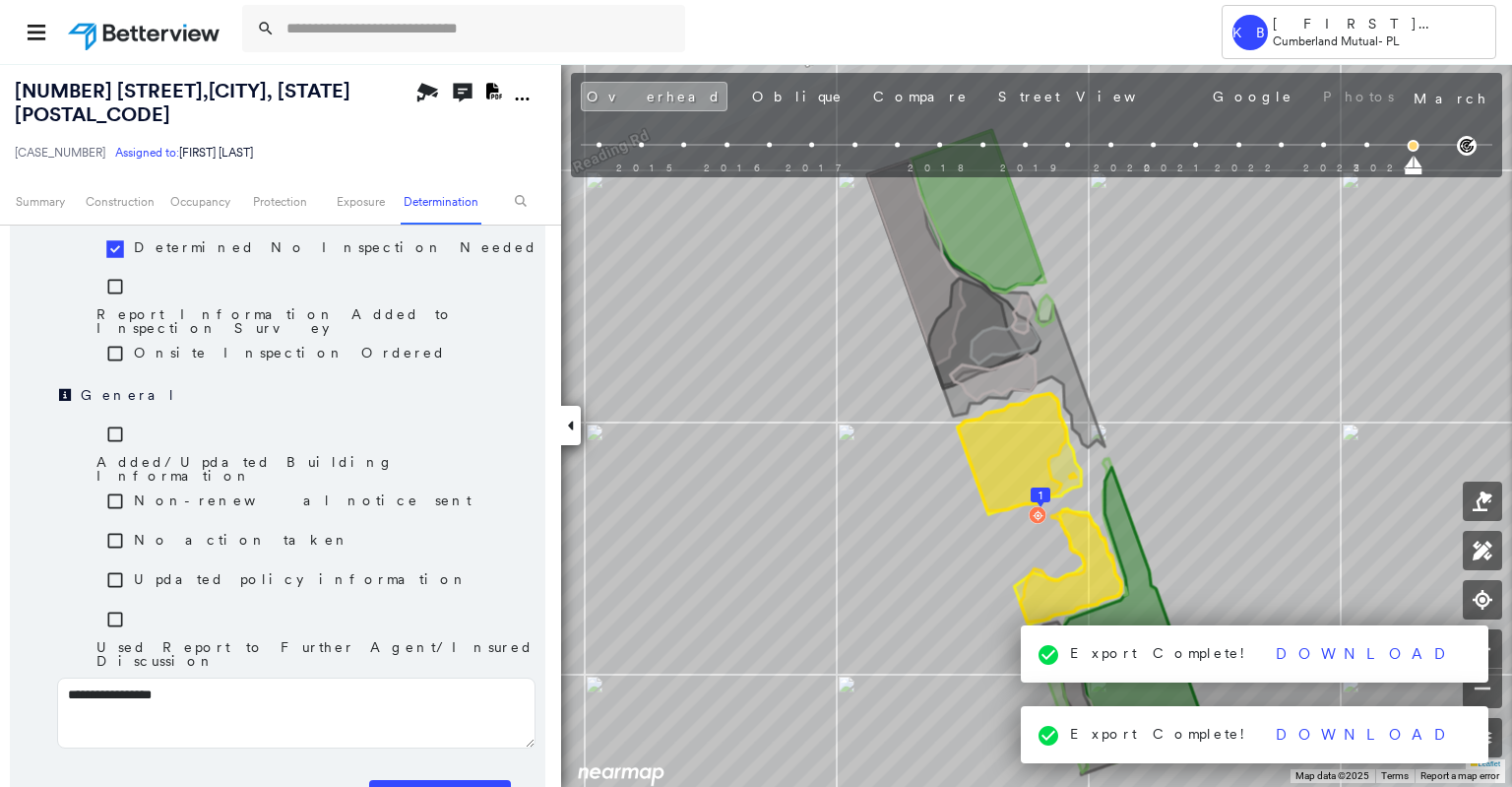 type on "**********" 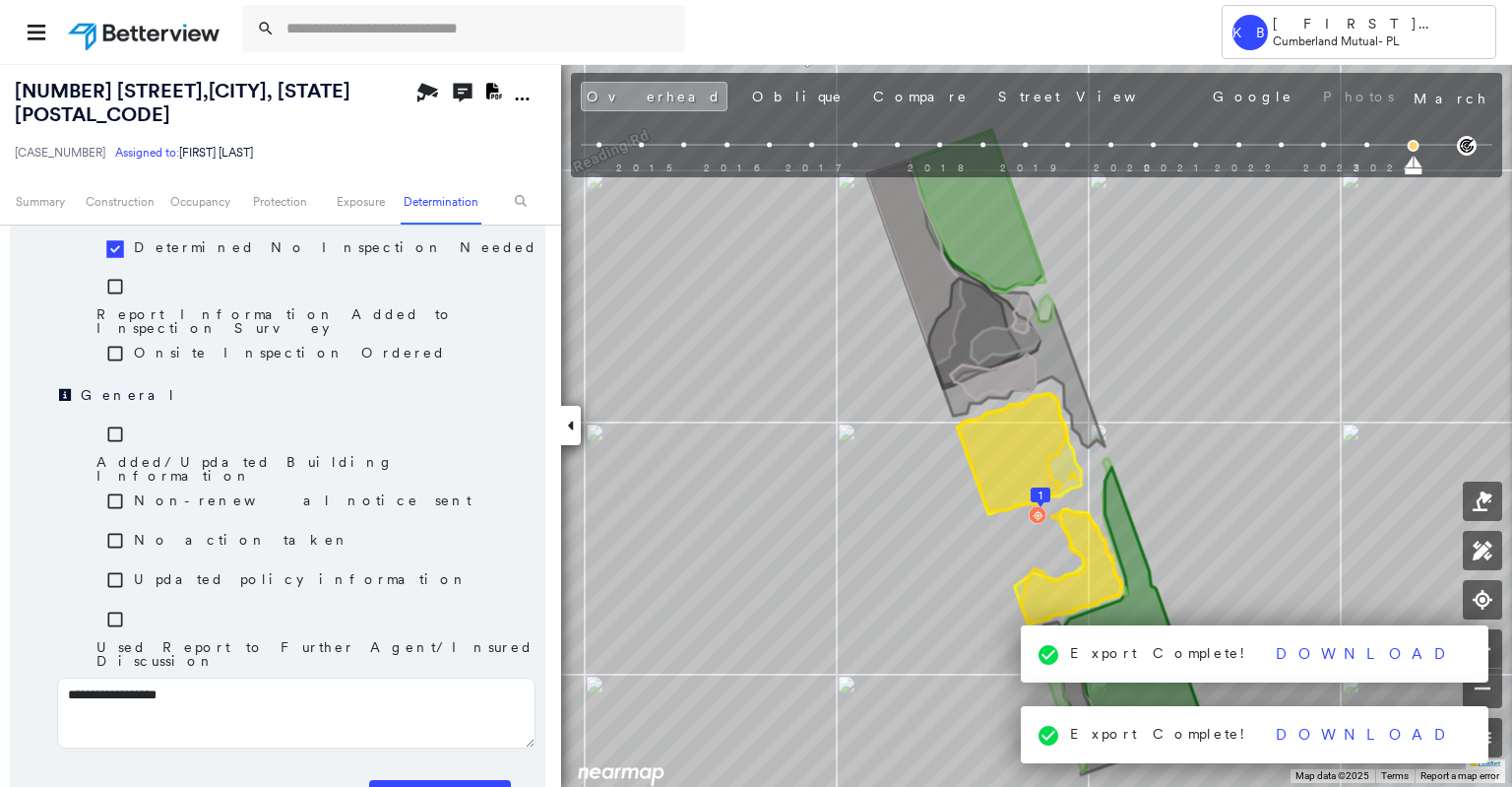 type on "**********" 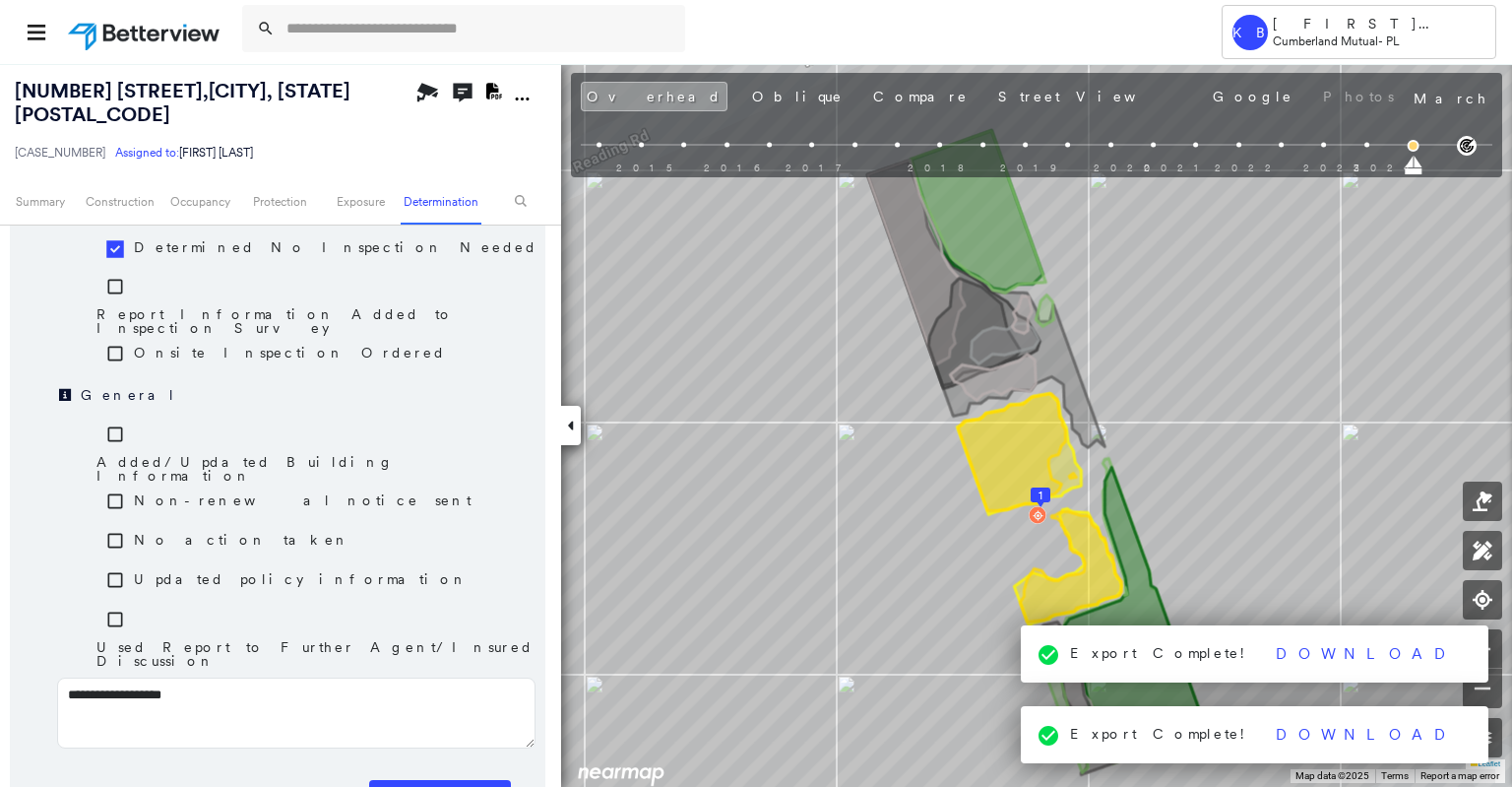 type on "**********" 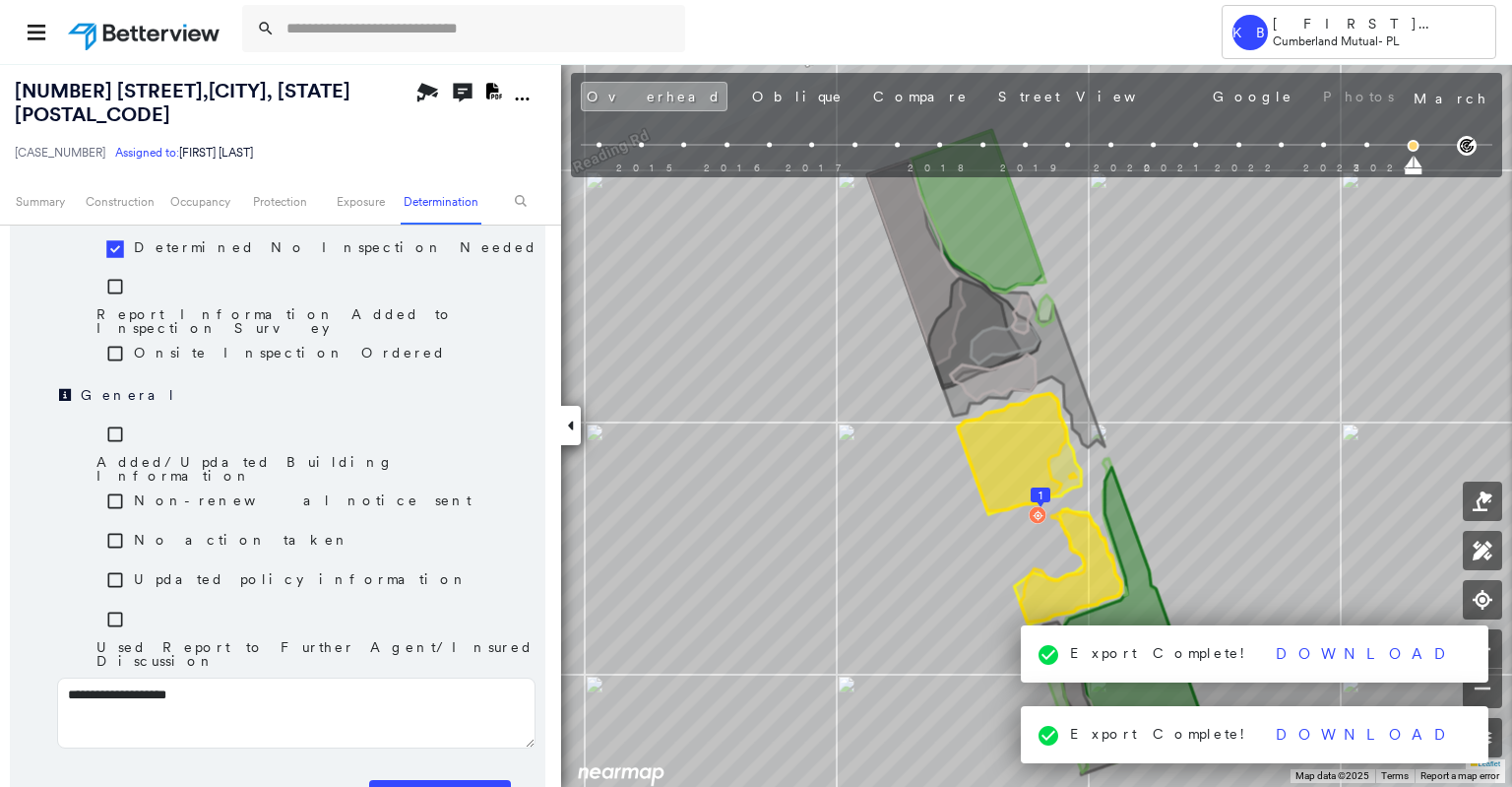 type on "**********" 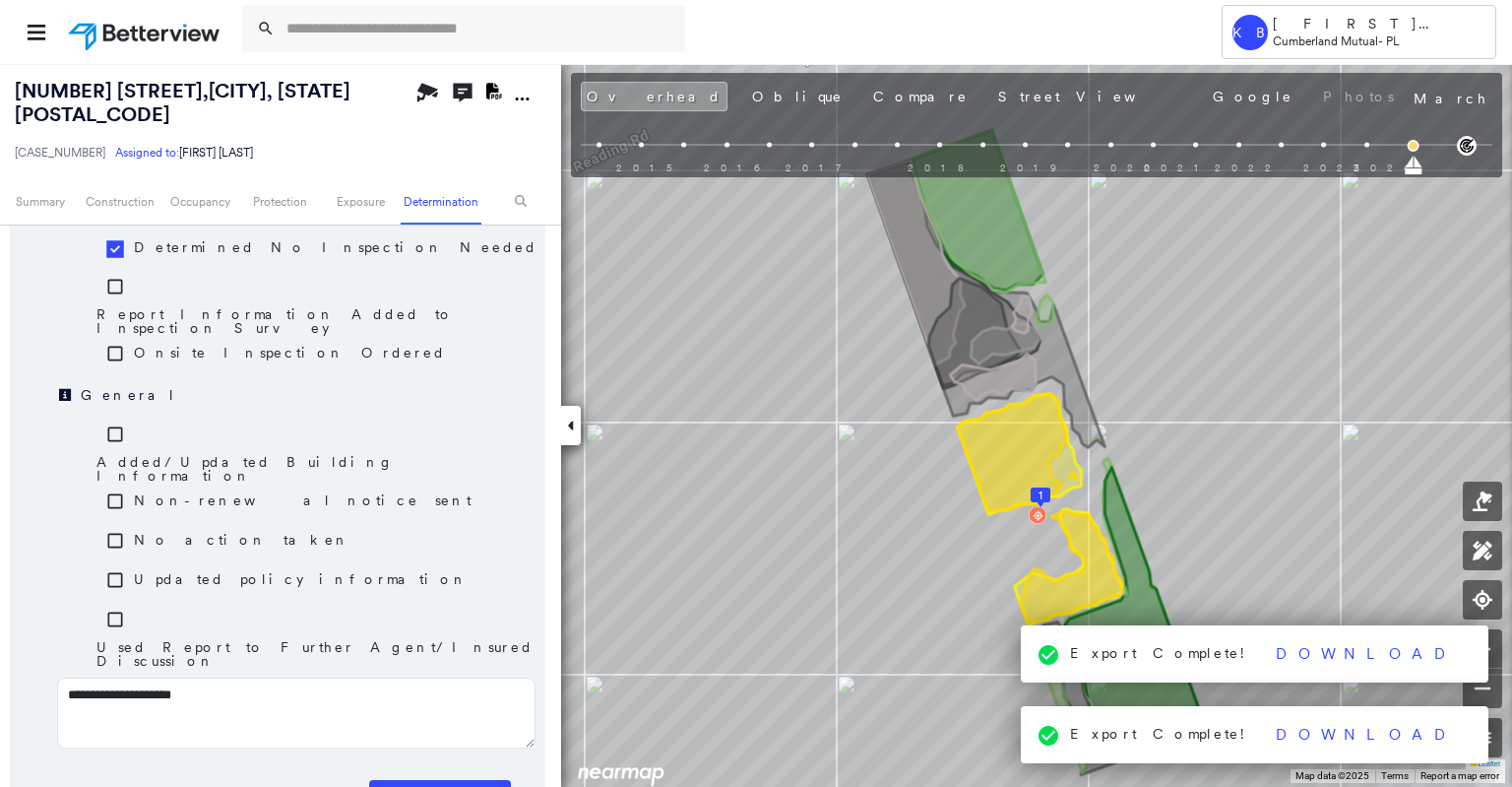 type on "**********" 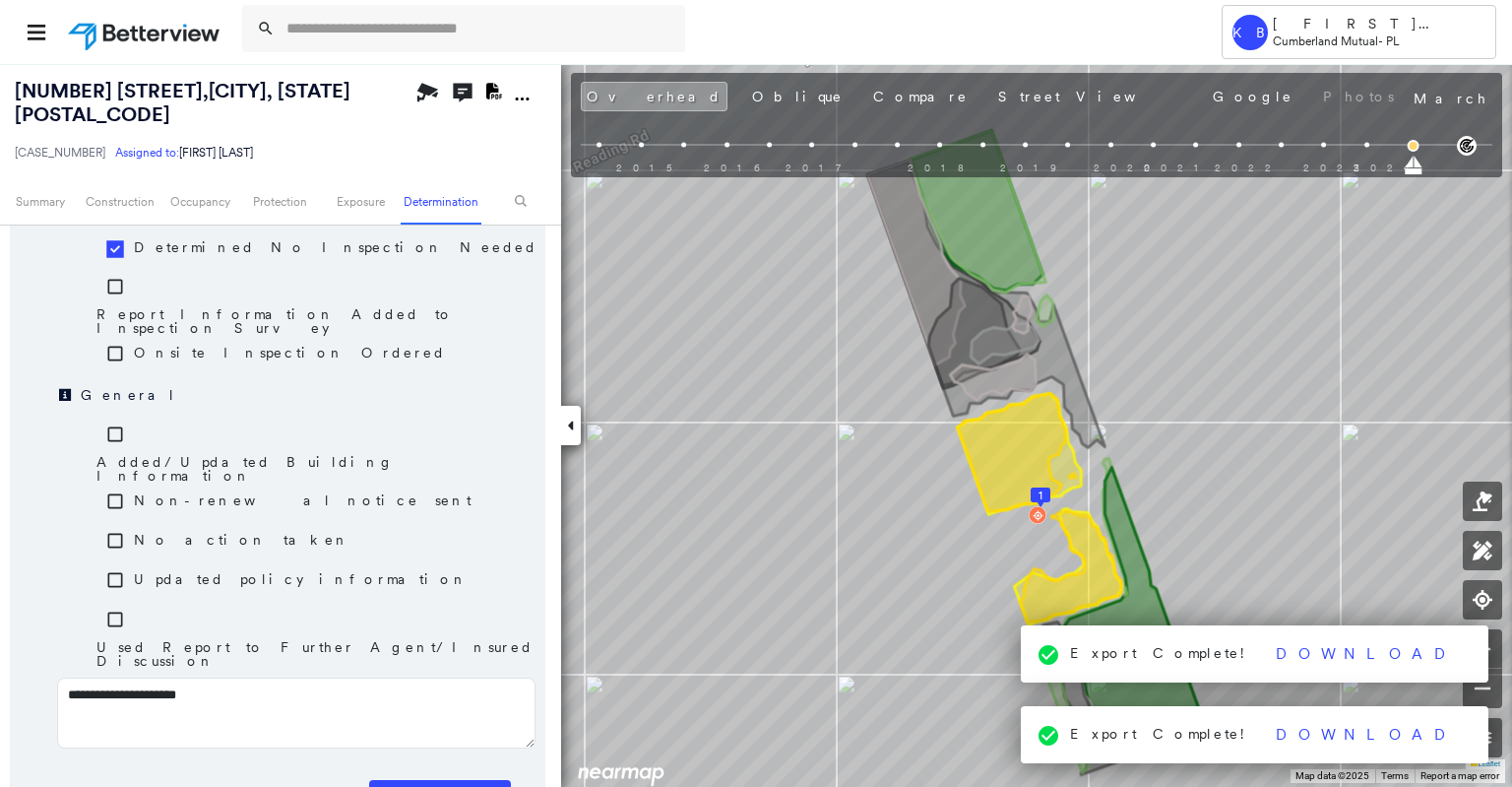type on "**********" 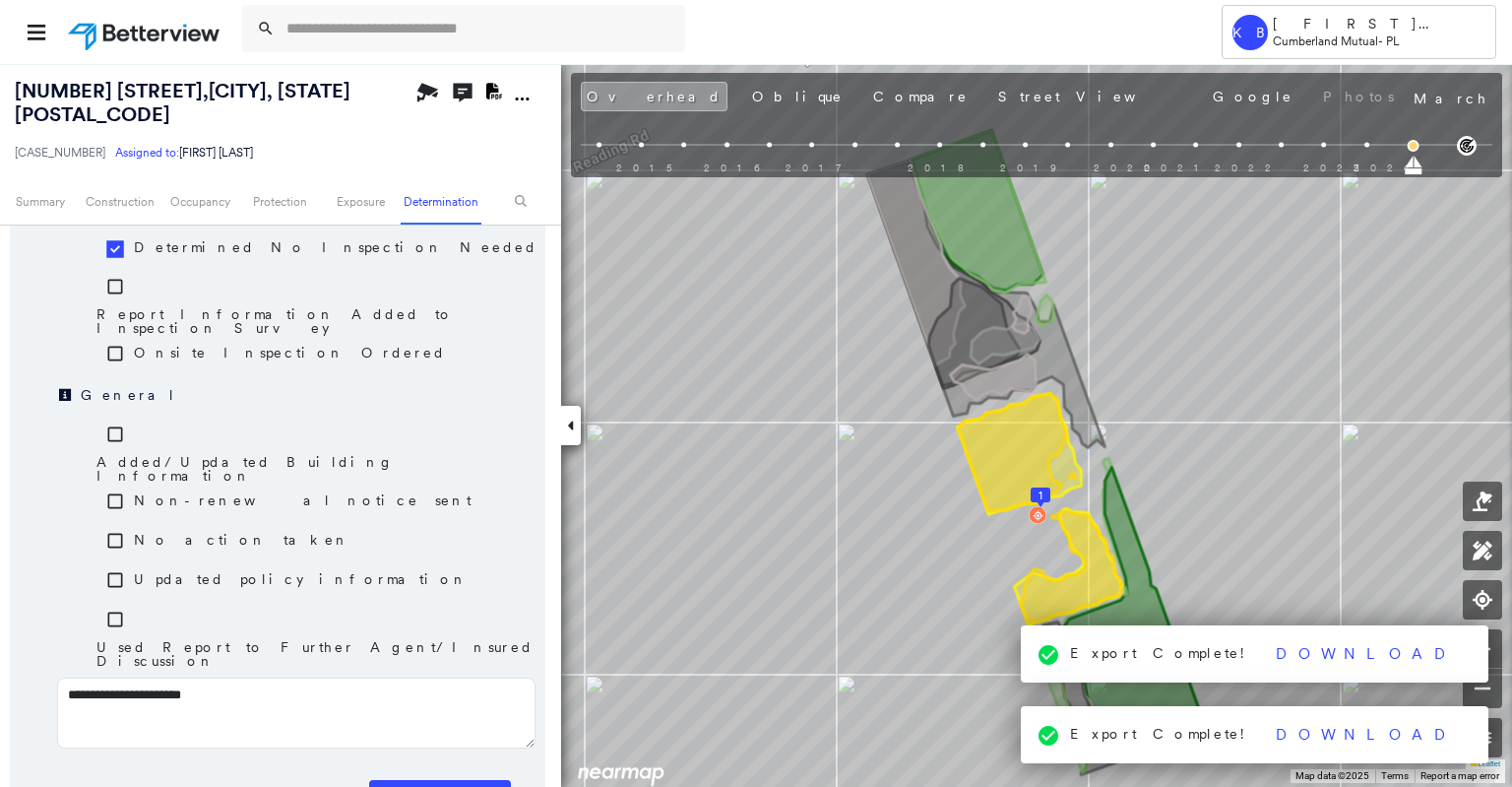 type on "**********" 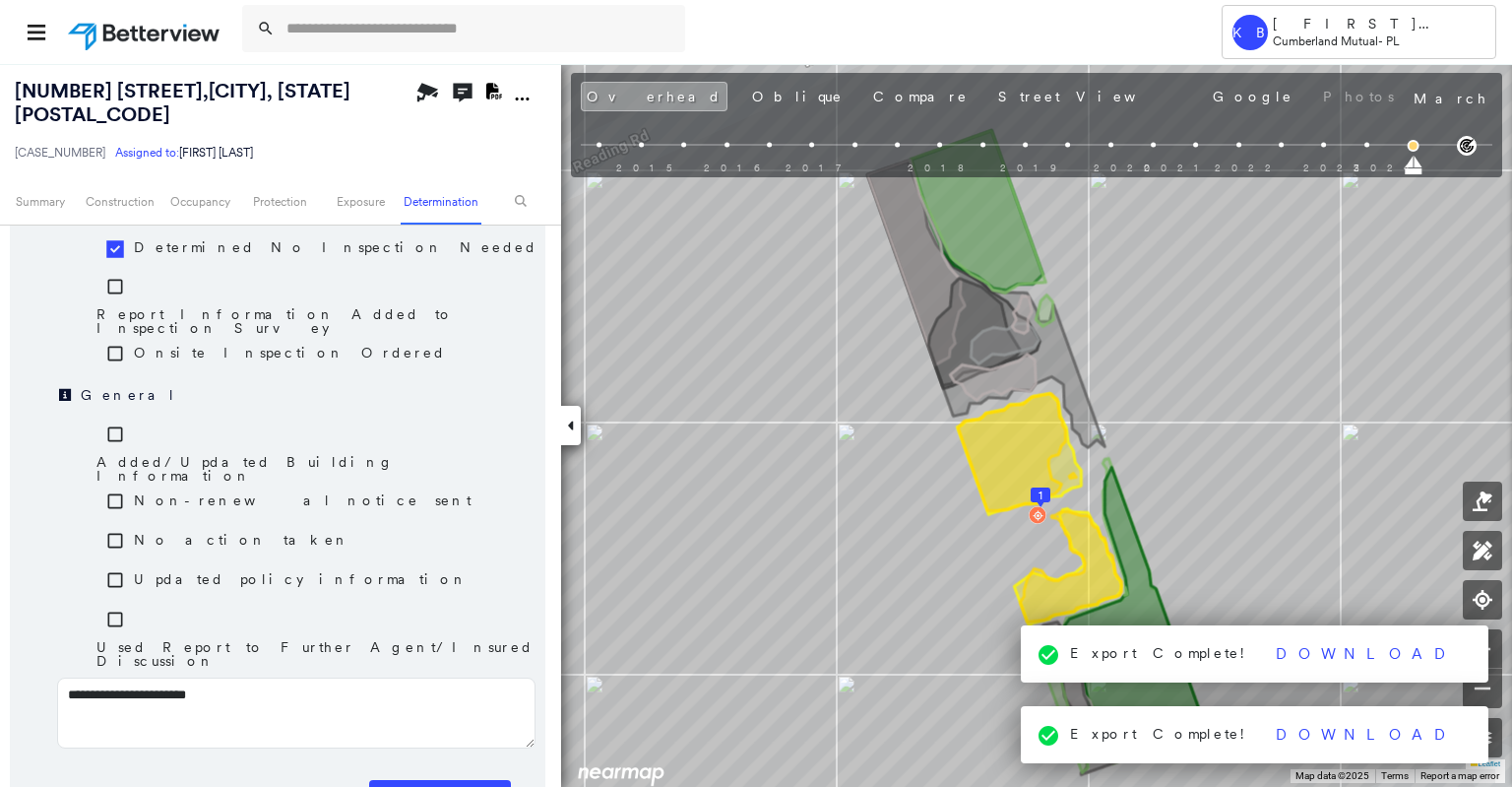 type on "**********" 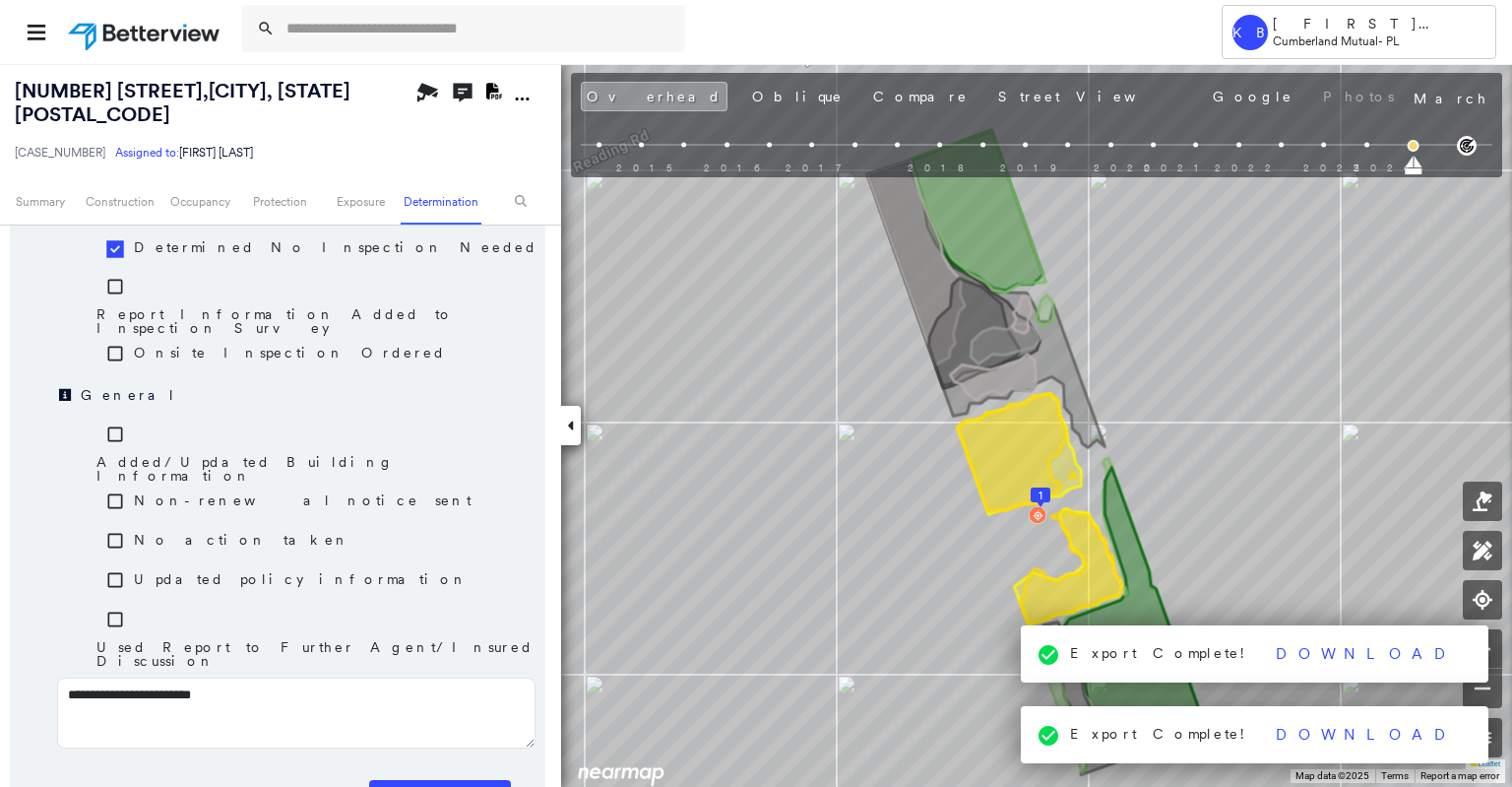 type on "**********" 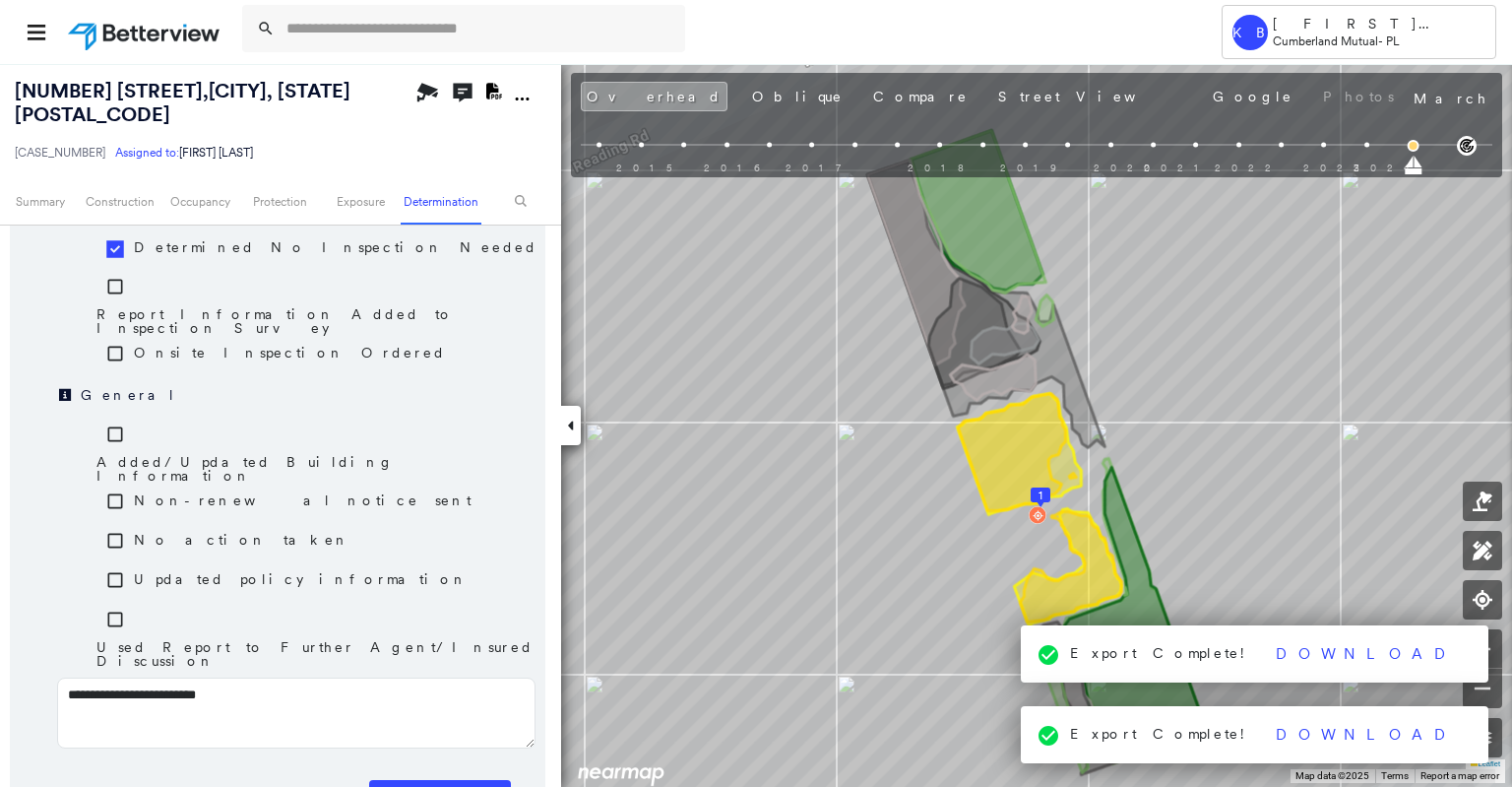 type on "**********" 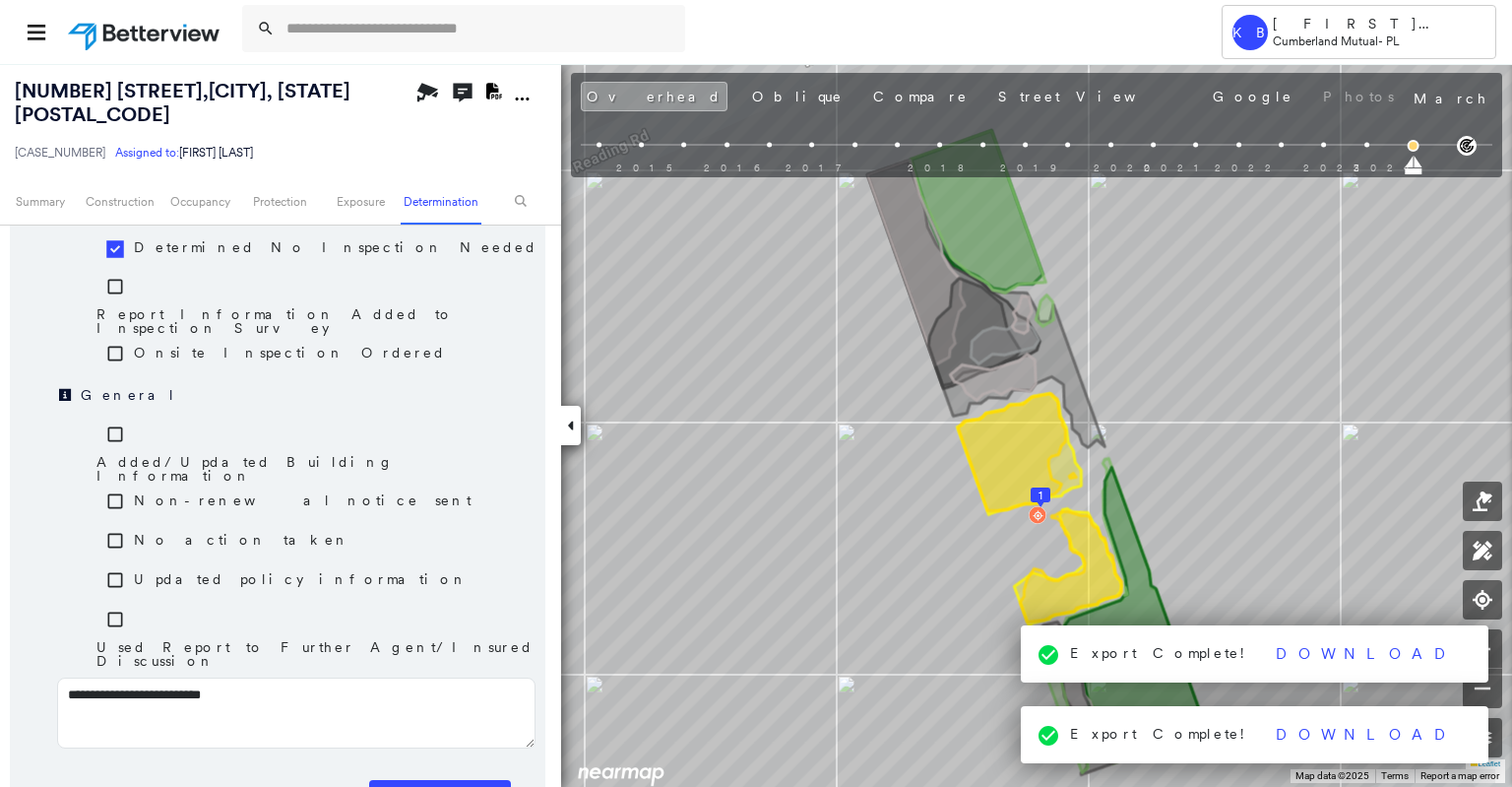 type on "**********" 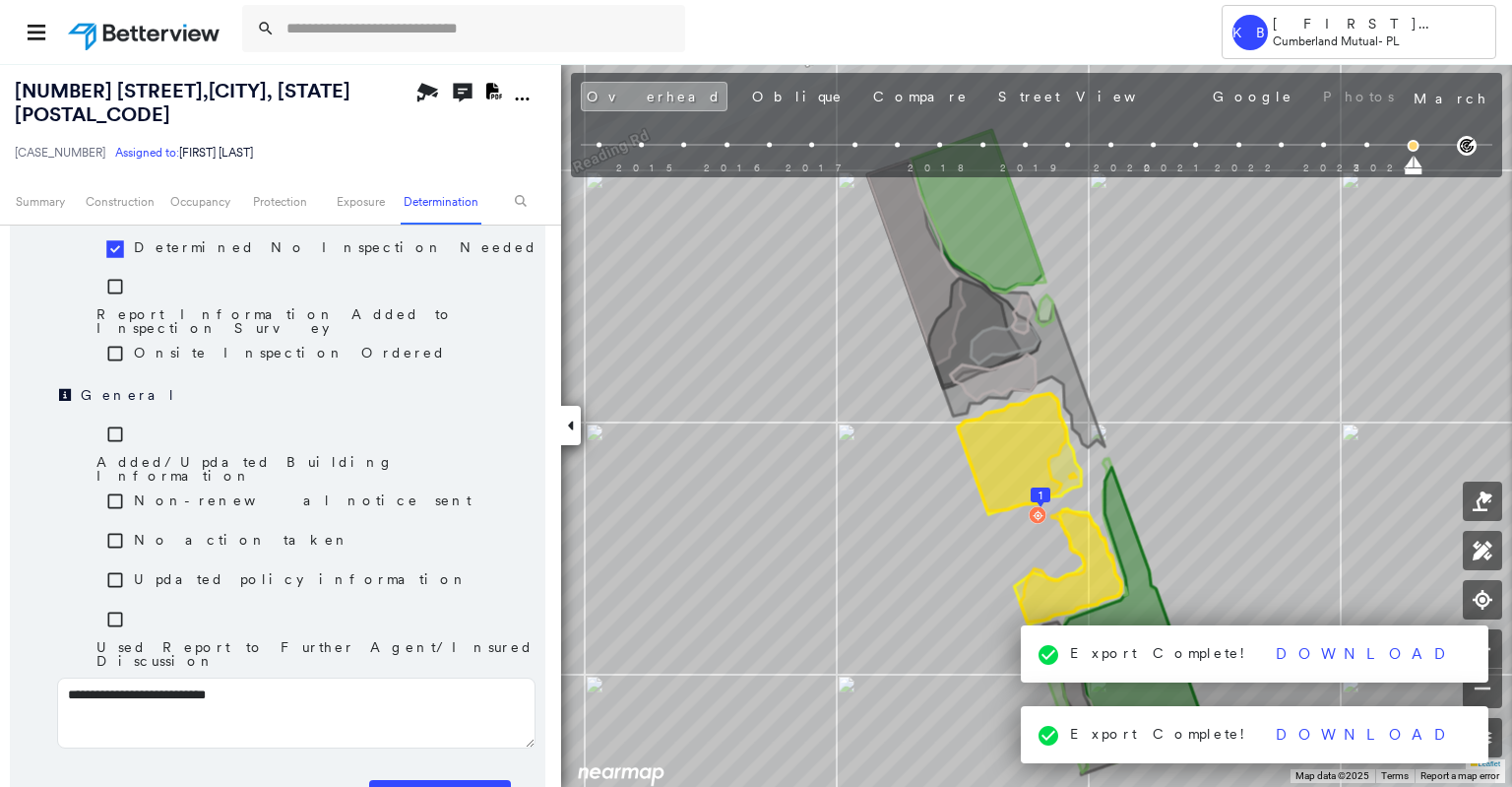 type on "**********" 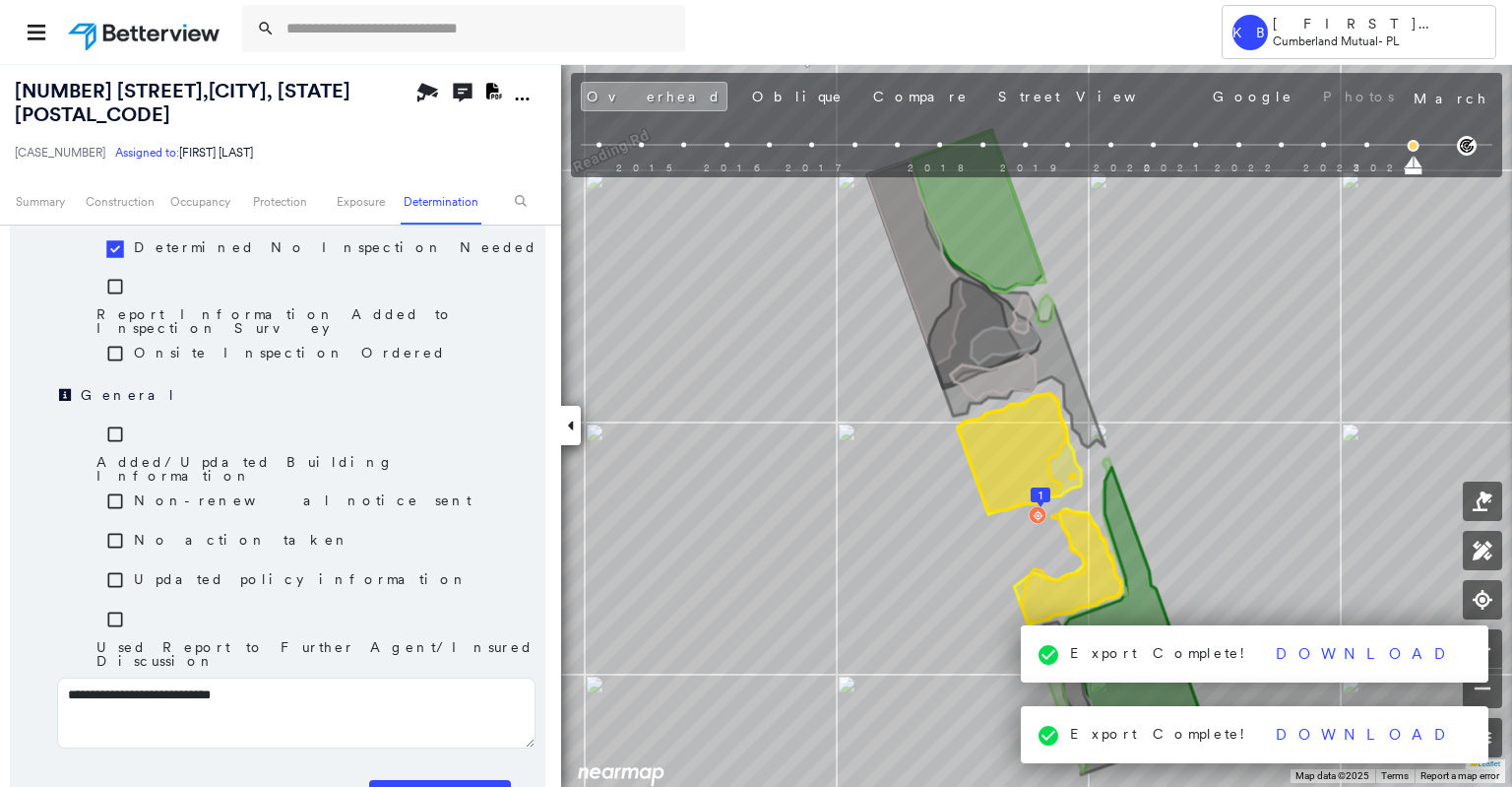 type on "**********" 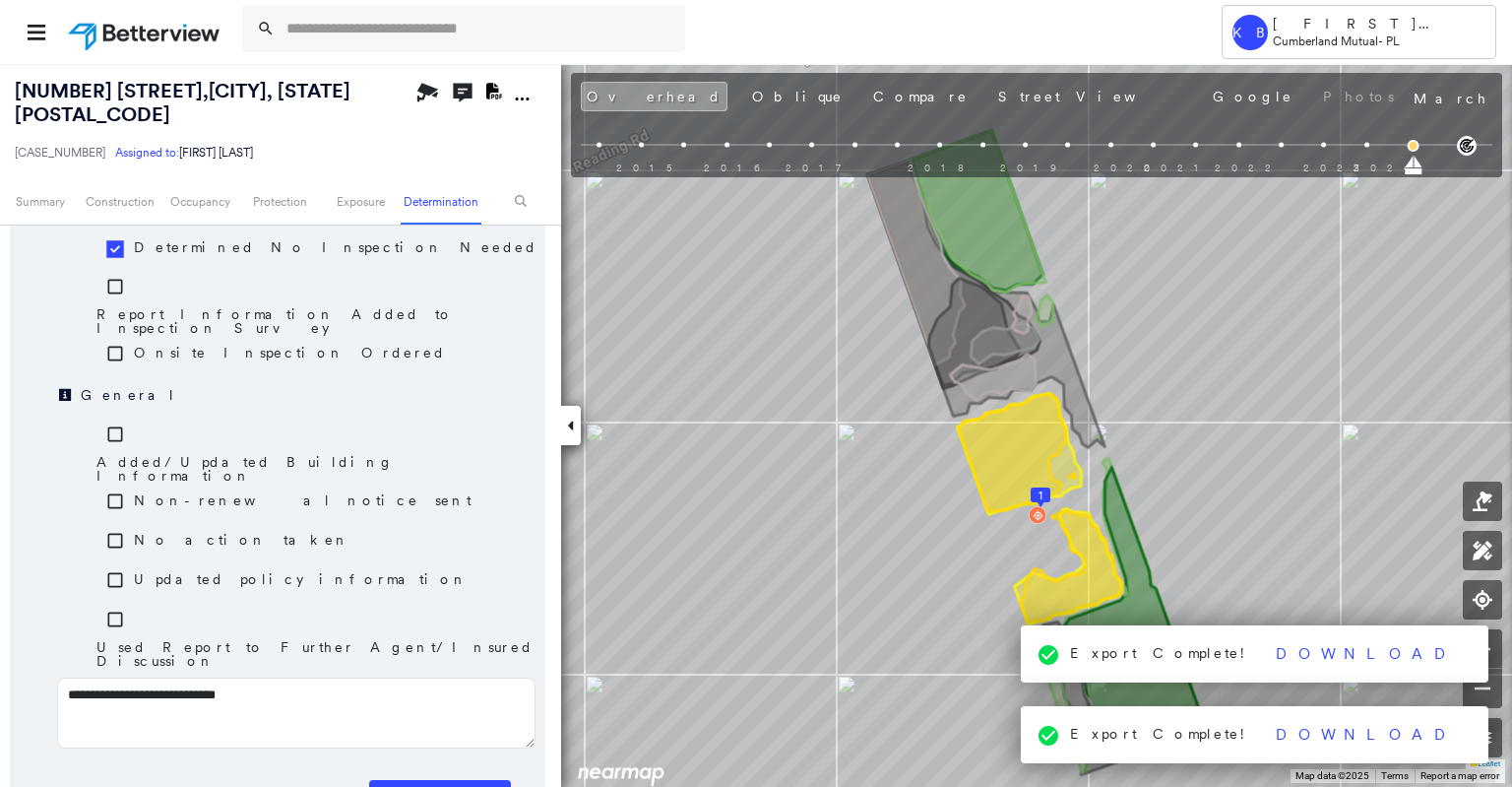 type on "**********" 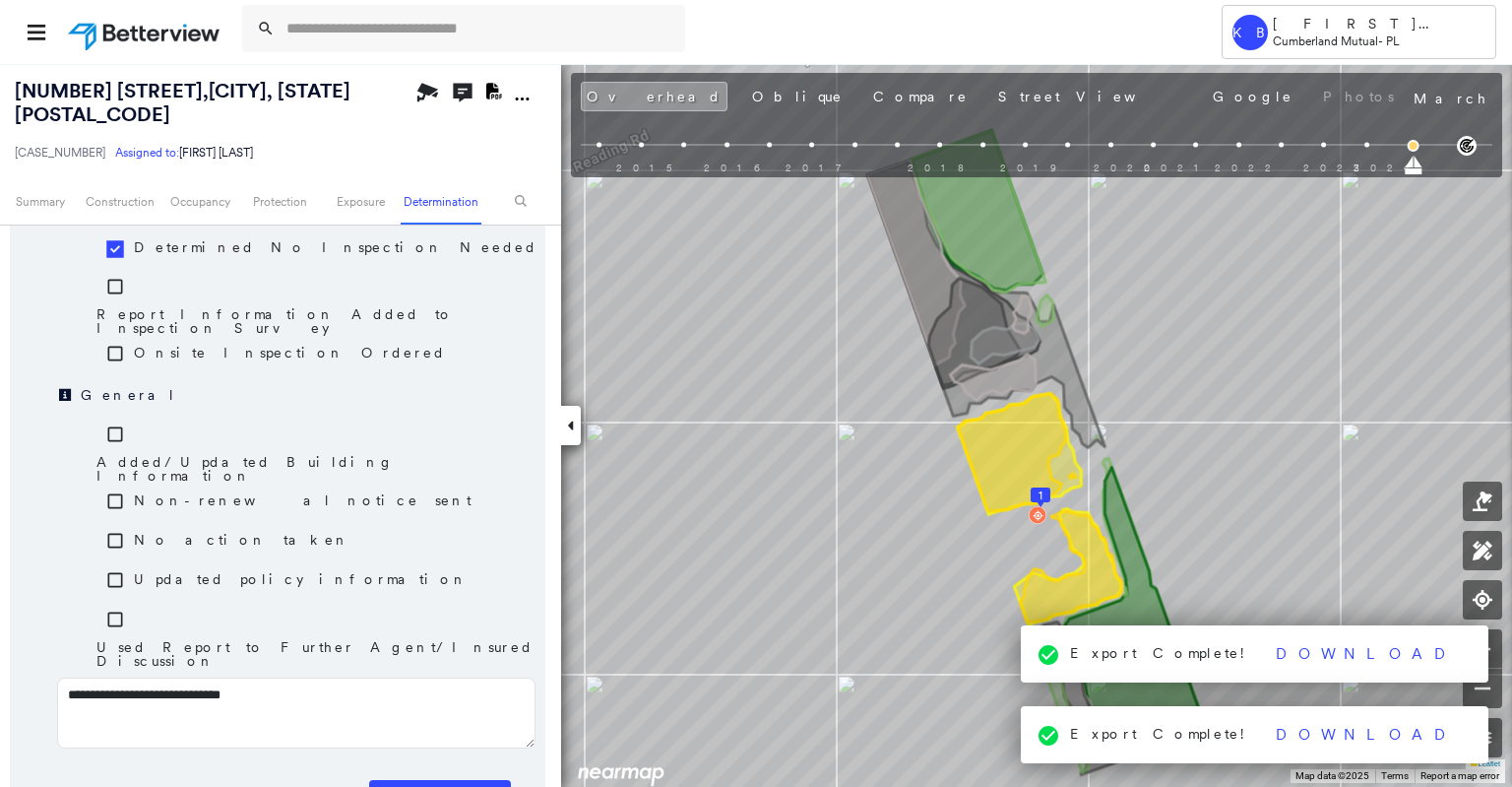type on "**********" 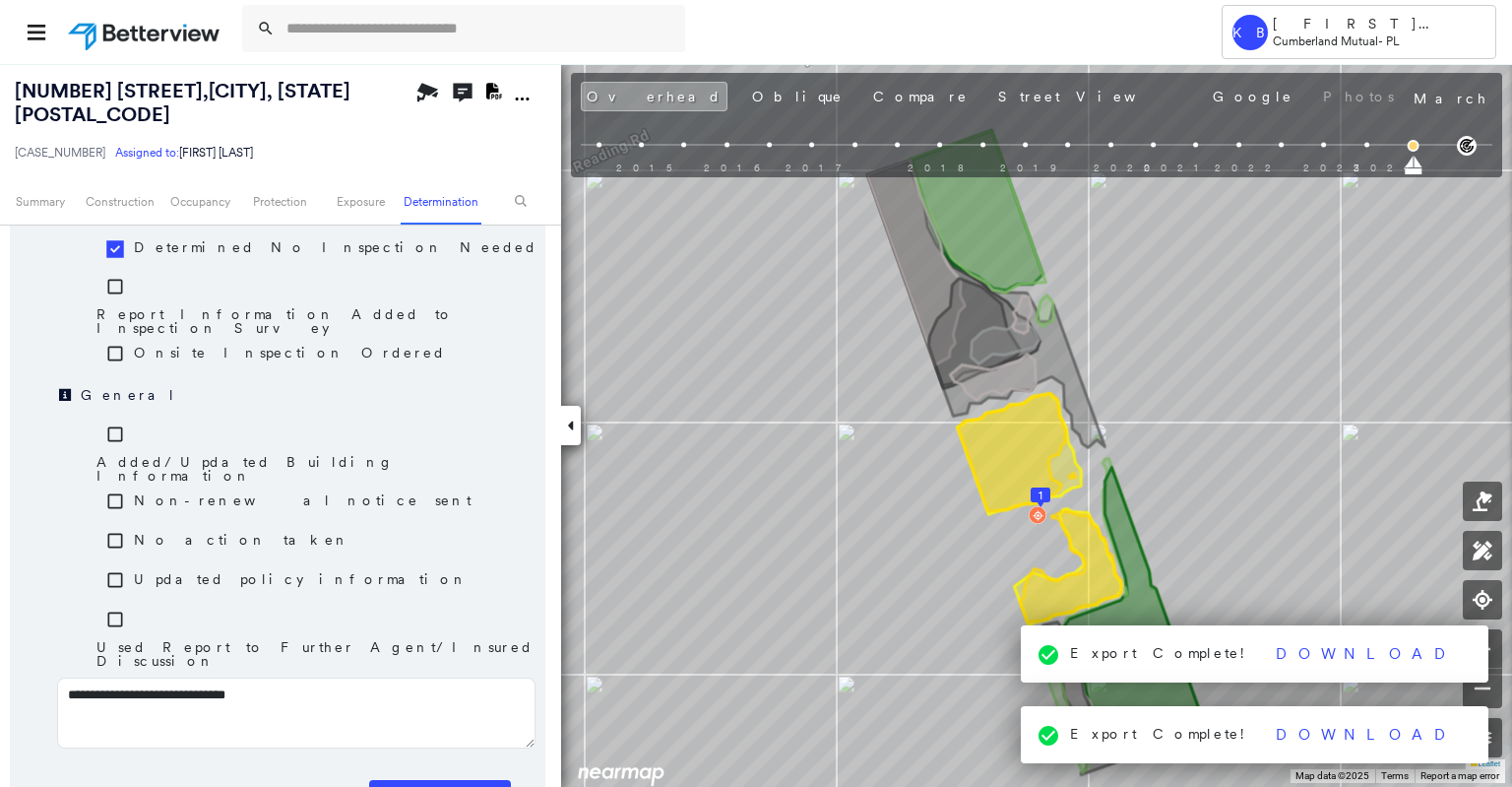 type on "**********" 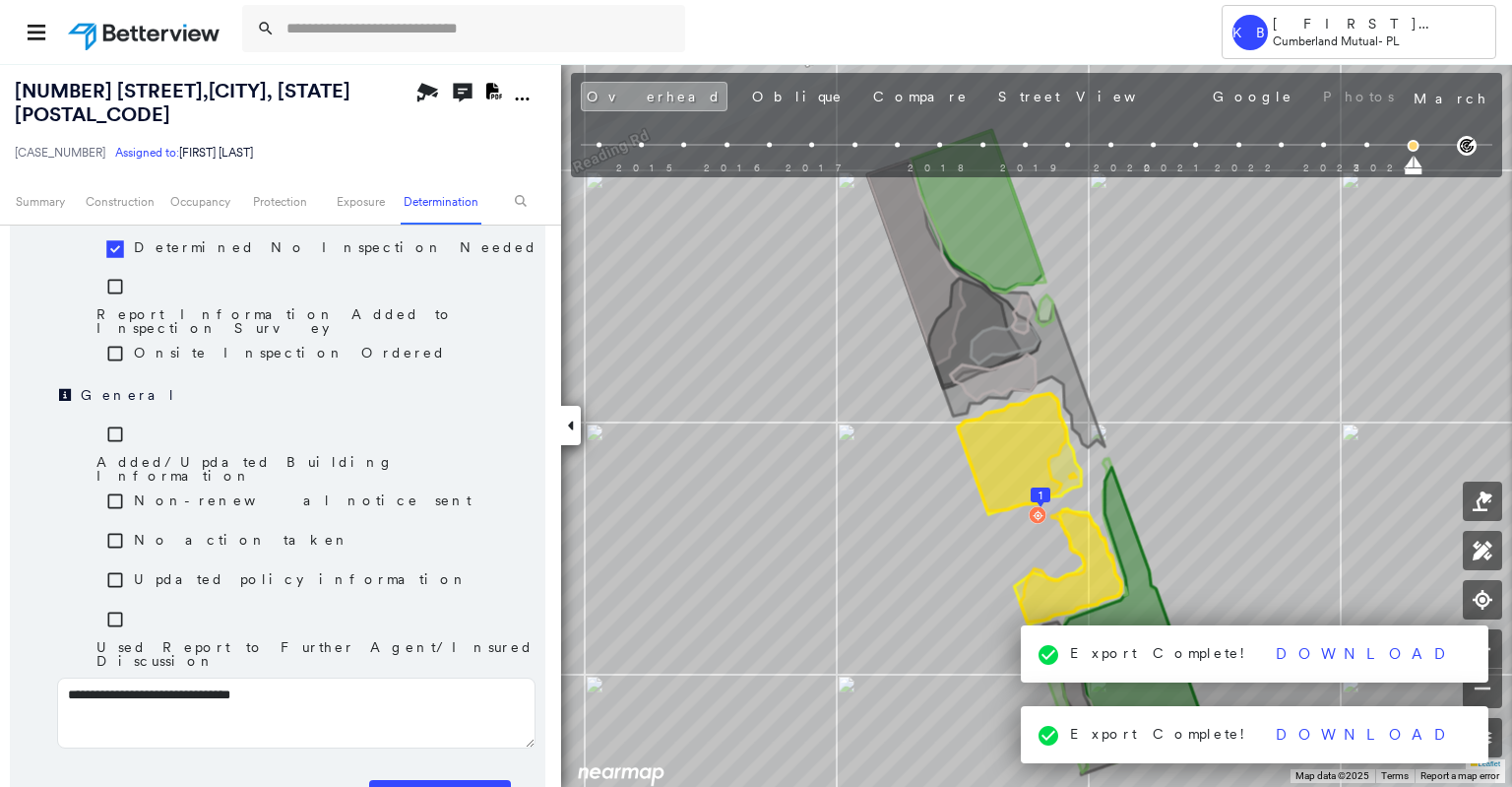 type on "**********" 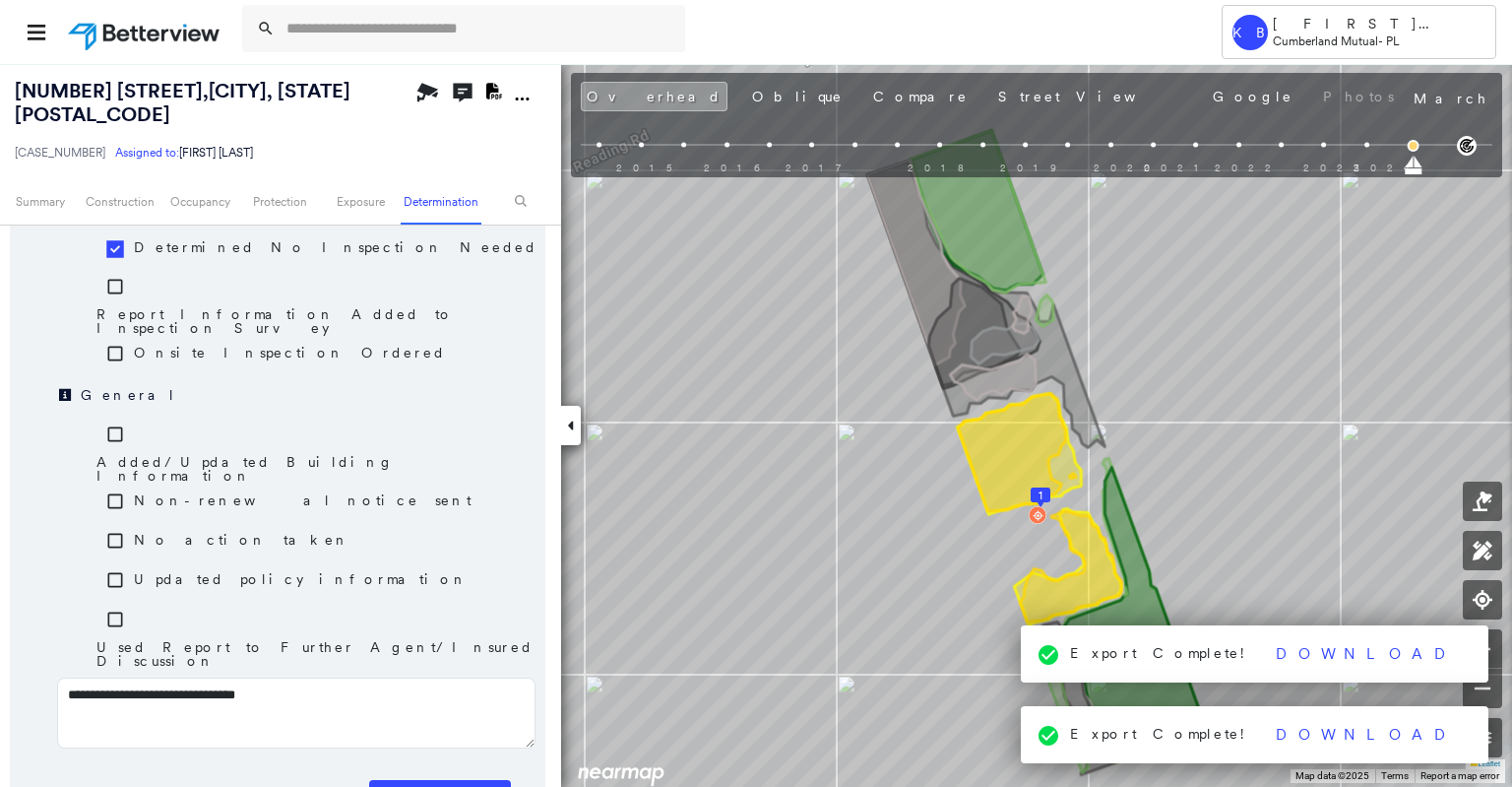 type on "**********" 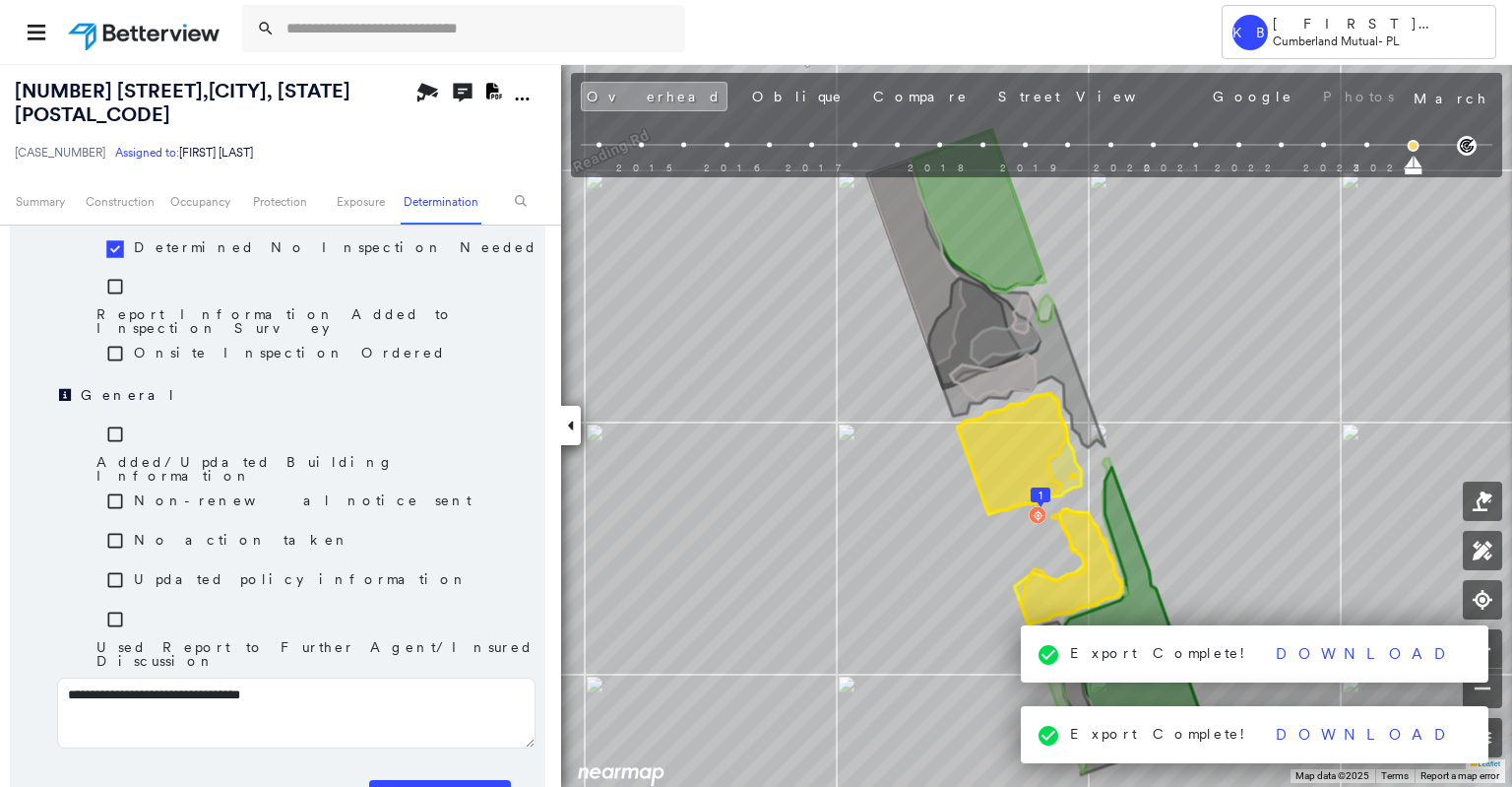 type on "**********" 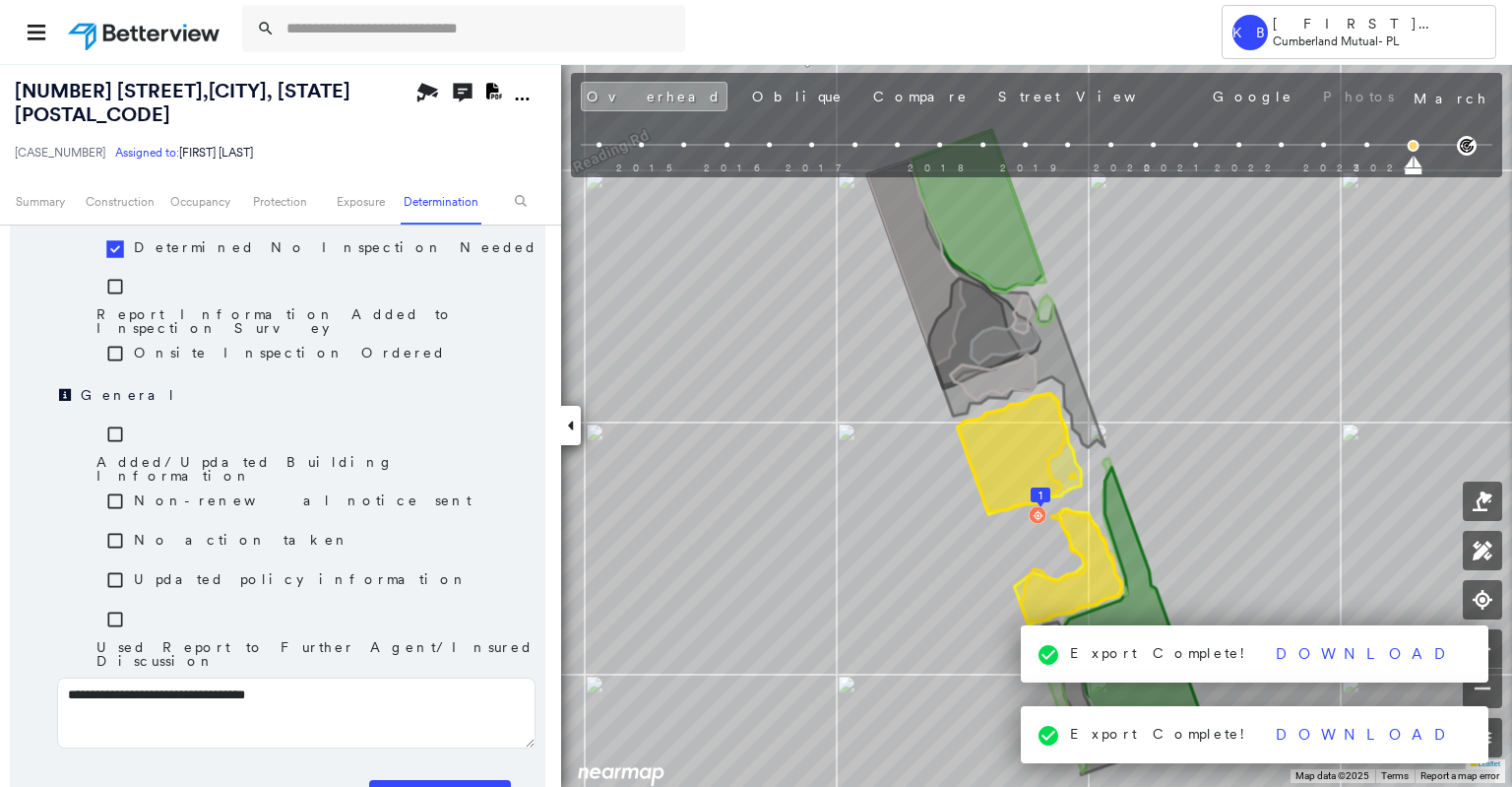 type on "**********" 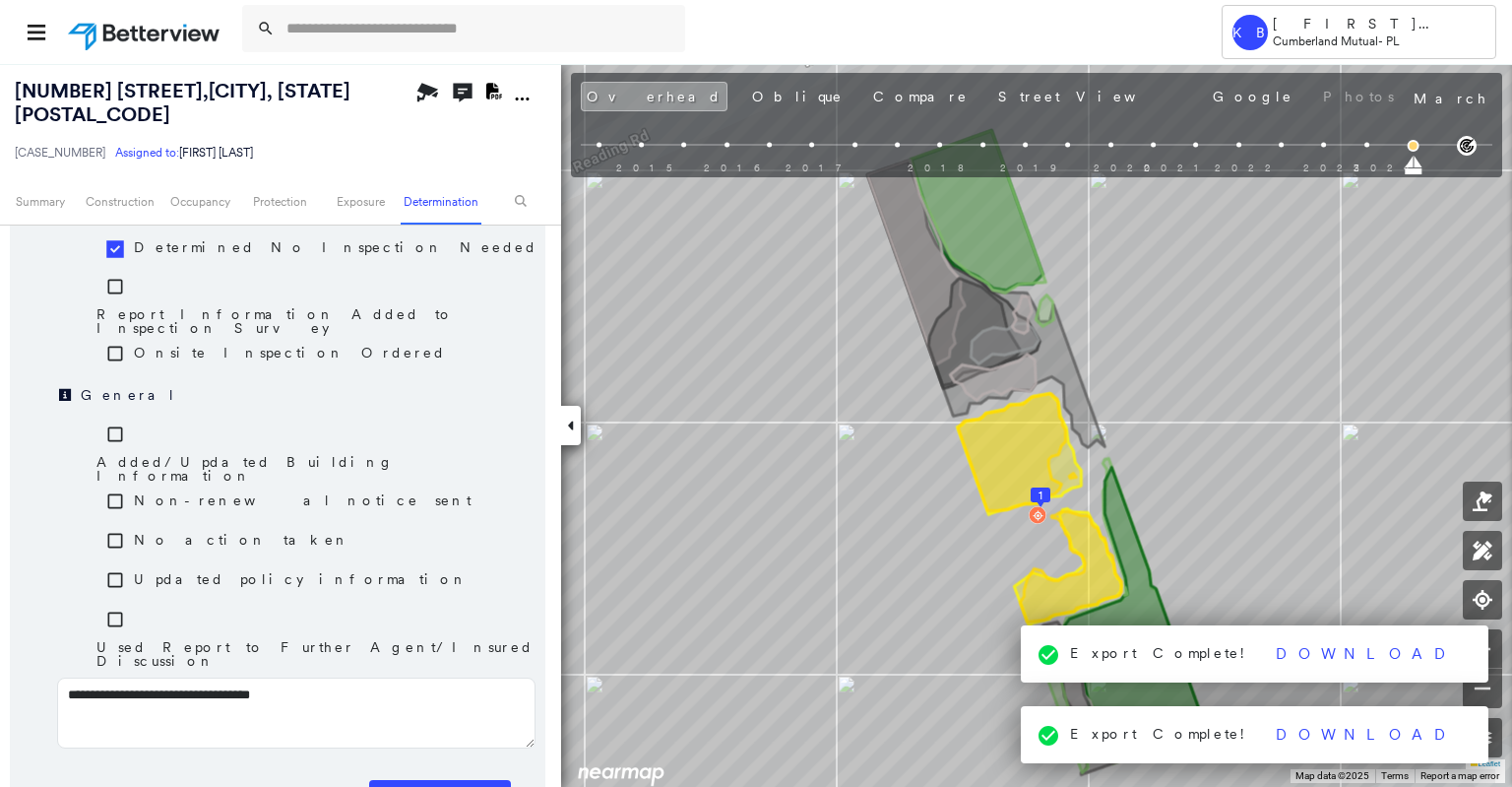 type on "**********" 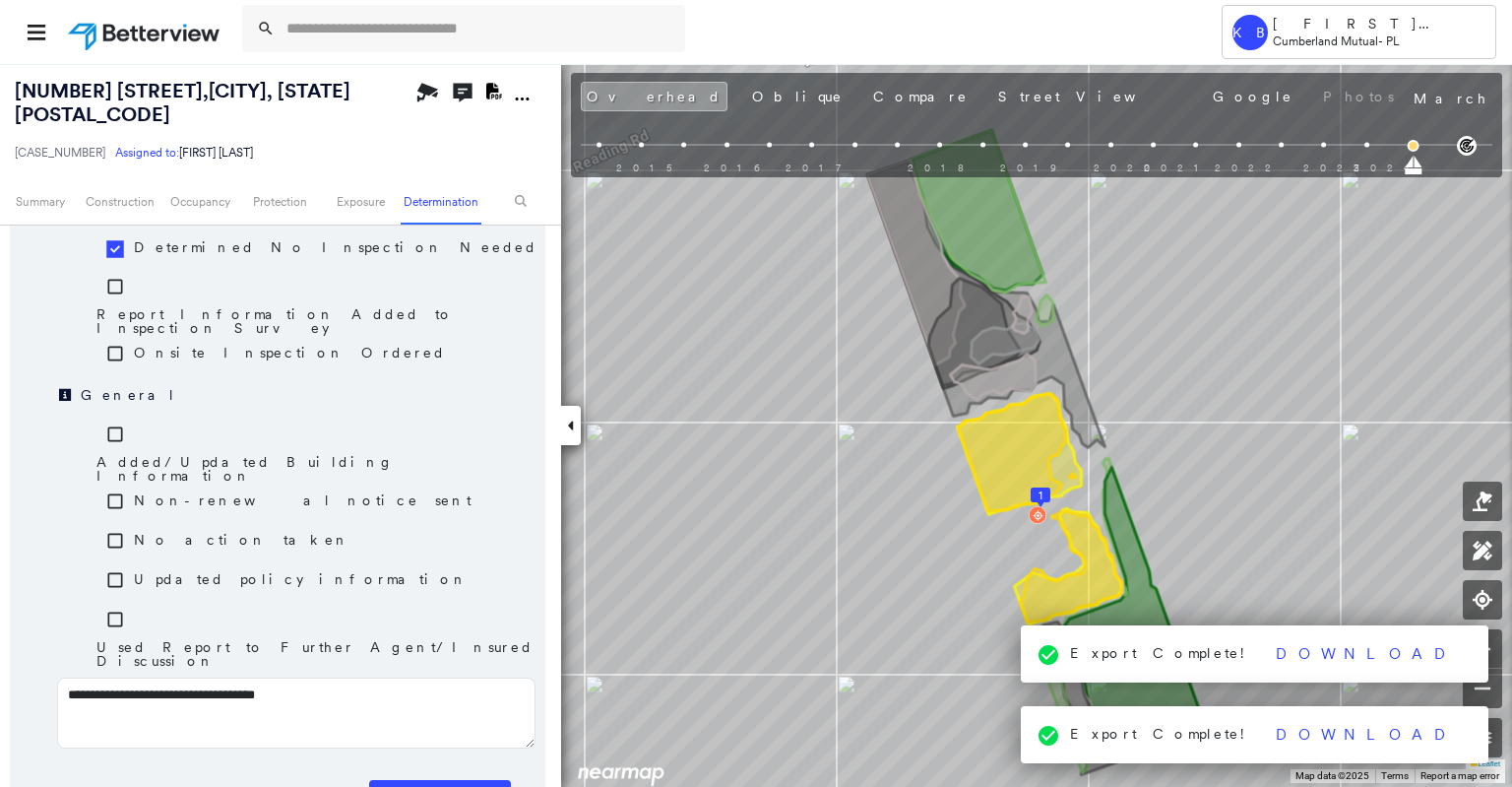 type on "**********" 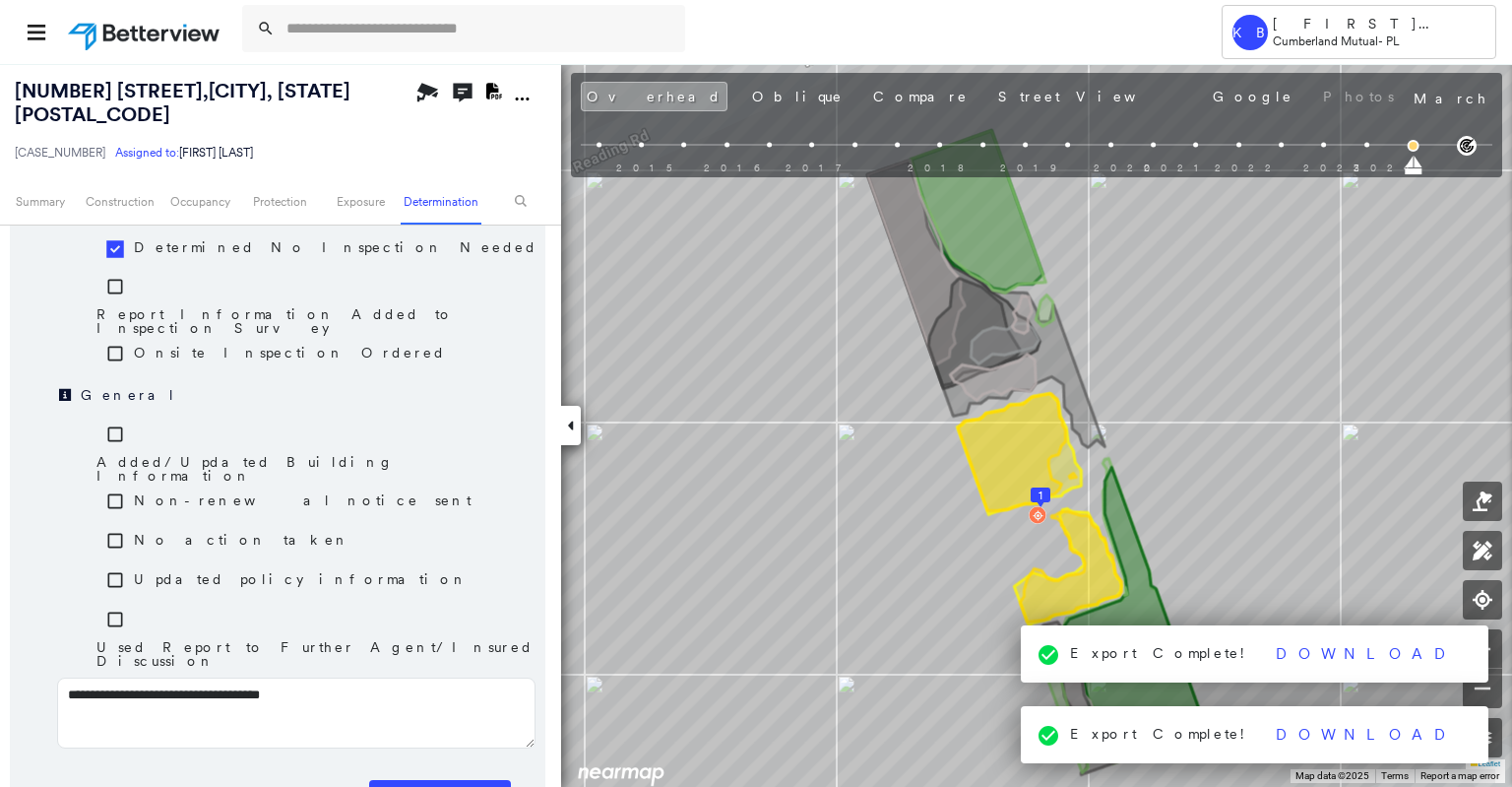type on "**********" 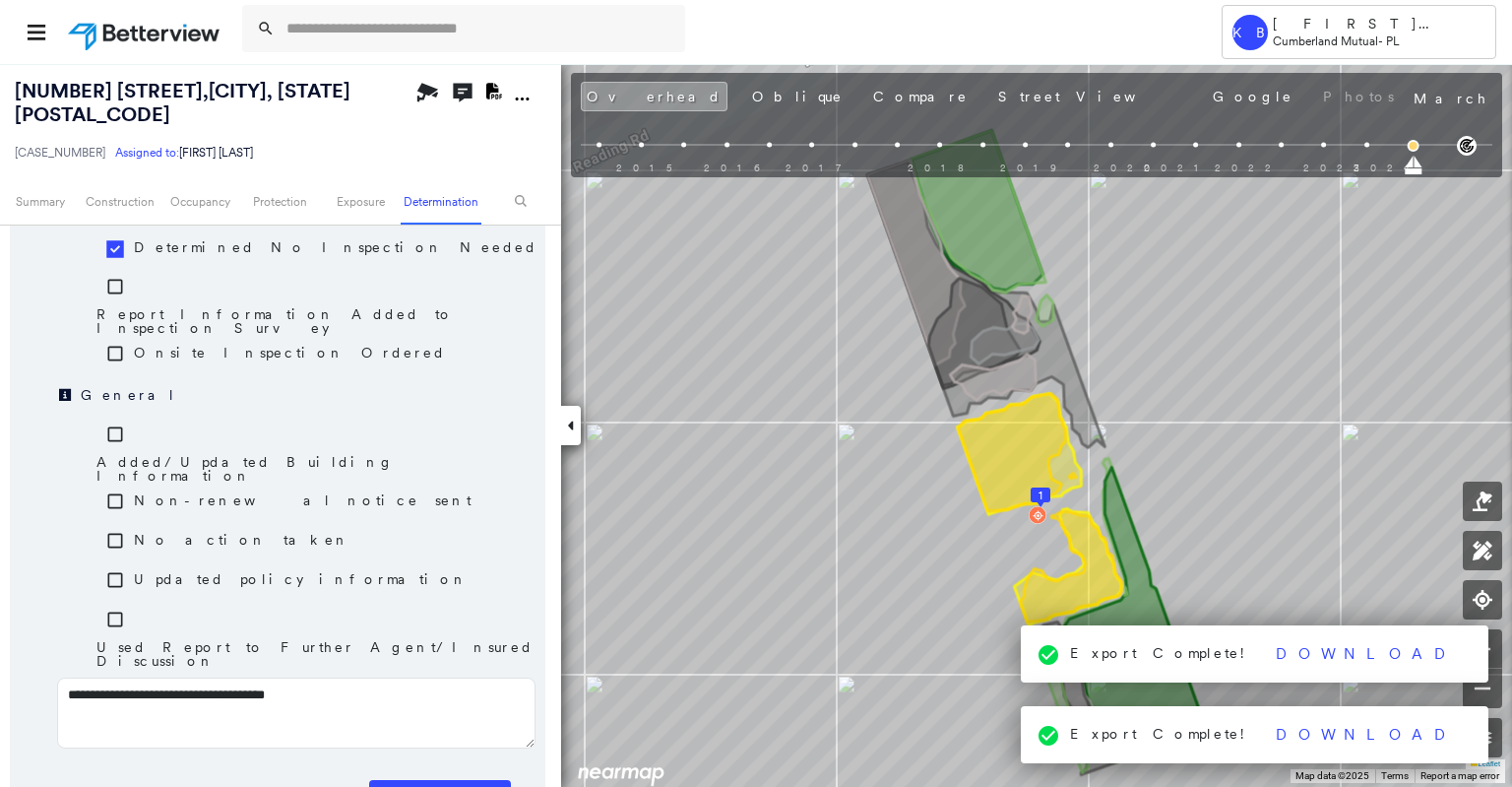 type on "**********" 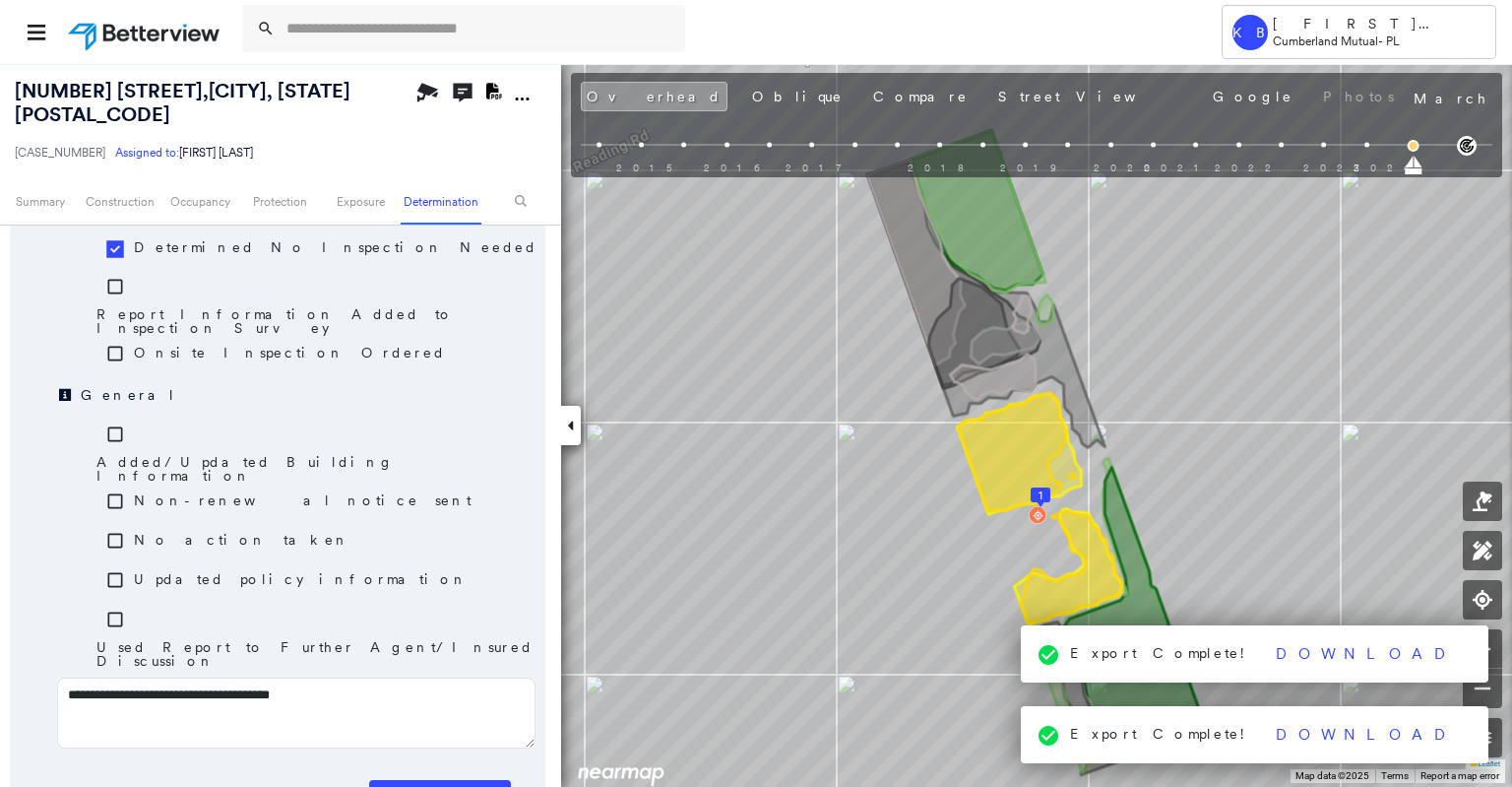 type on "**********" 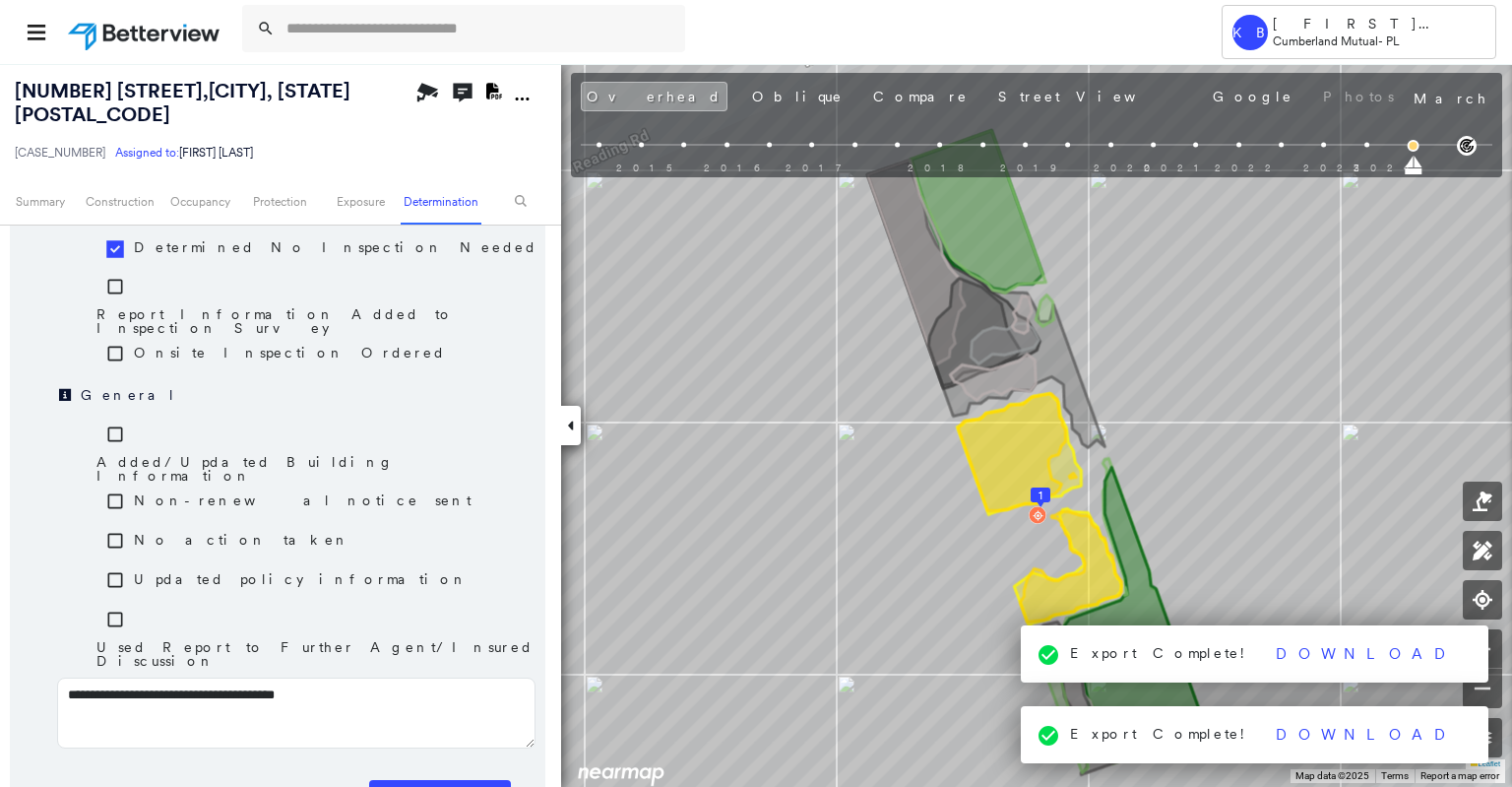 type on "**********" 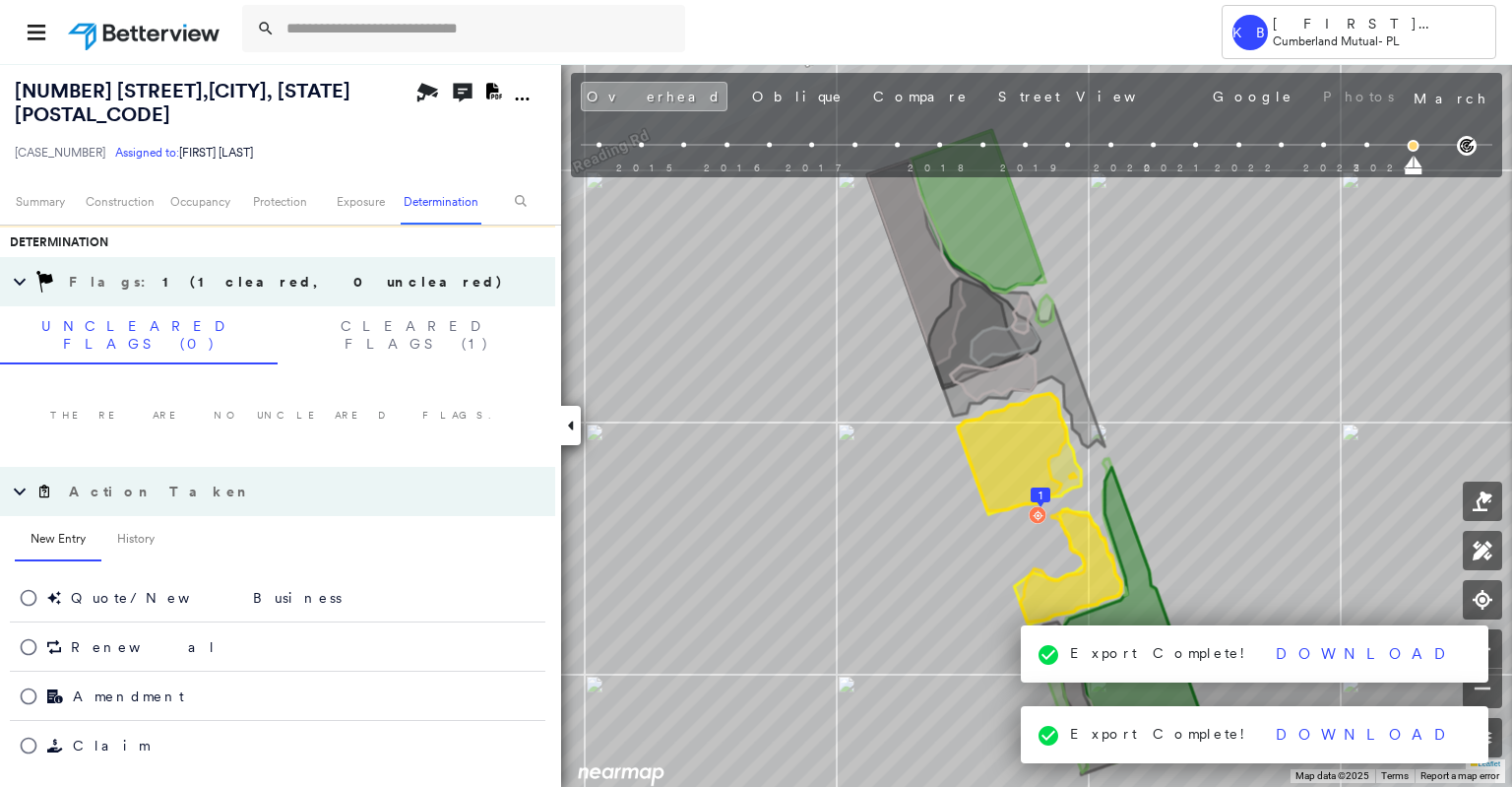 scroll, scrollTop: 1005, scrollLeft: 0, axis: vertical 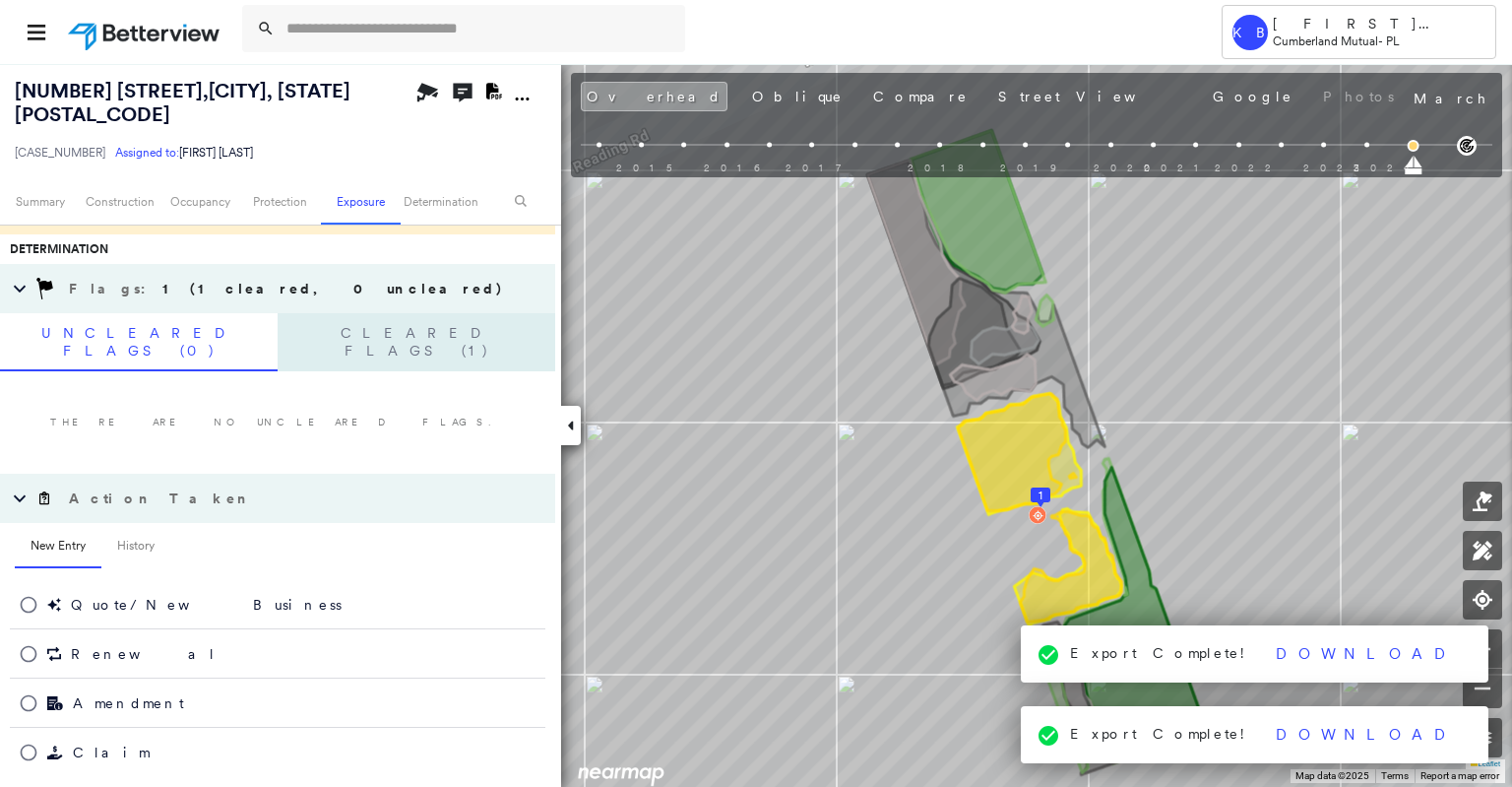 click on "Cleared Flags  (1)" at bounding box center (416, 342) 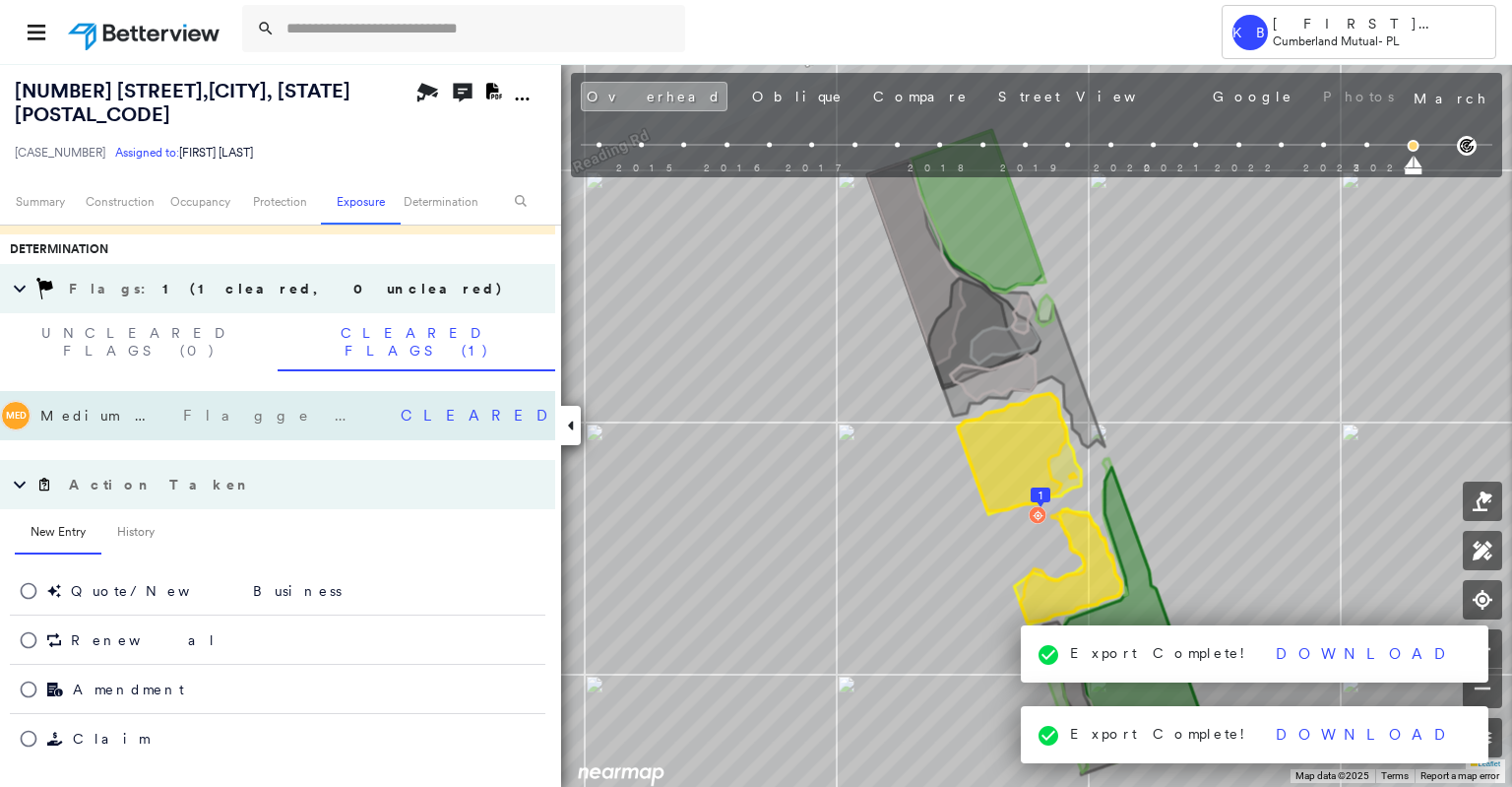 click 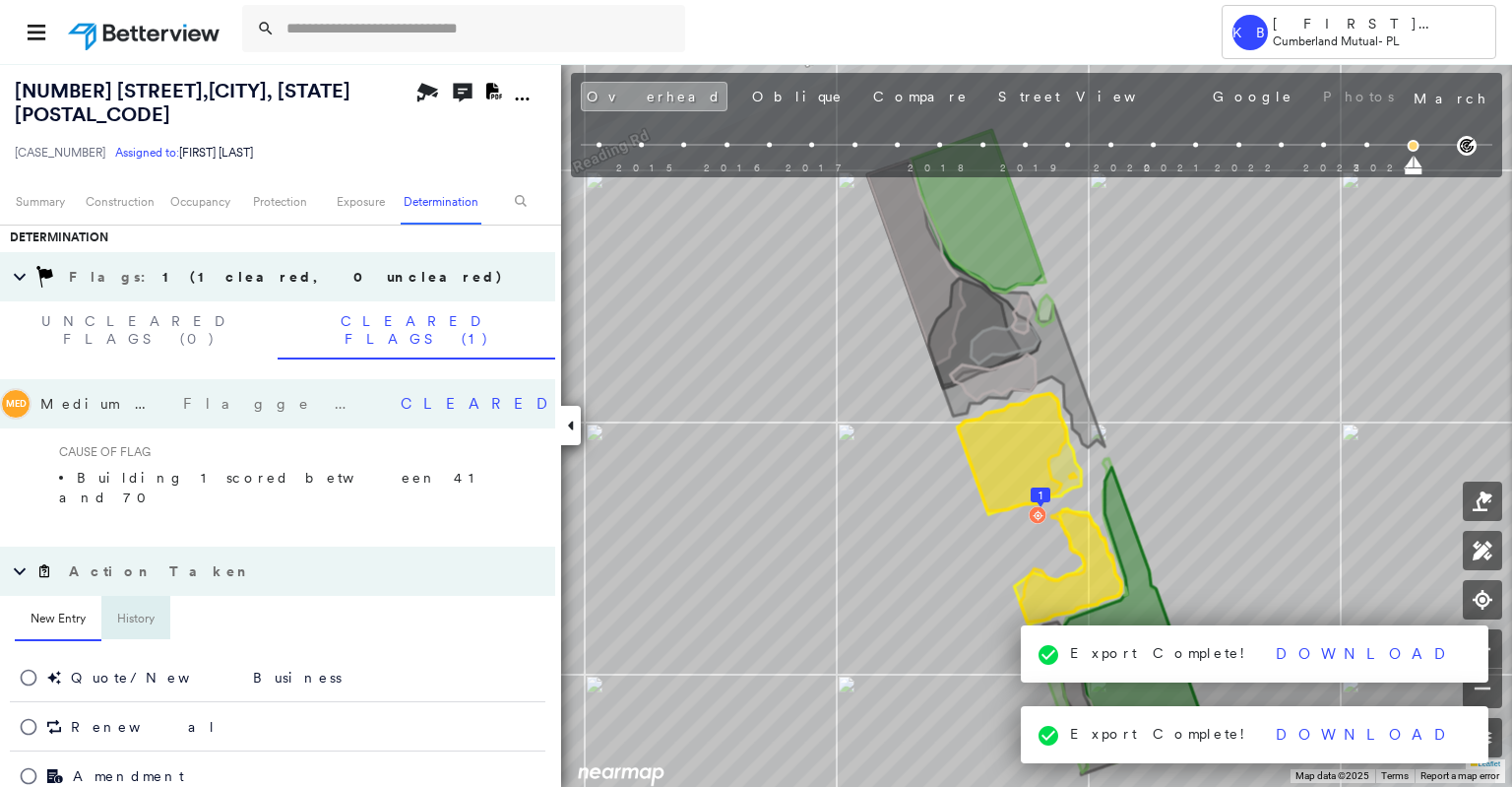 click on "History" at bounding box center [136, 620] 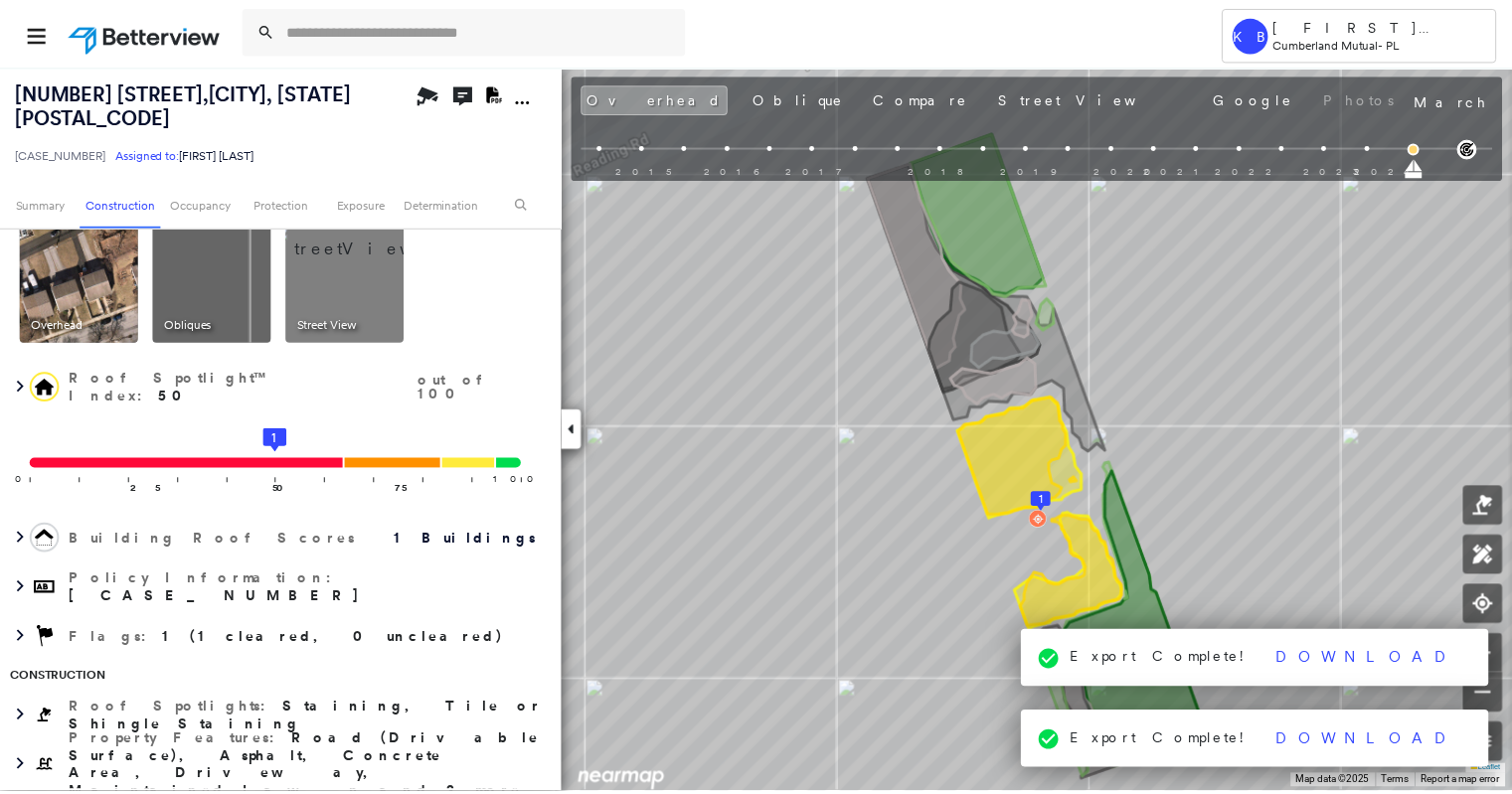 scroll, scrollTop: 0, scrollLeft: 0, axis: both 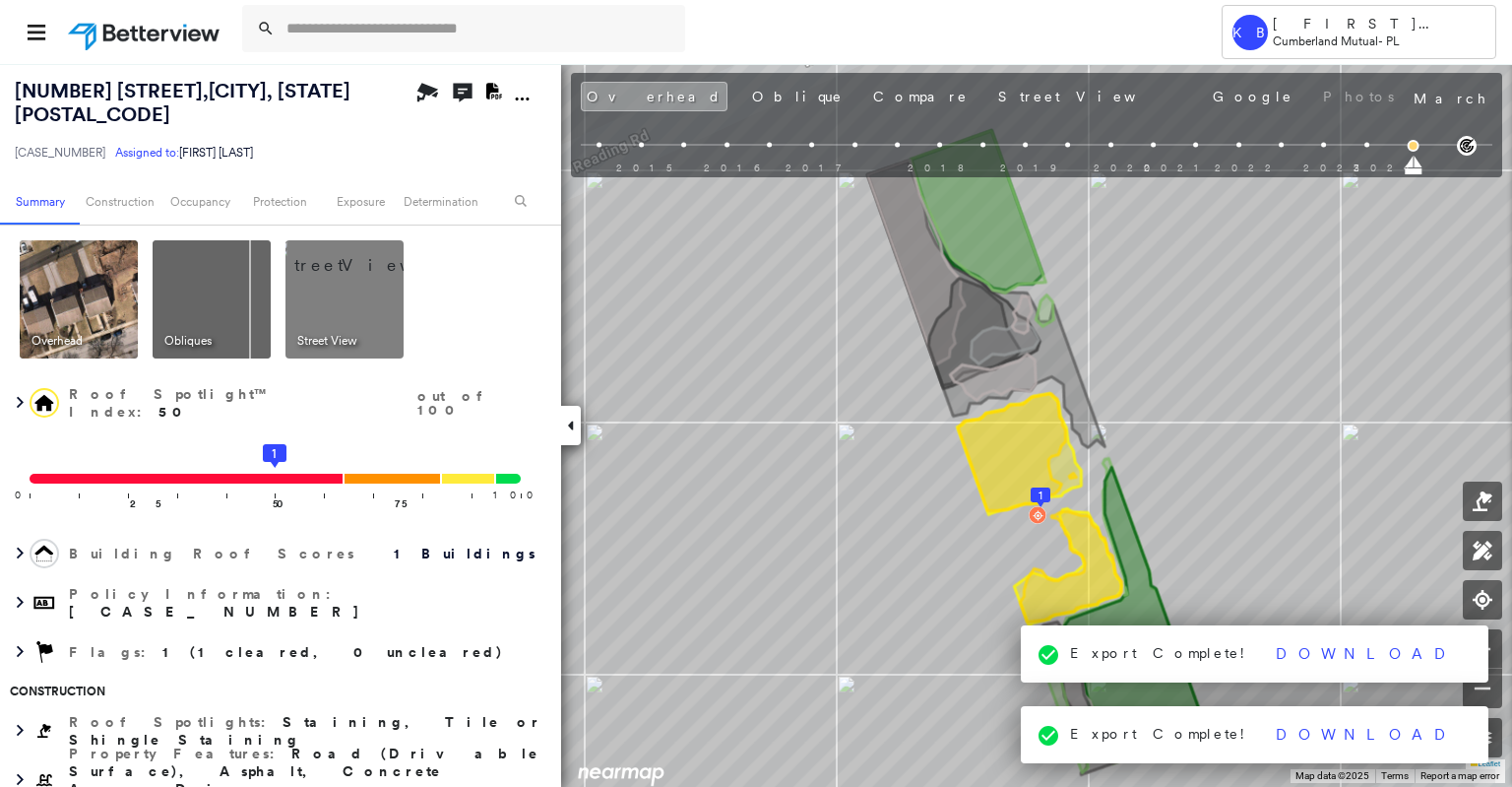 click at bounding box center [146, 32] 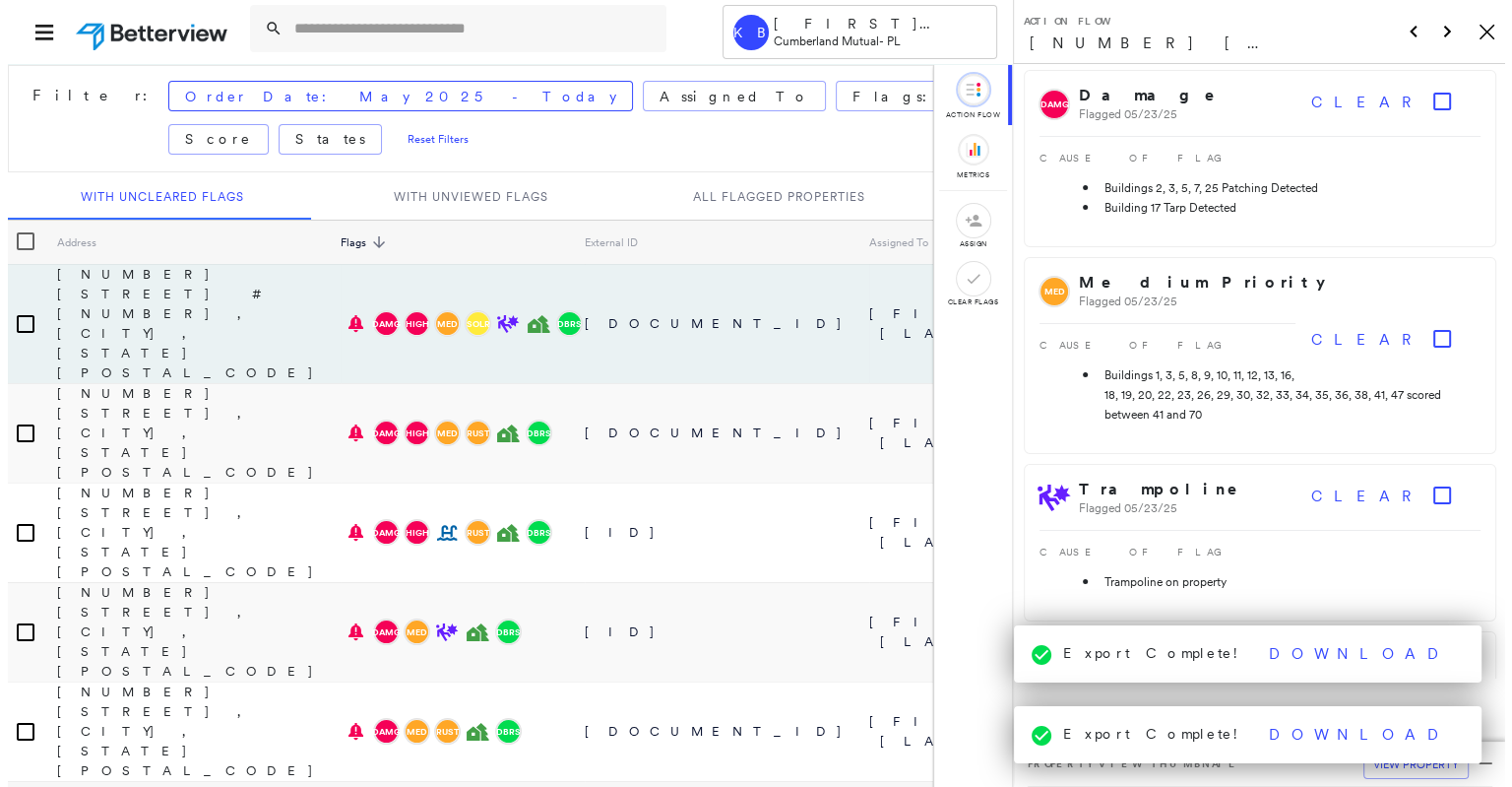 scroll, scrollTop: 79, scrollLeft: 0, axis: vertical 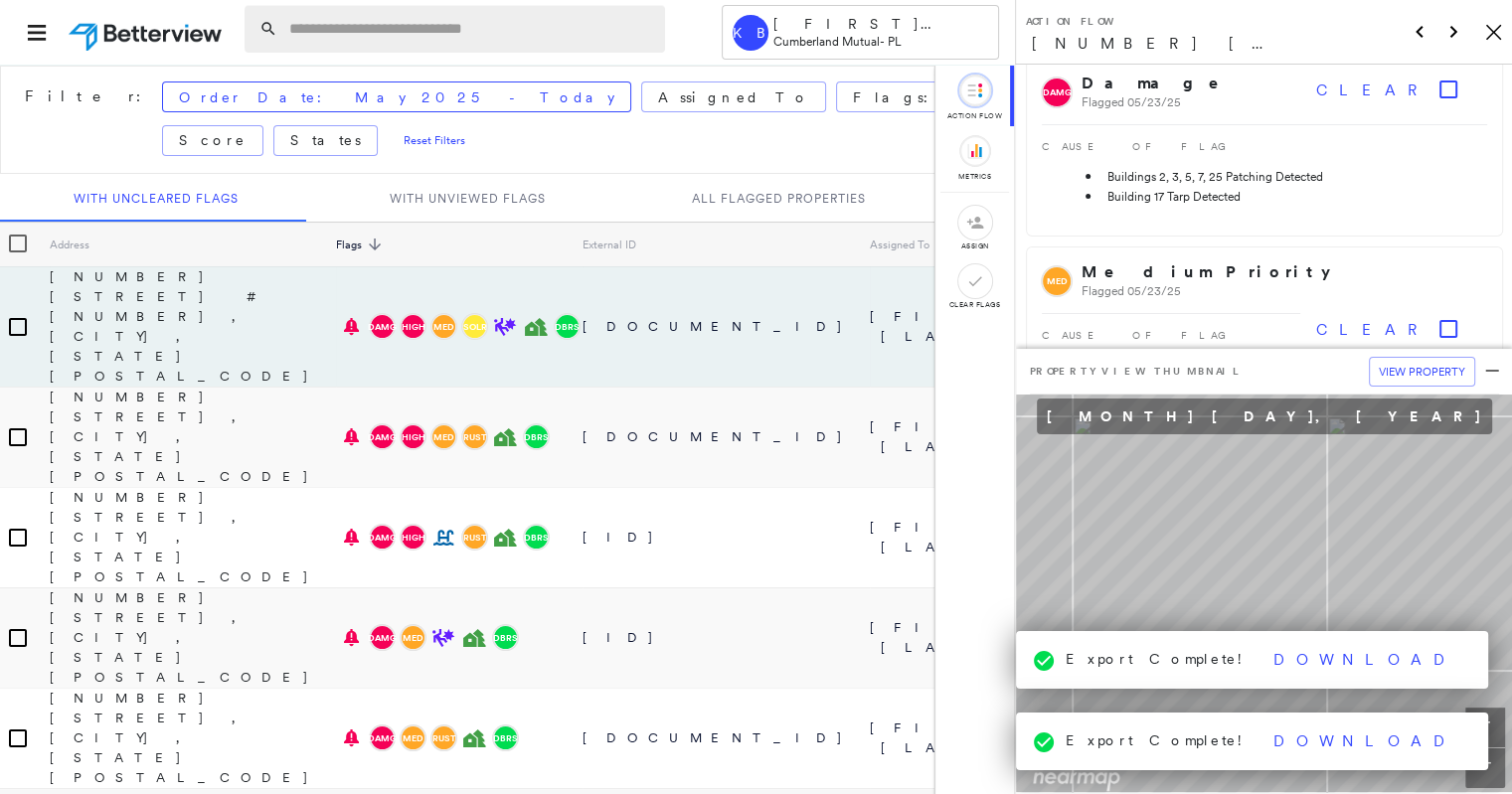 click at bounding box center (471, 29) 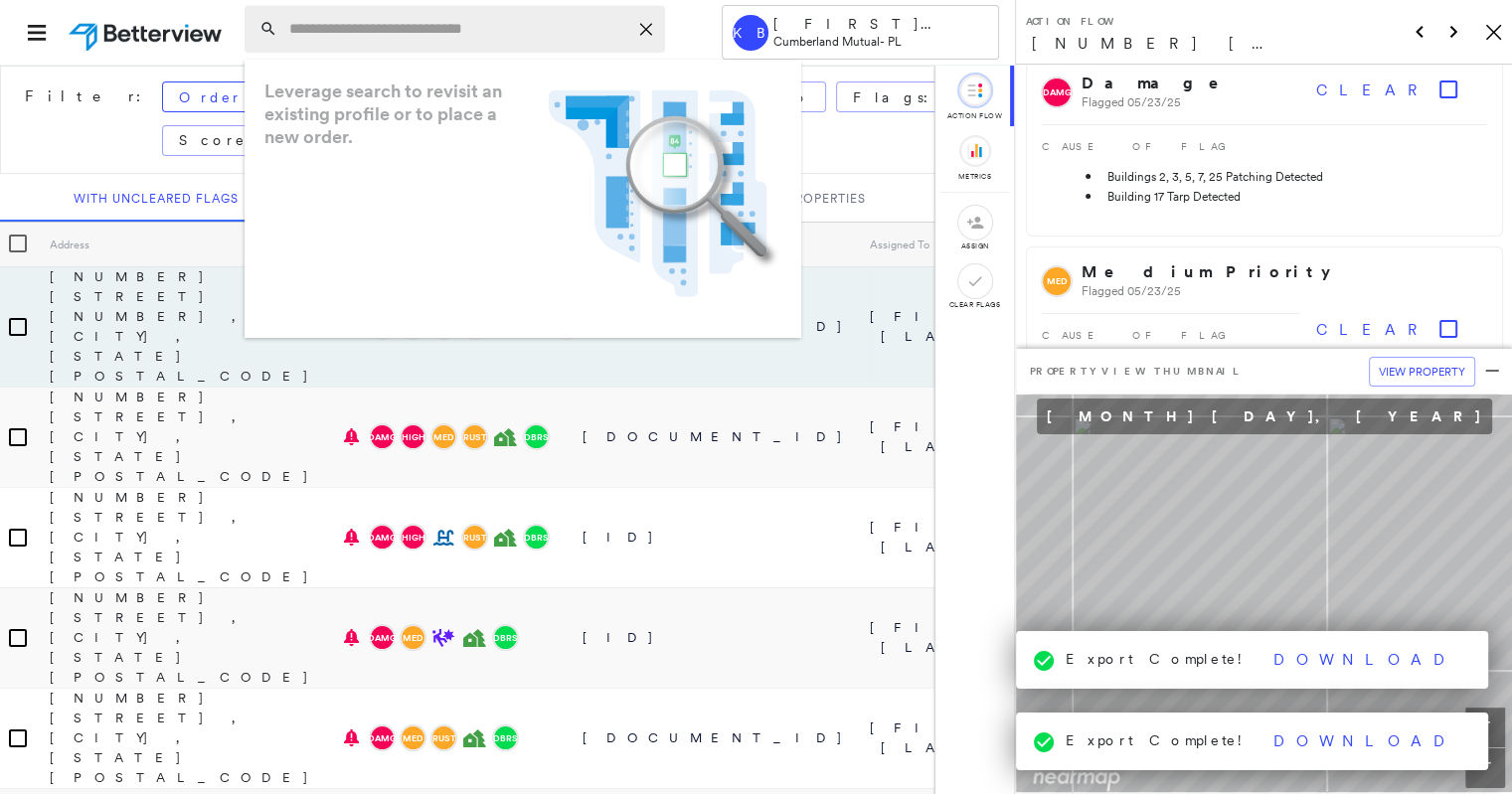 paste on "**********" 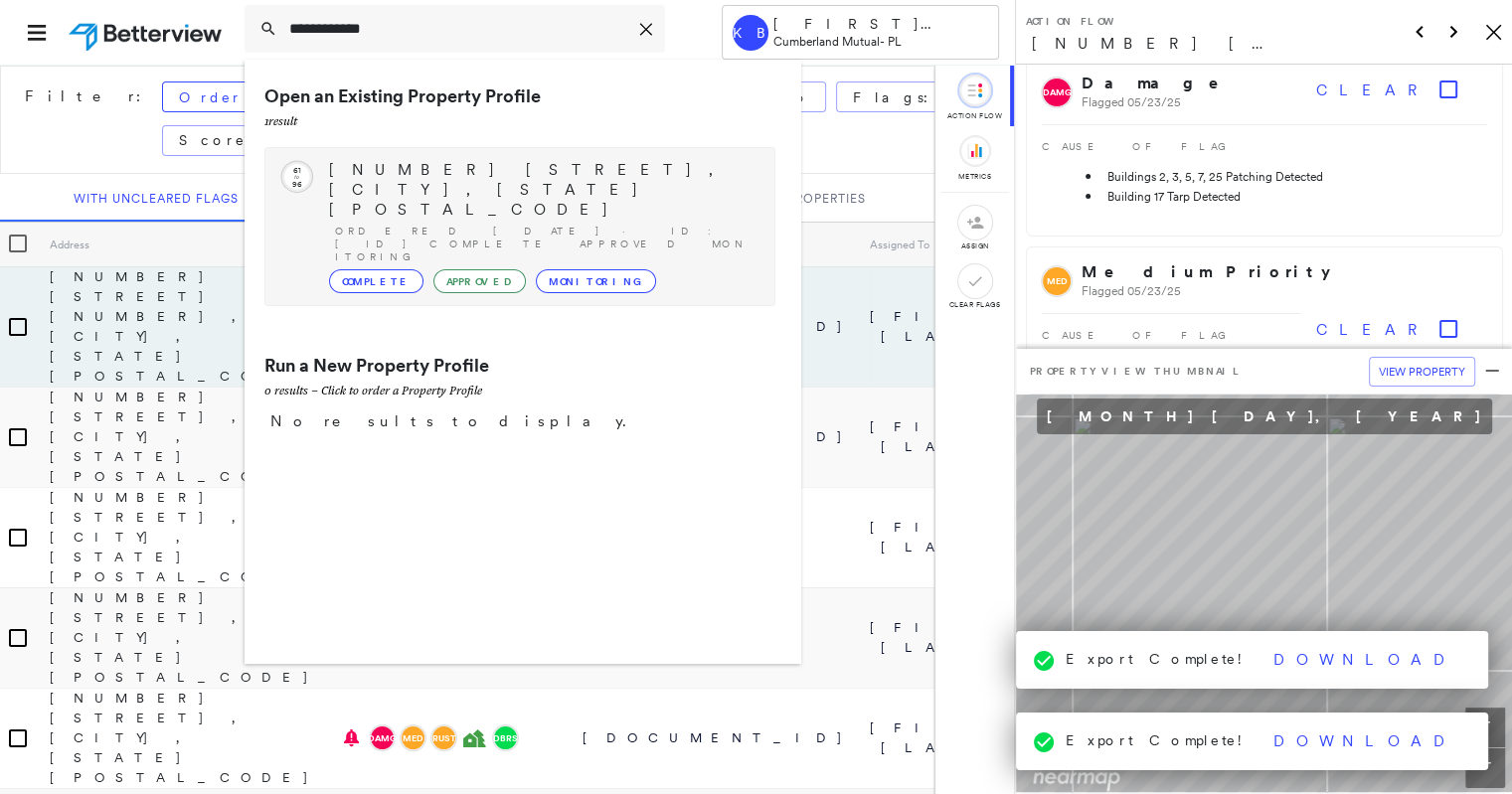 type on "**********" 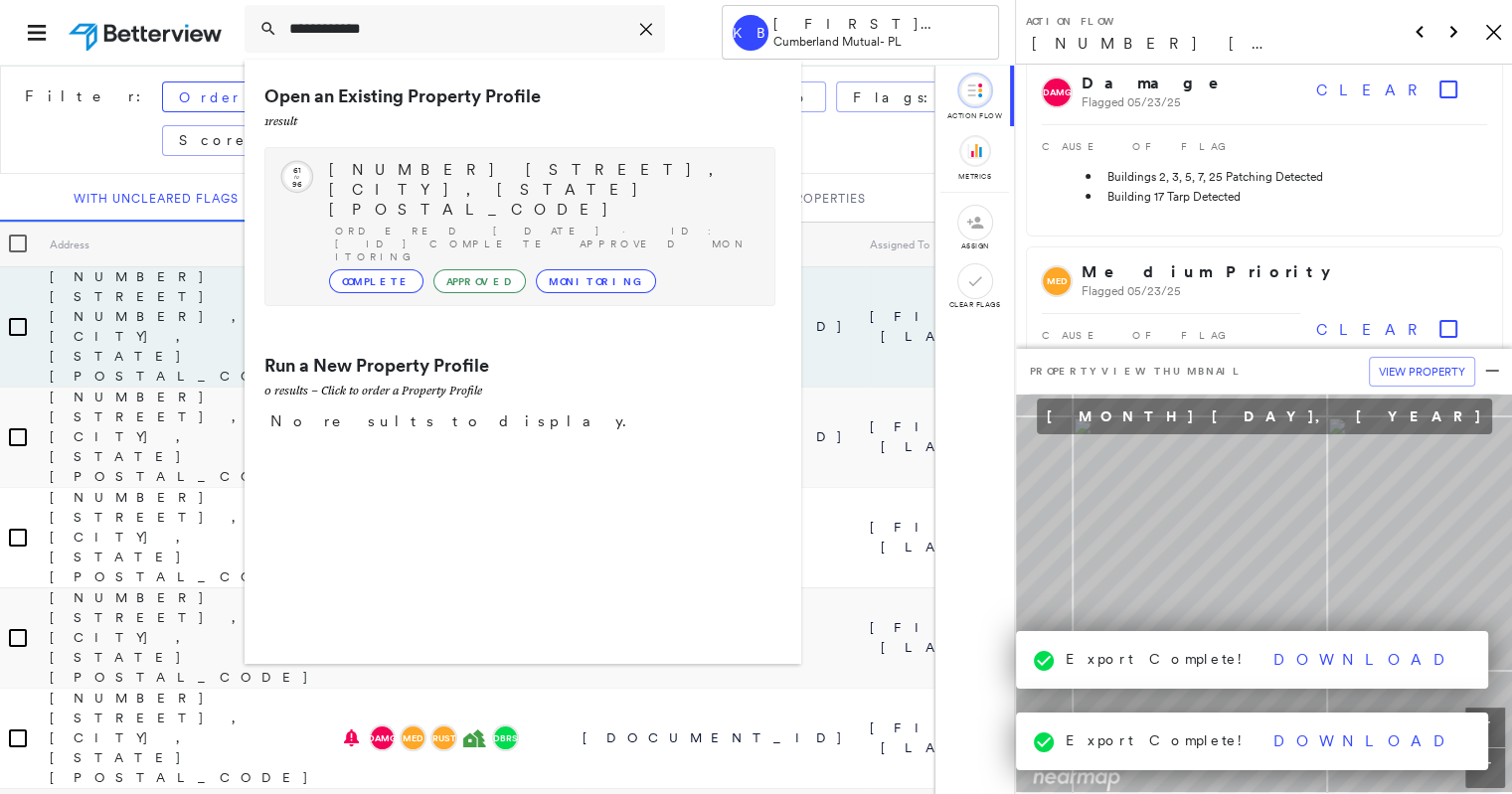 click on "[NUMBER] [STREET], [CITY], [STATE] [POSTAL_CODE] Ordered [DATE] · ID: [ID] [MISC] [MISC]" at bounding box center (542, 227) 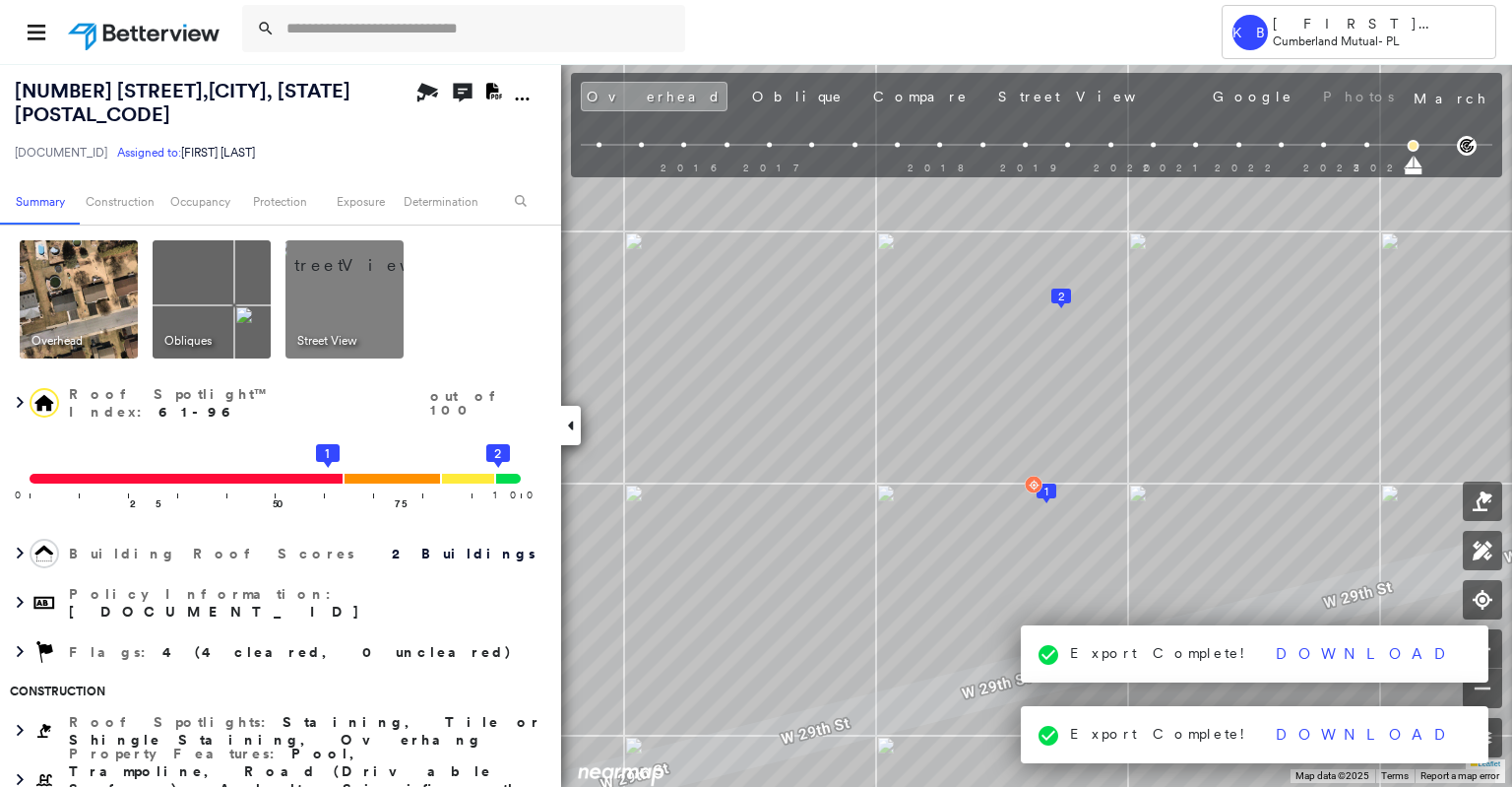 click on "Download PDF Report" 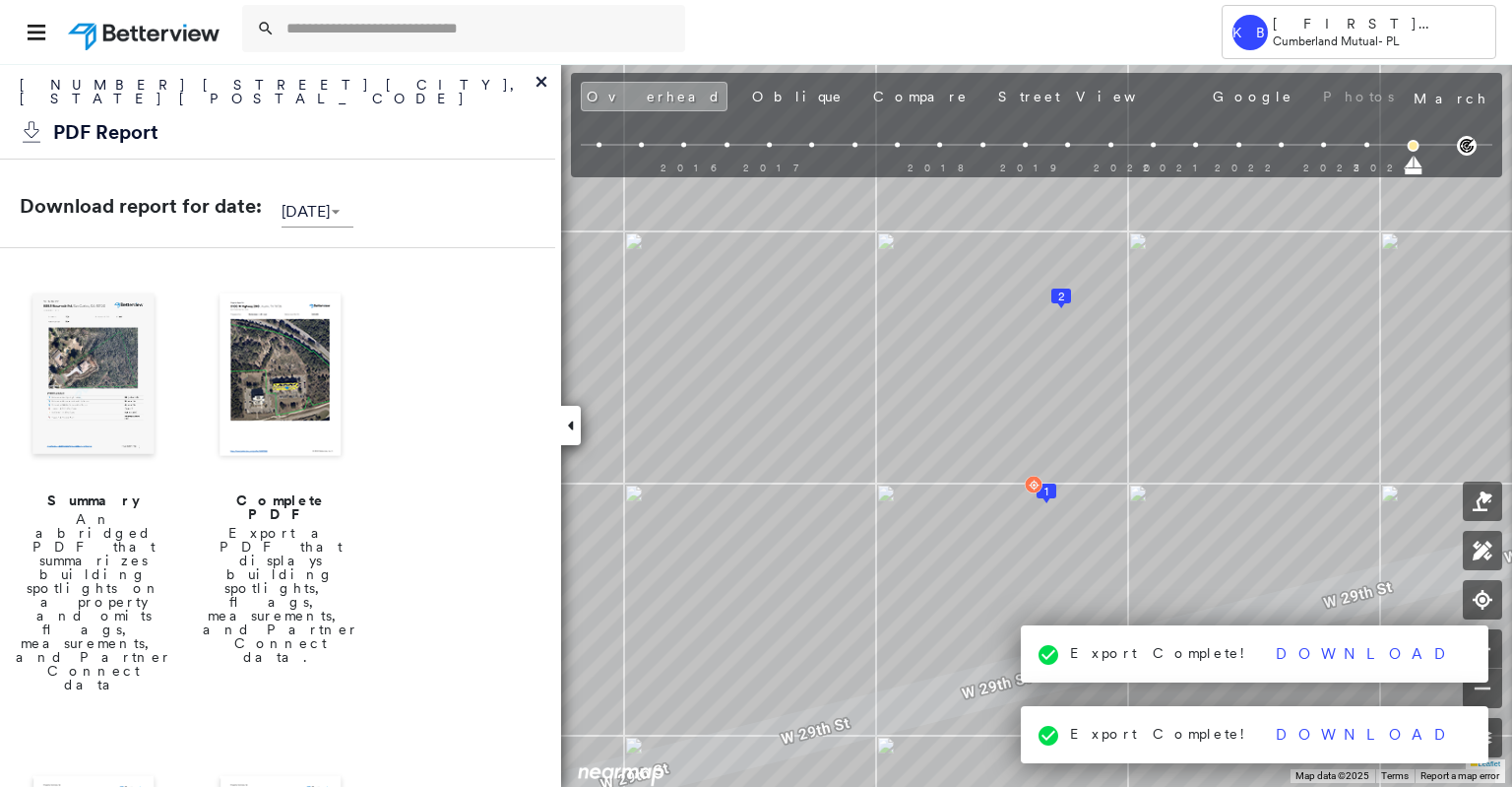 click at bounding box center (281, 376) 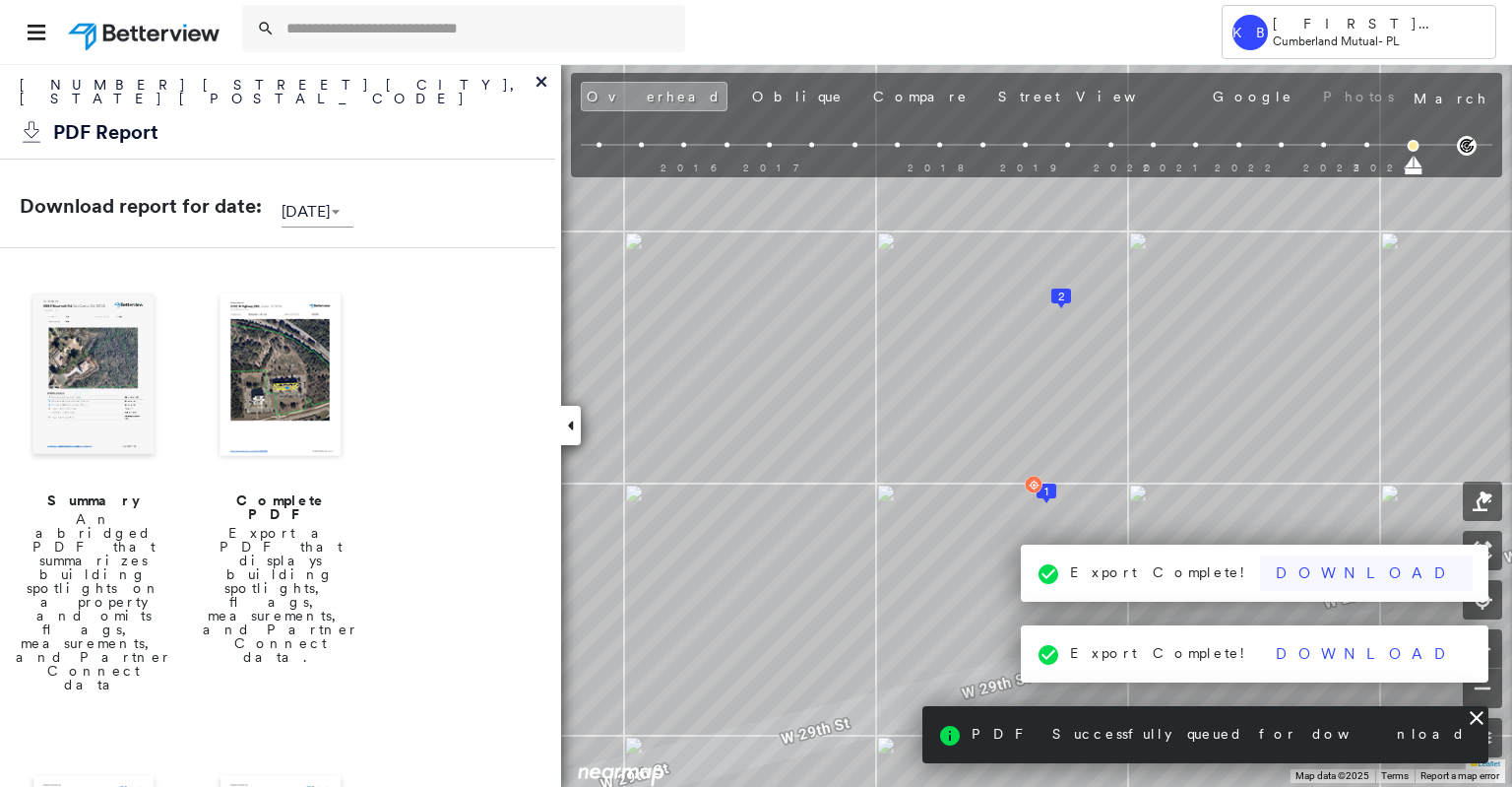 click on "Download" at bounding box center (1366, 573) 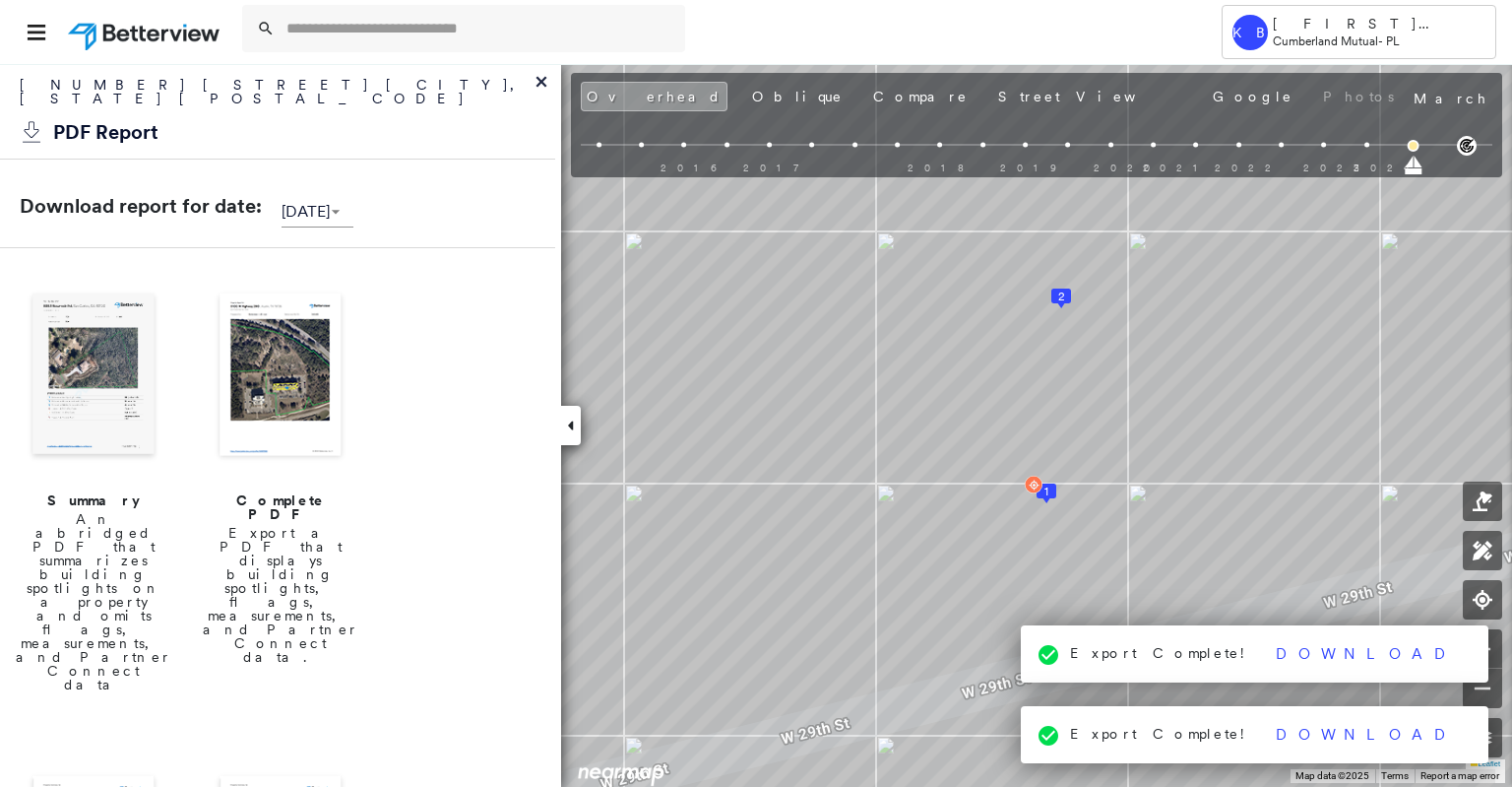 click 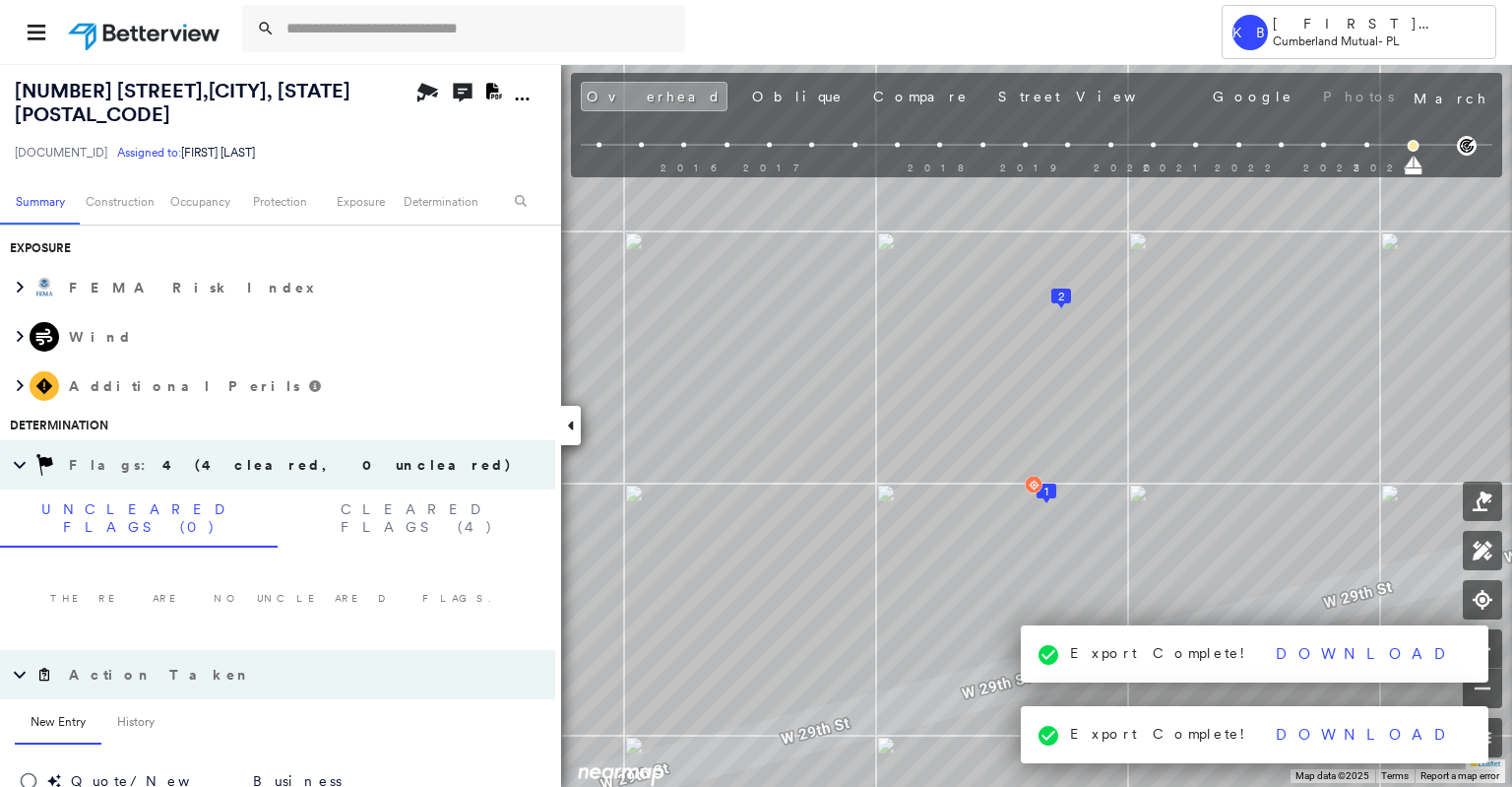 scroll, scrollTop: 788, scrollLeft: 0, axis: vertical 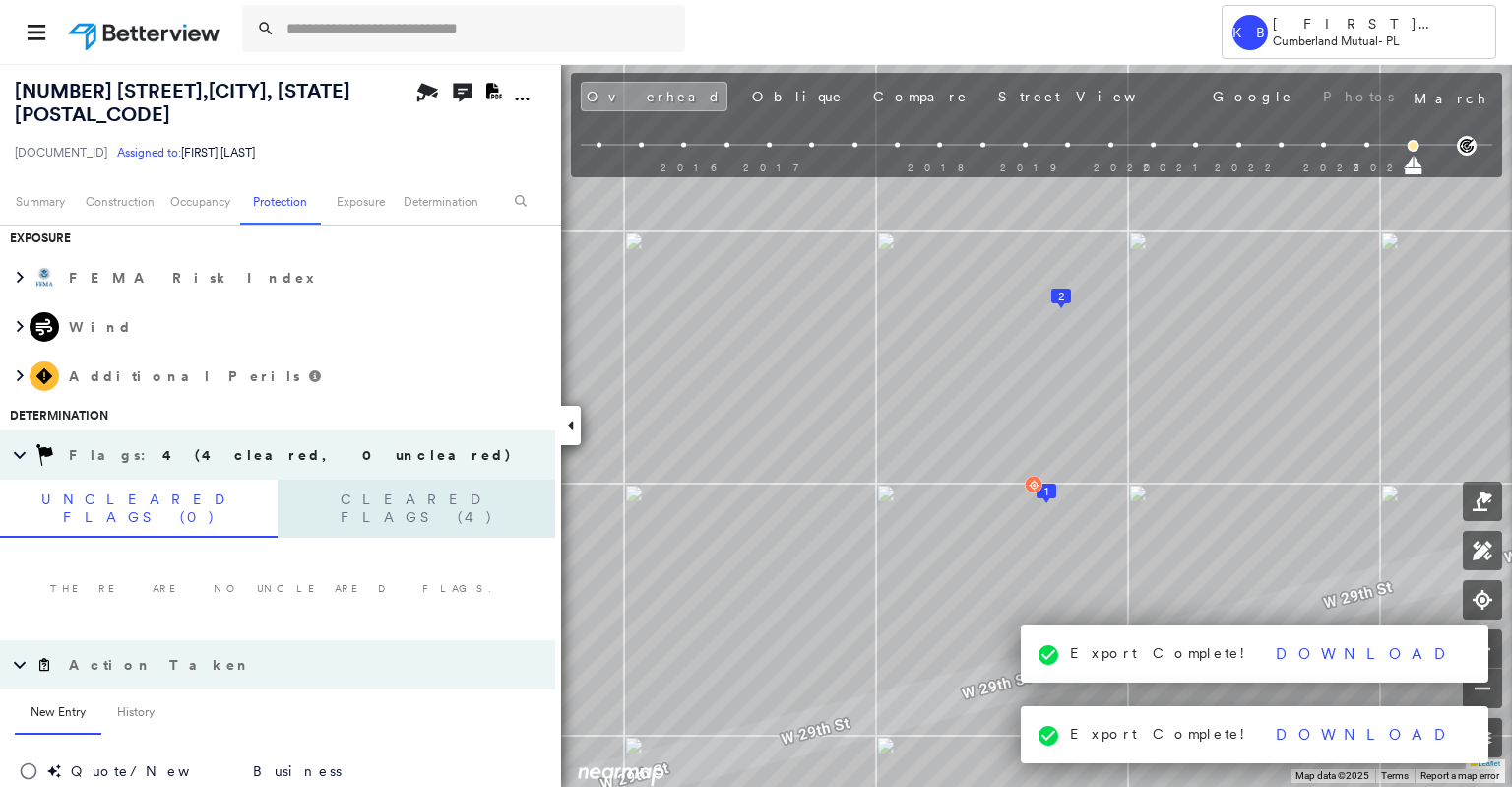 click on "Cleared Flags  (4)" at bounding box center (416, 508) 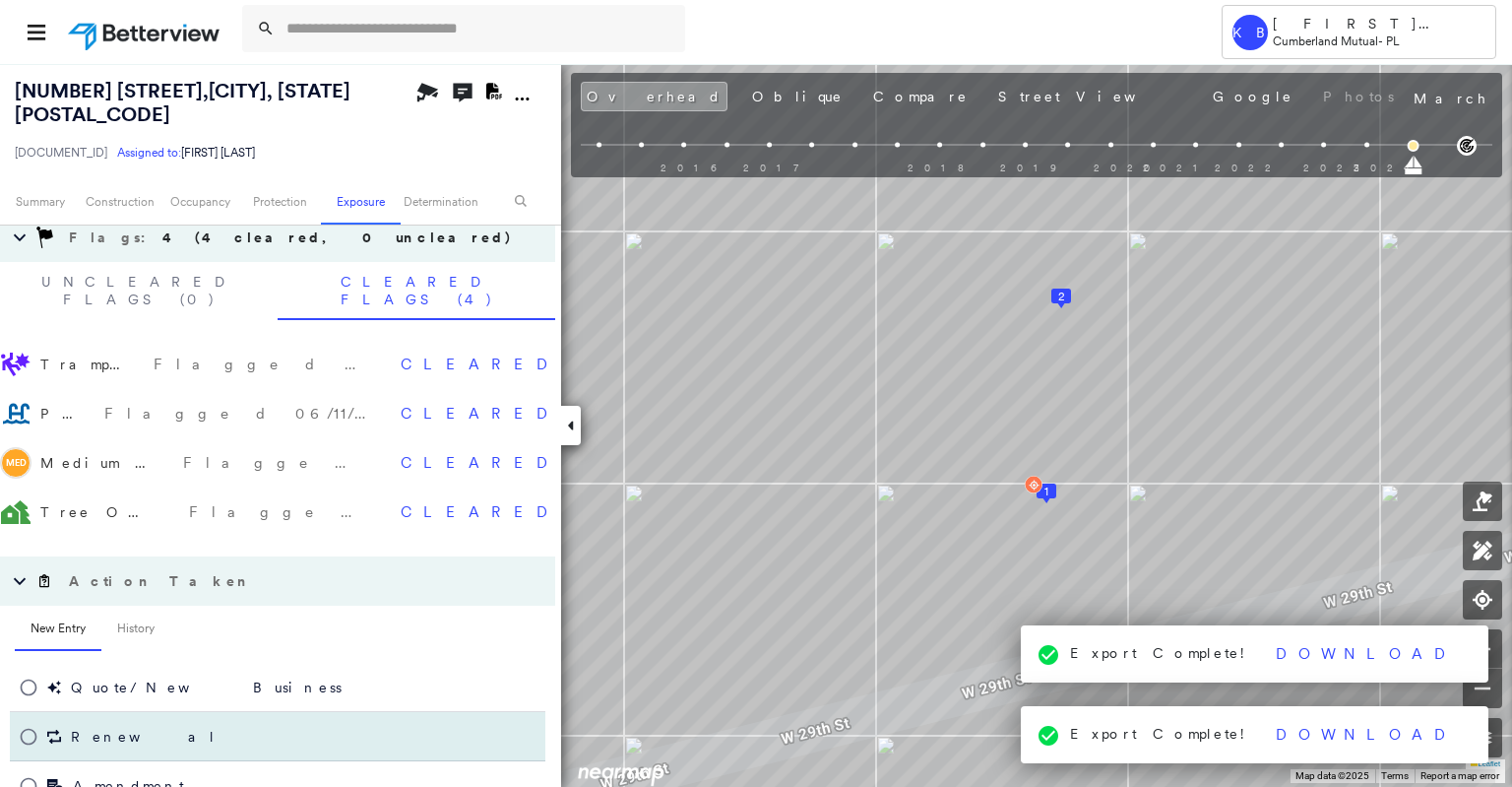 scroll, scrollTop: 1036, scrollLeft: 0, axis: vertical 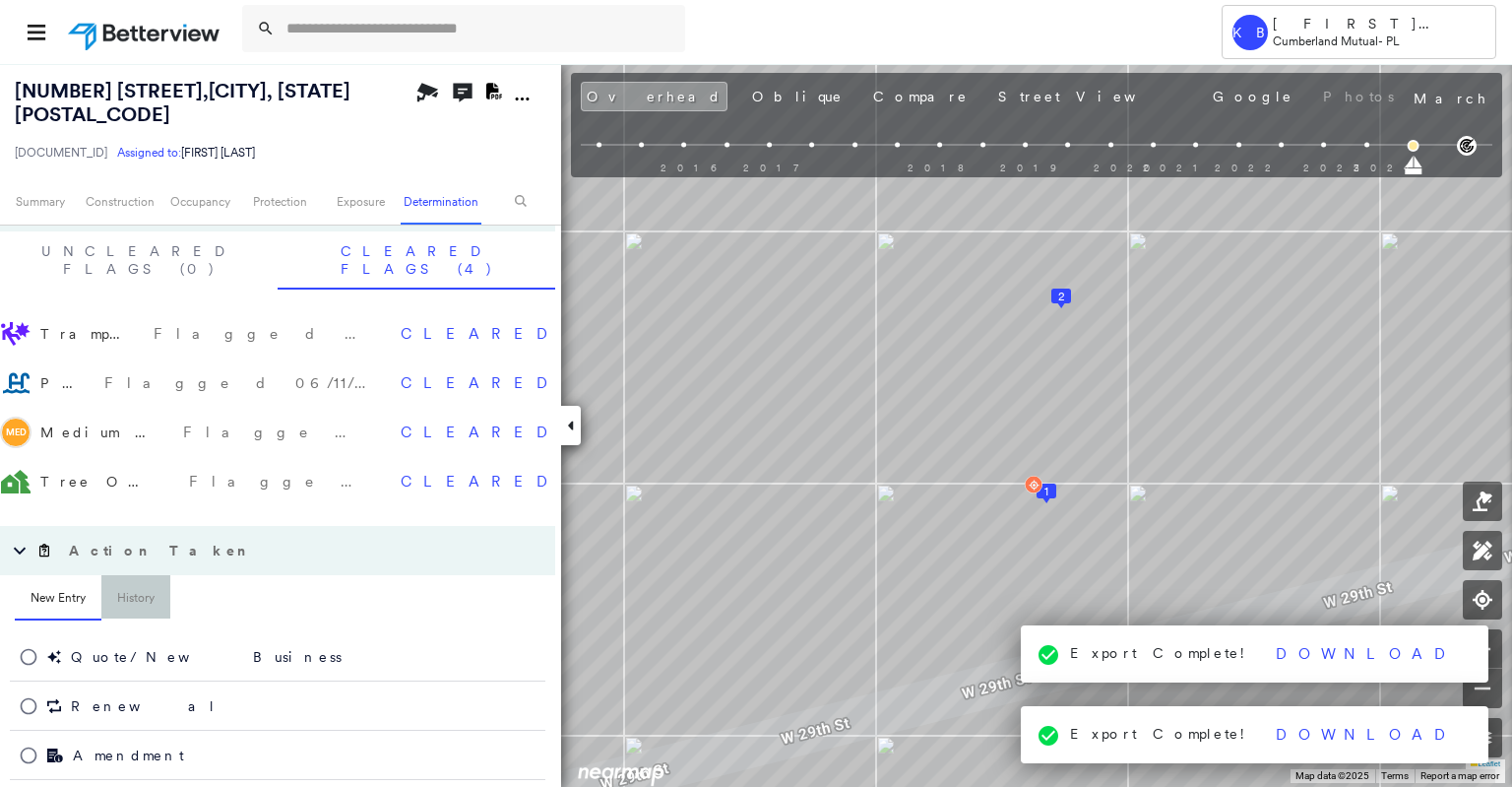 click on "History" at bounding box center (136, 599) 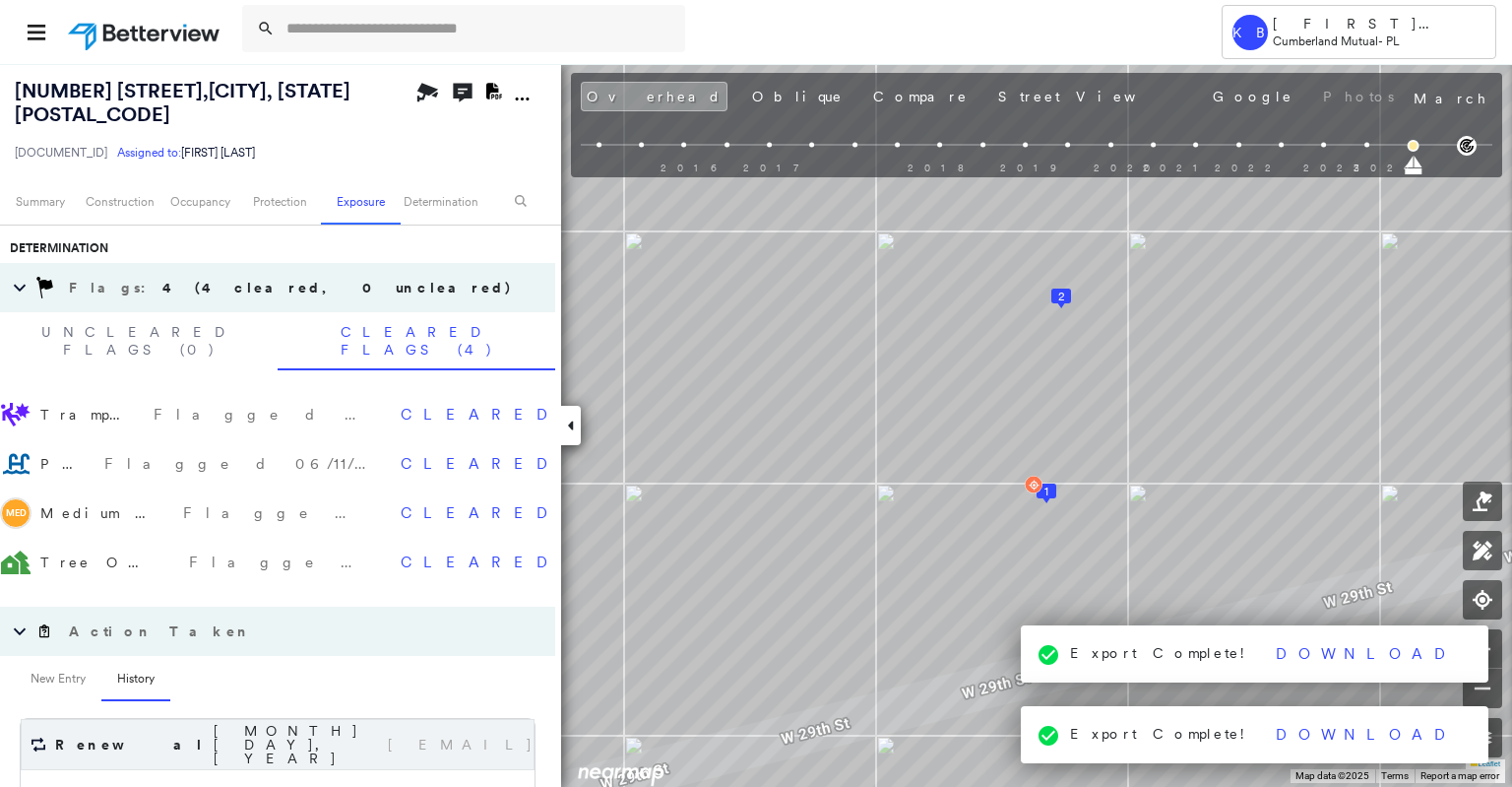 scroll, scrollTop: 981, scrollLeft: 0, axis: vertical 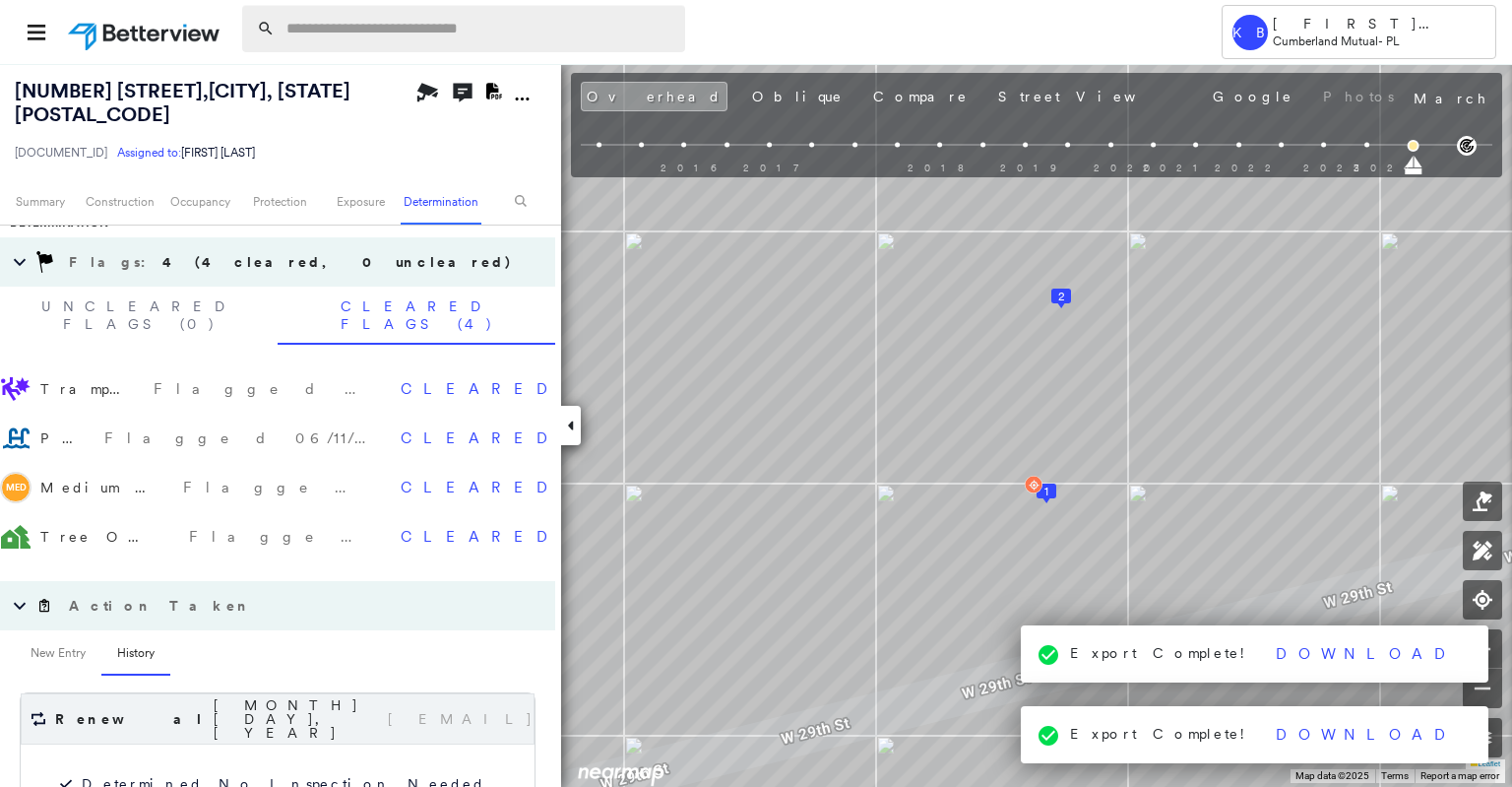 click at bounding box center [479, 29] 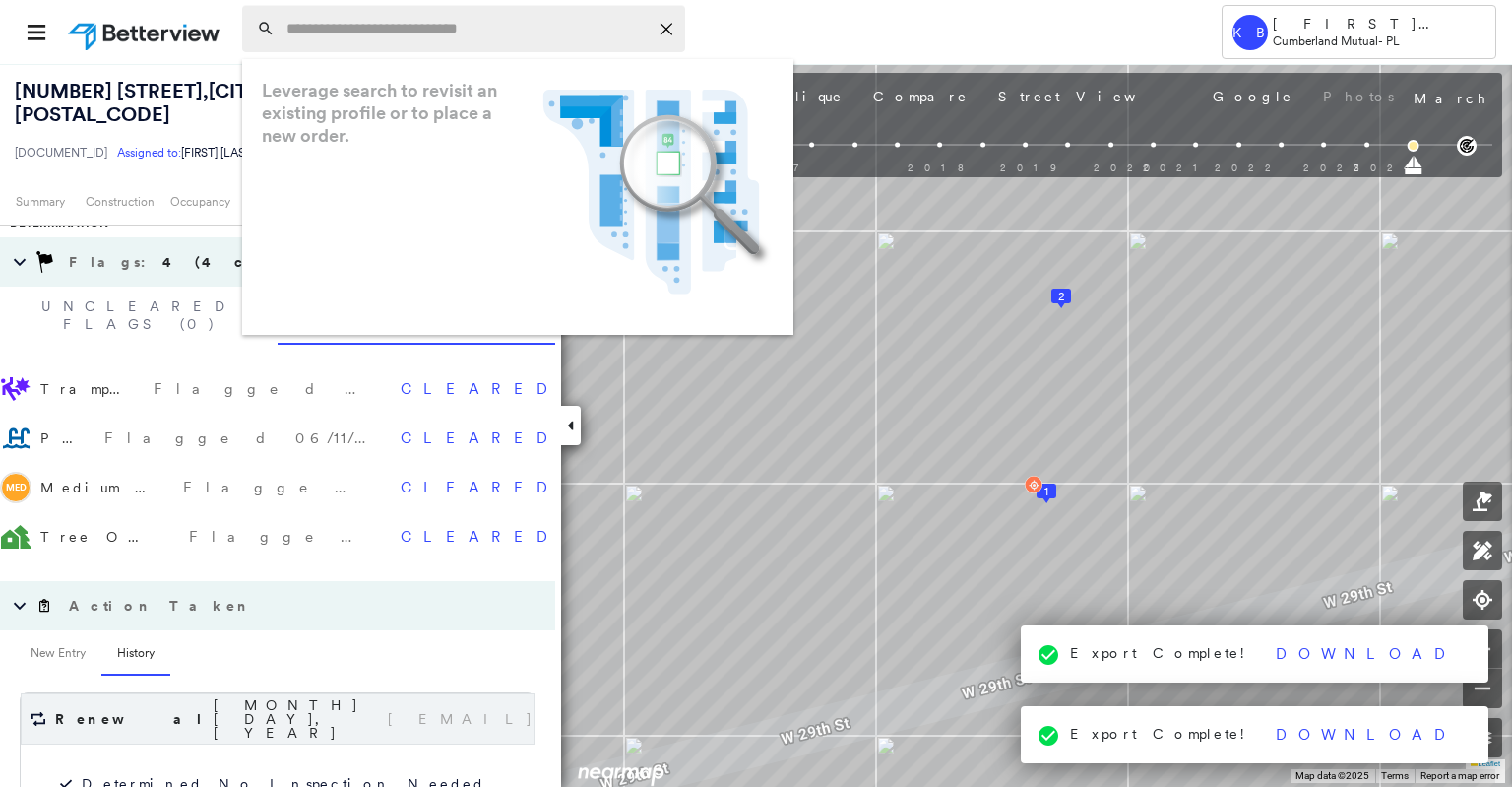 paste on "**********" 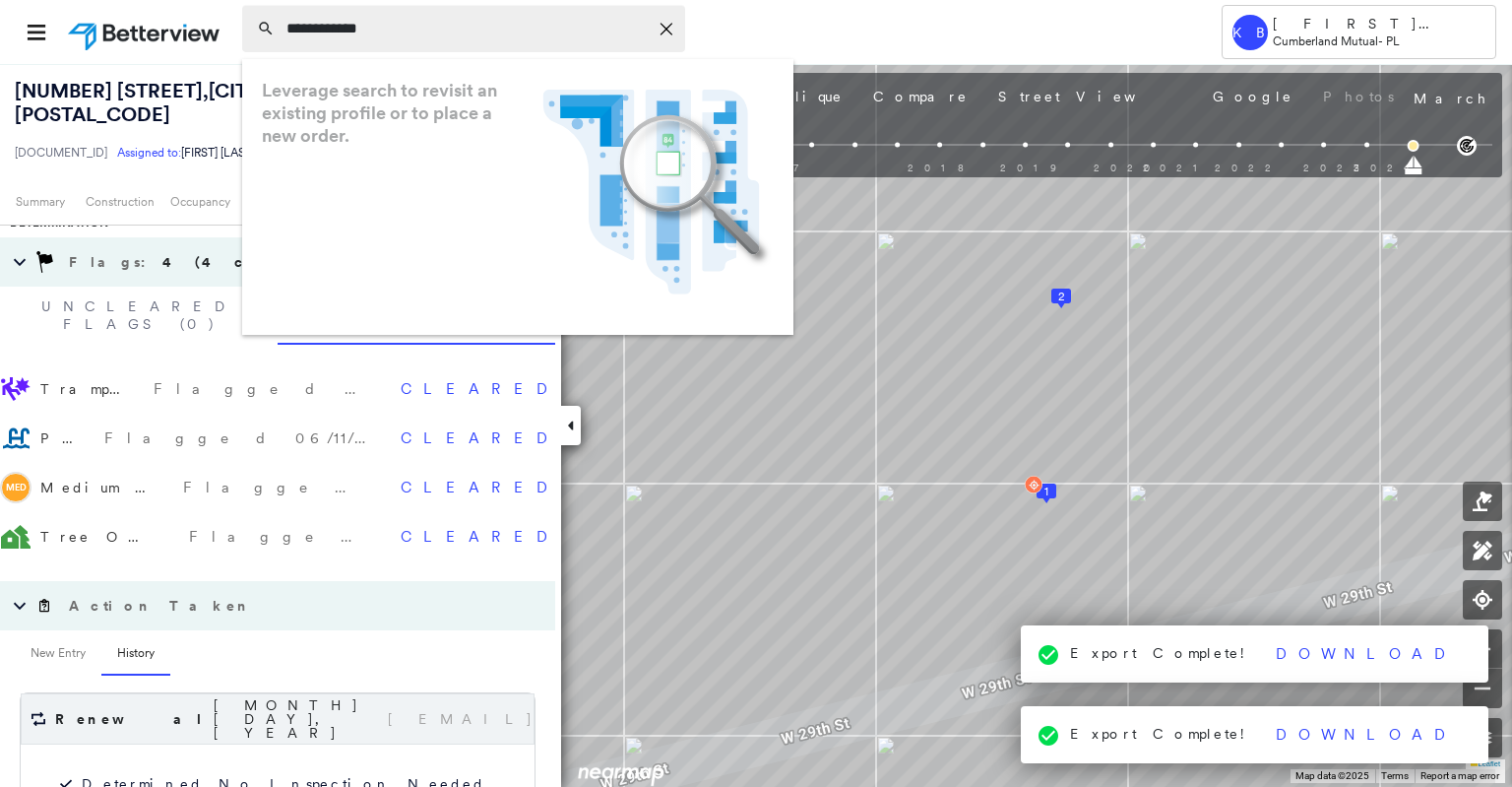type on "**********" 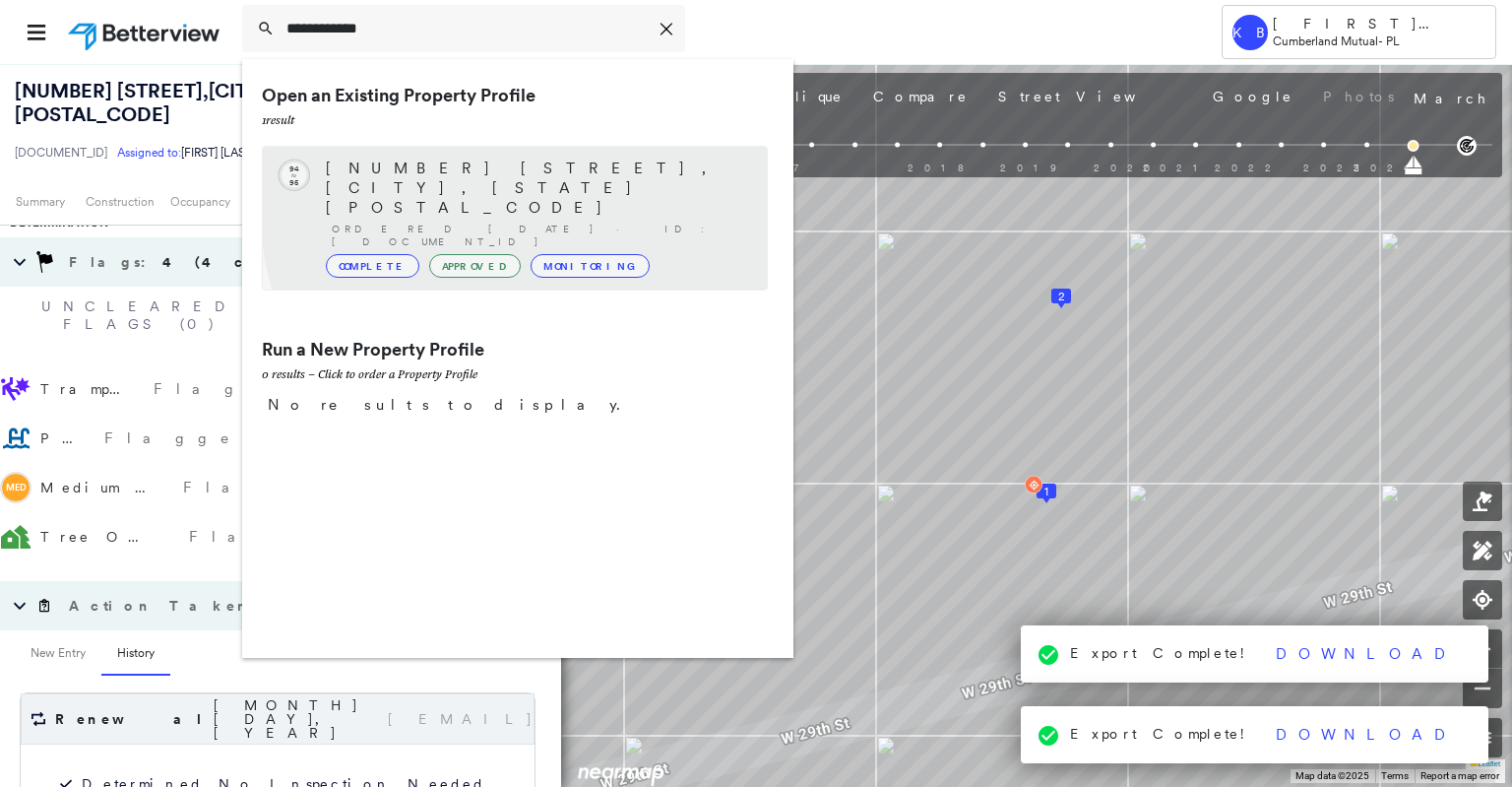 click on "Ordered [DATE] · ID: [DOCUMENT_ID]" at bounding box center [539, 235] 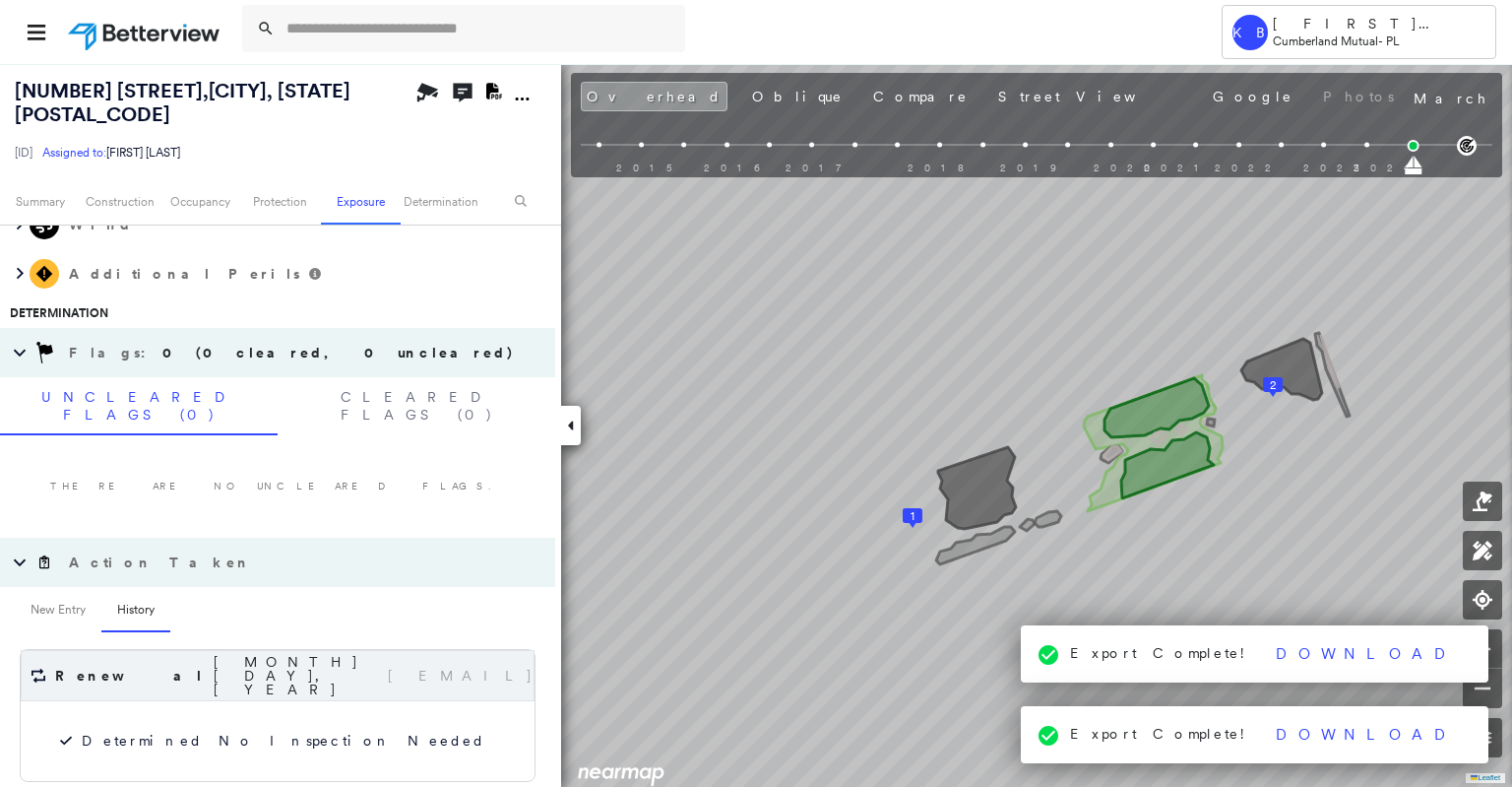 scroll, scrollTop: 857, scrollLeft: 0, axis: vertical 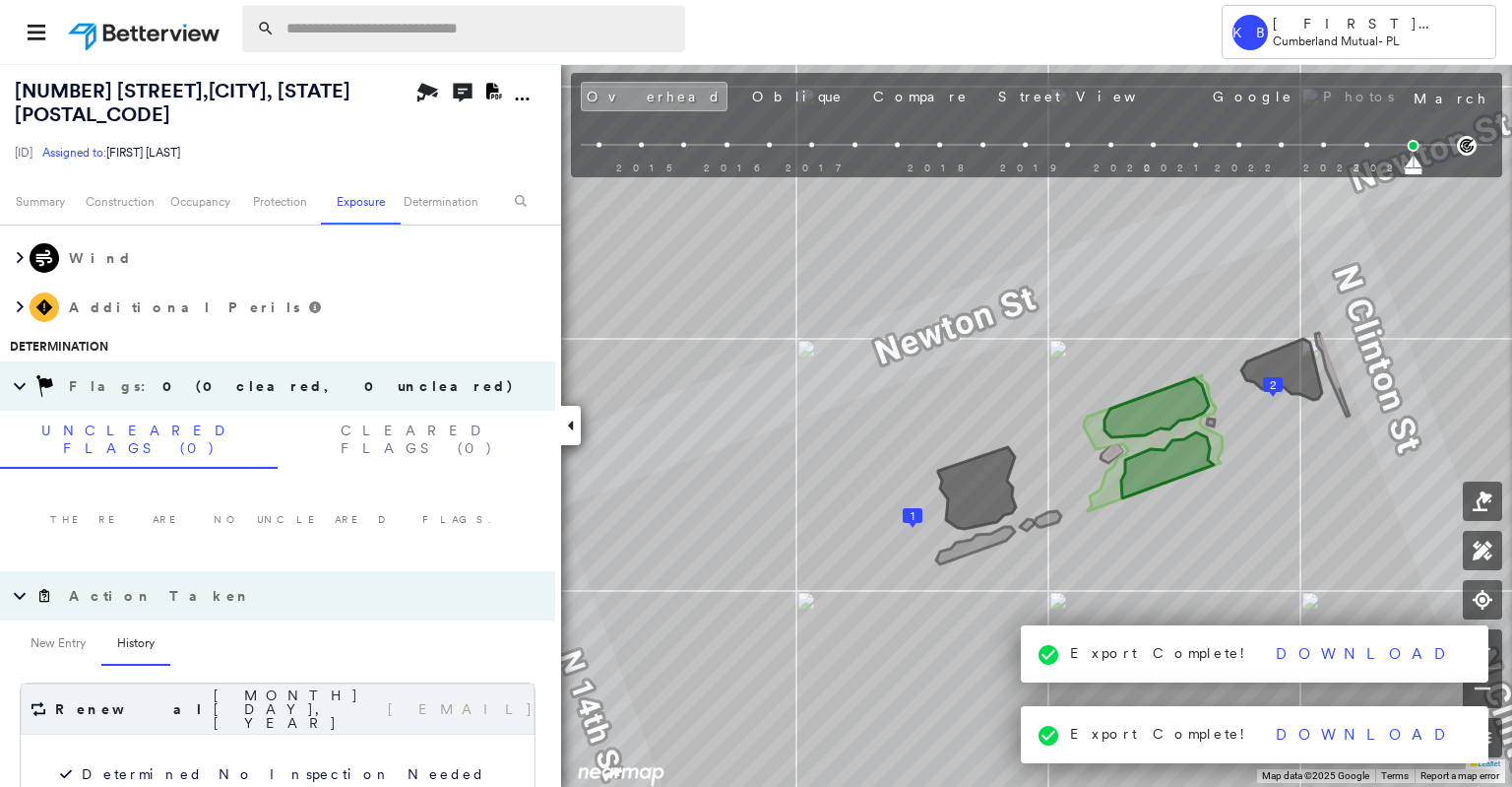 click at bounding box center [479, 29] 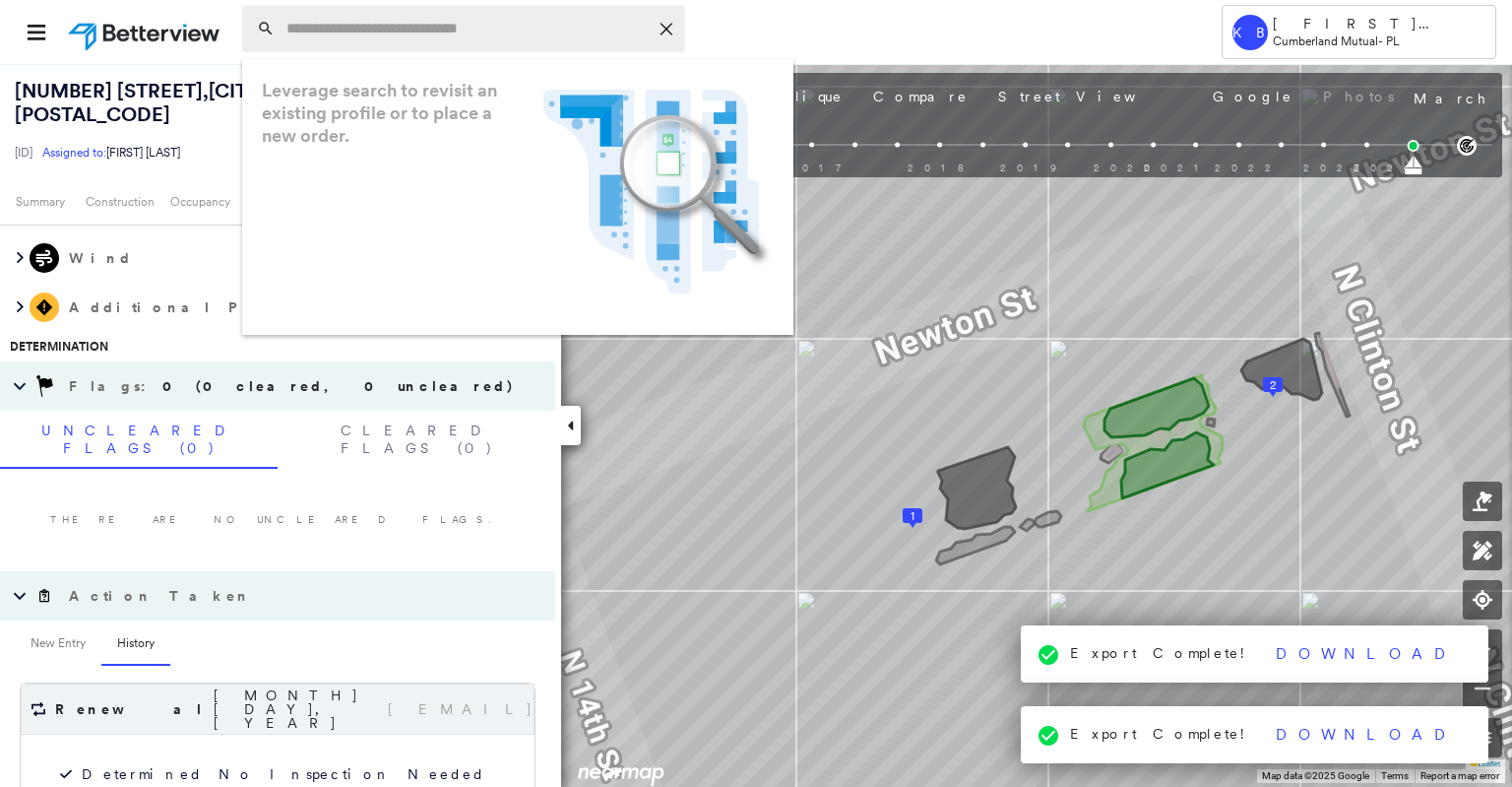 paste on "**********" 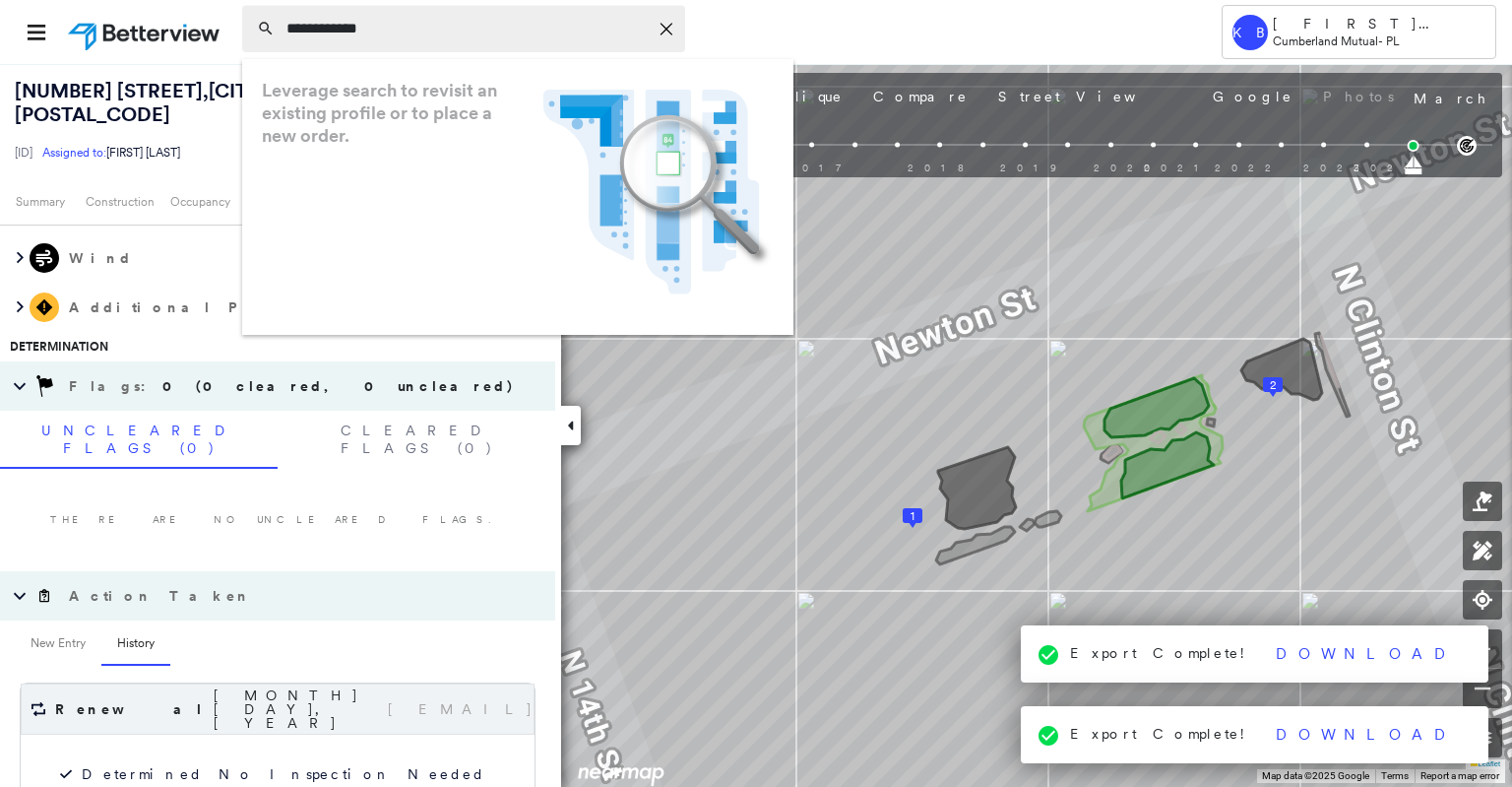 type on "**********" 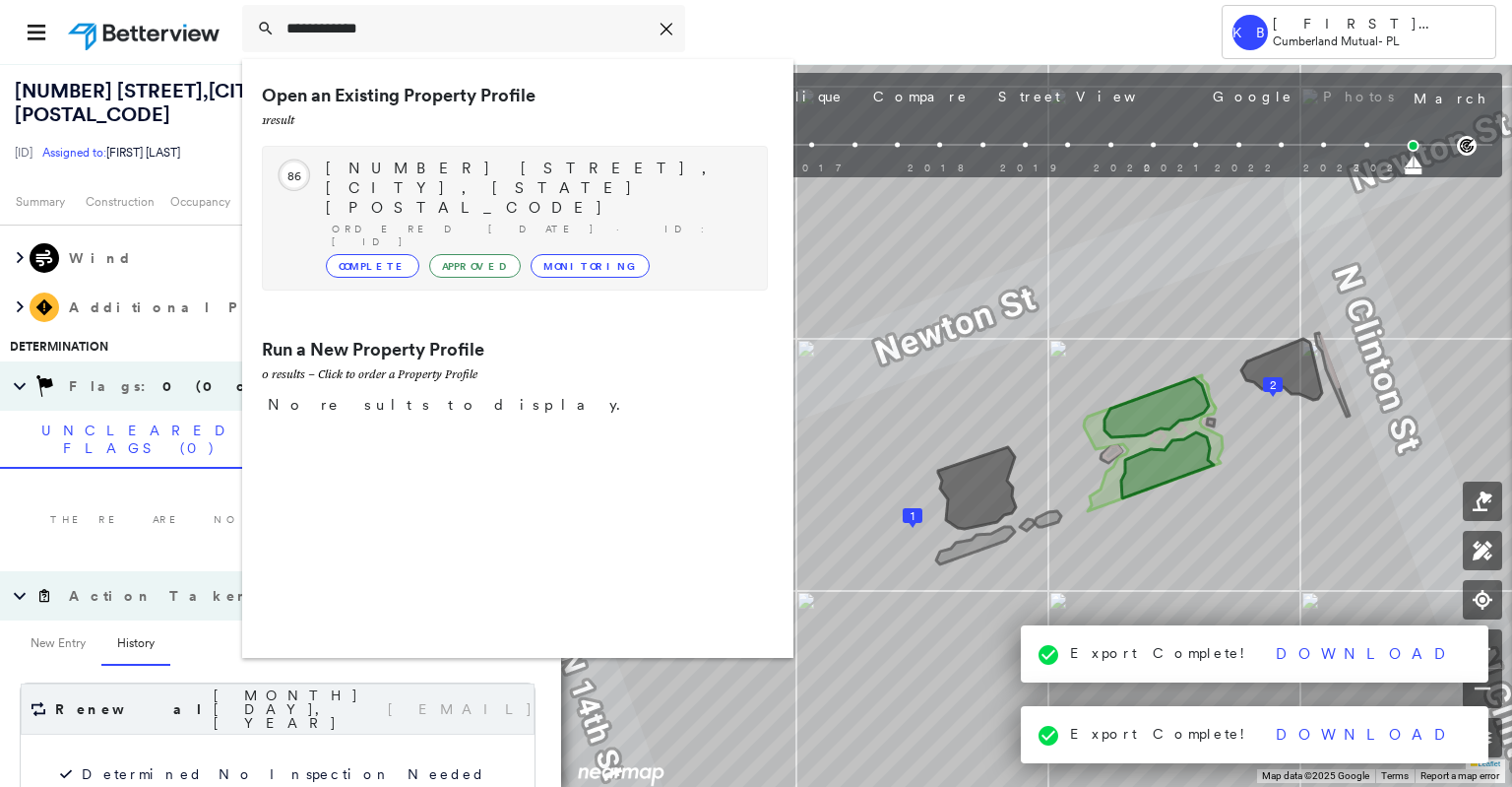 click on "[NUMBER] [STREET], [CITY], [STATE] [POSTAL_CODE] Ordered [DATE] · ID: [ID] Complete Approved Monitoring" at bounding box center [536, 218] 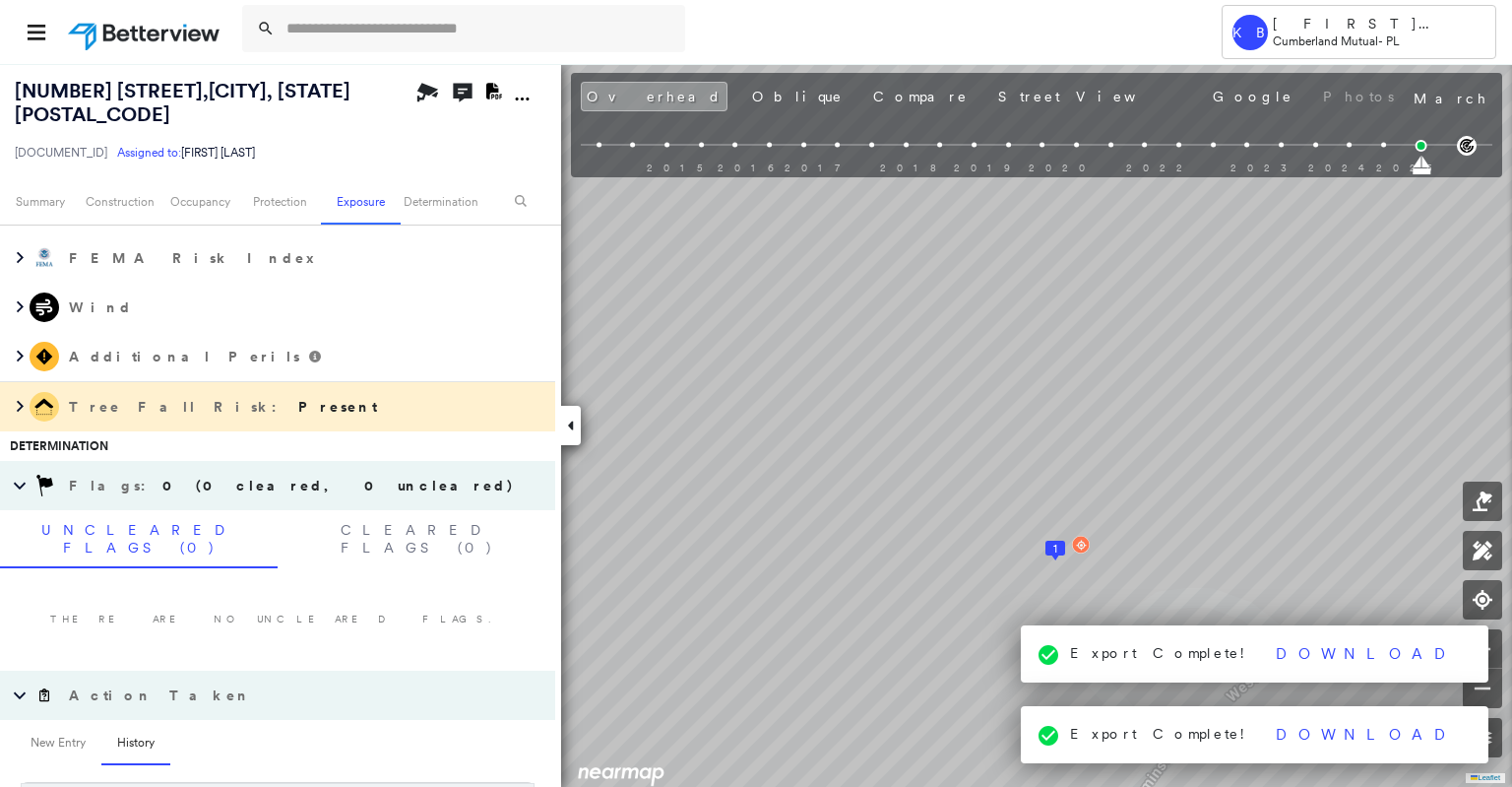 scroll, scrollTop: 857, scrollLeft: 0, axis: vertical 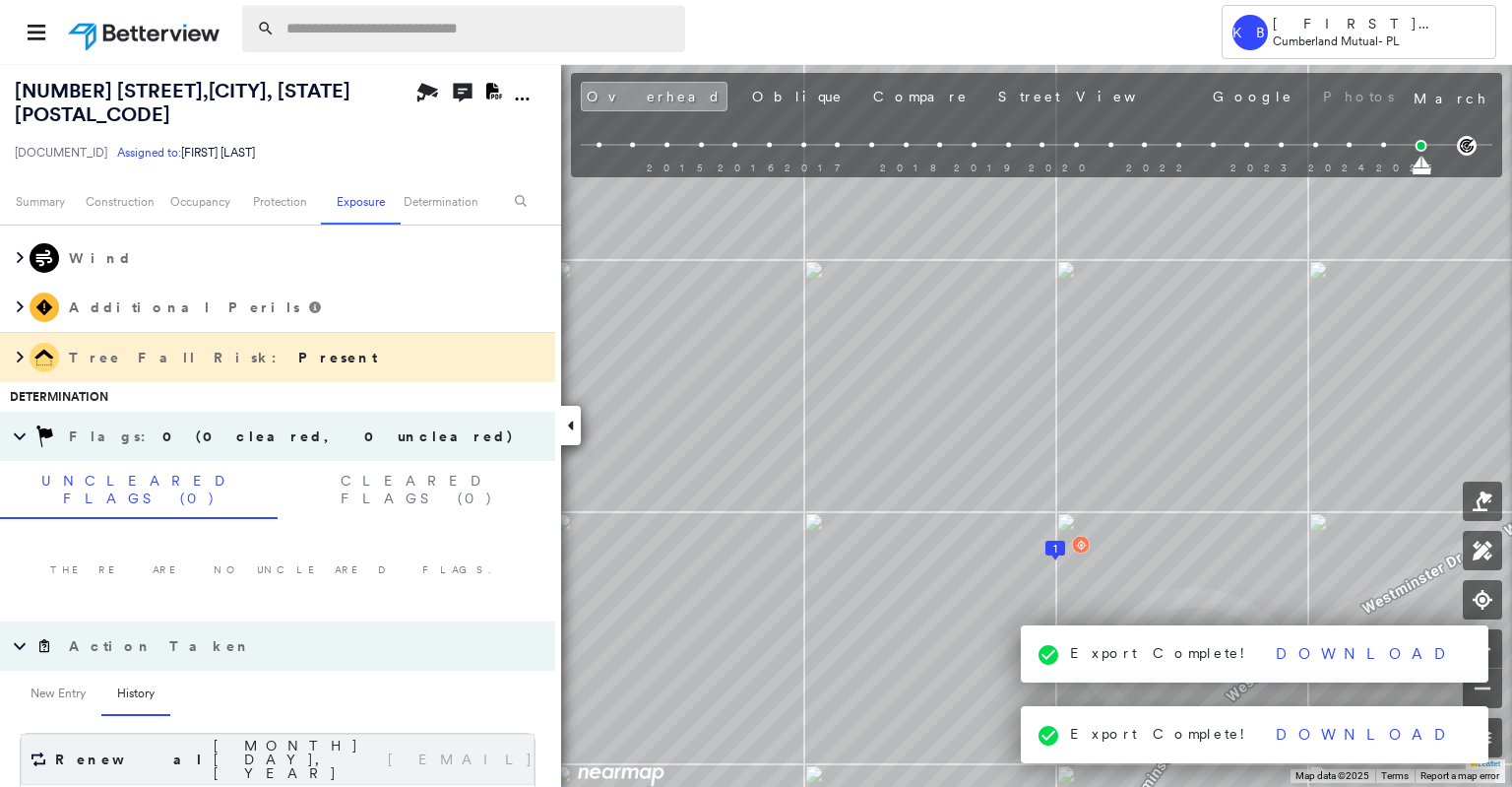 click at bounding box center [479, 29] 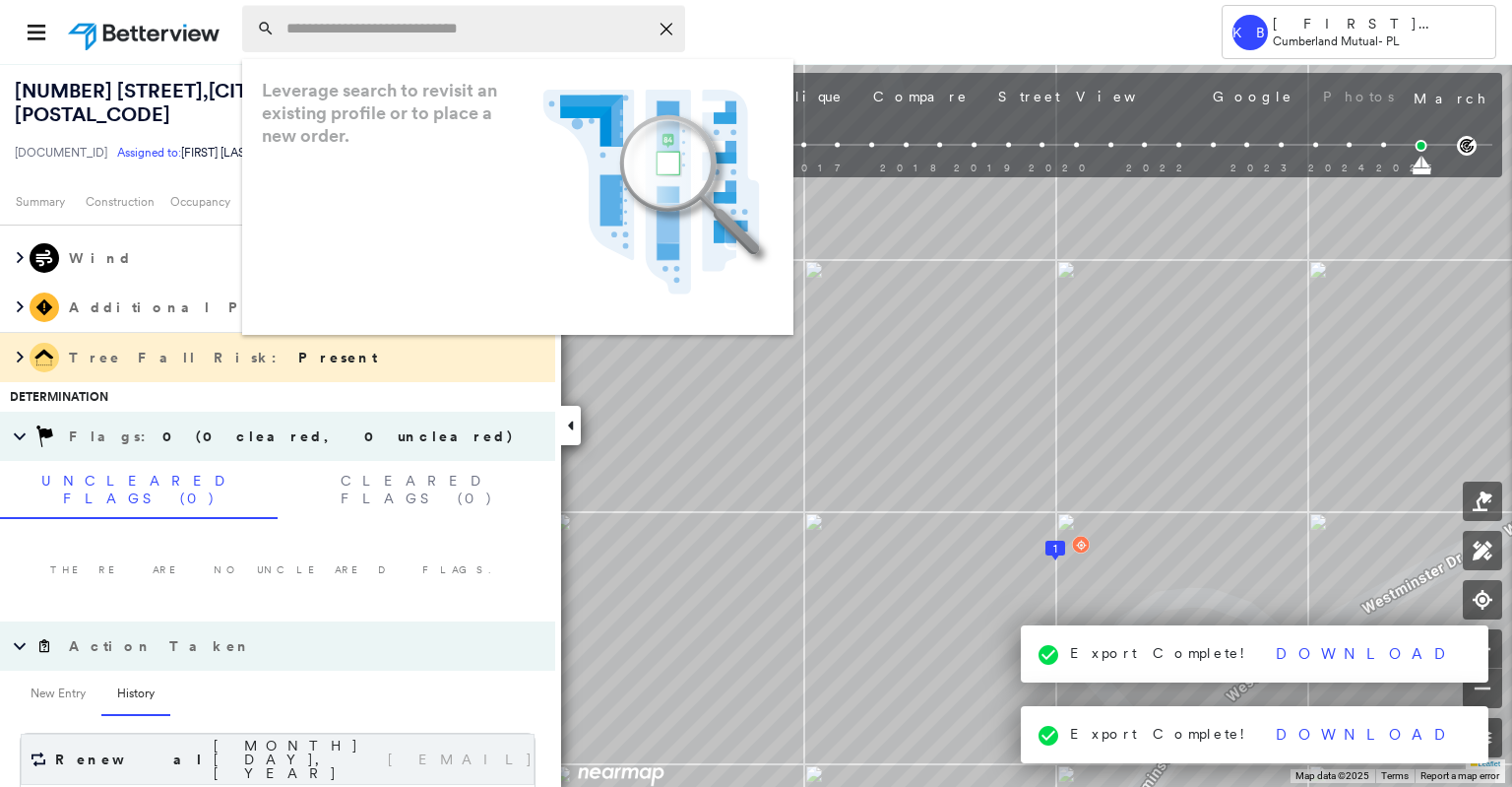 paste on "**********" 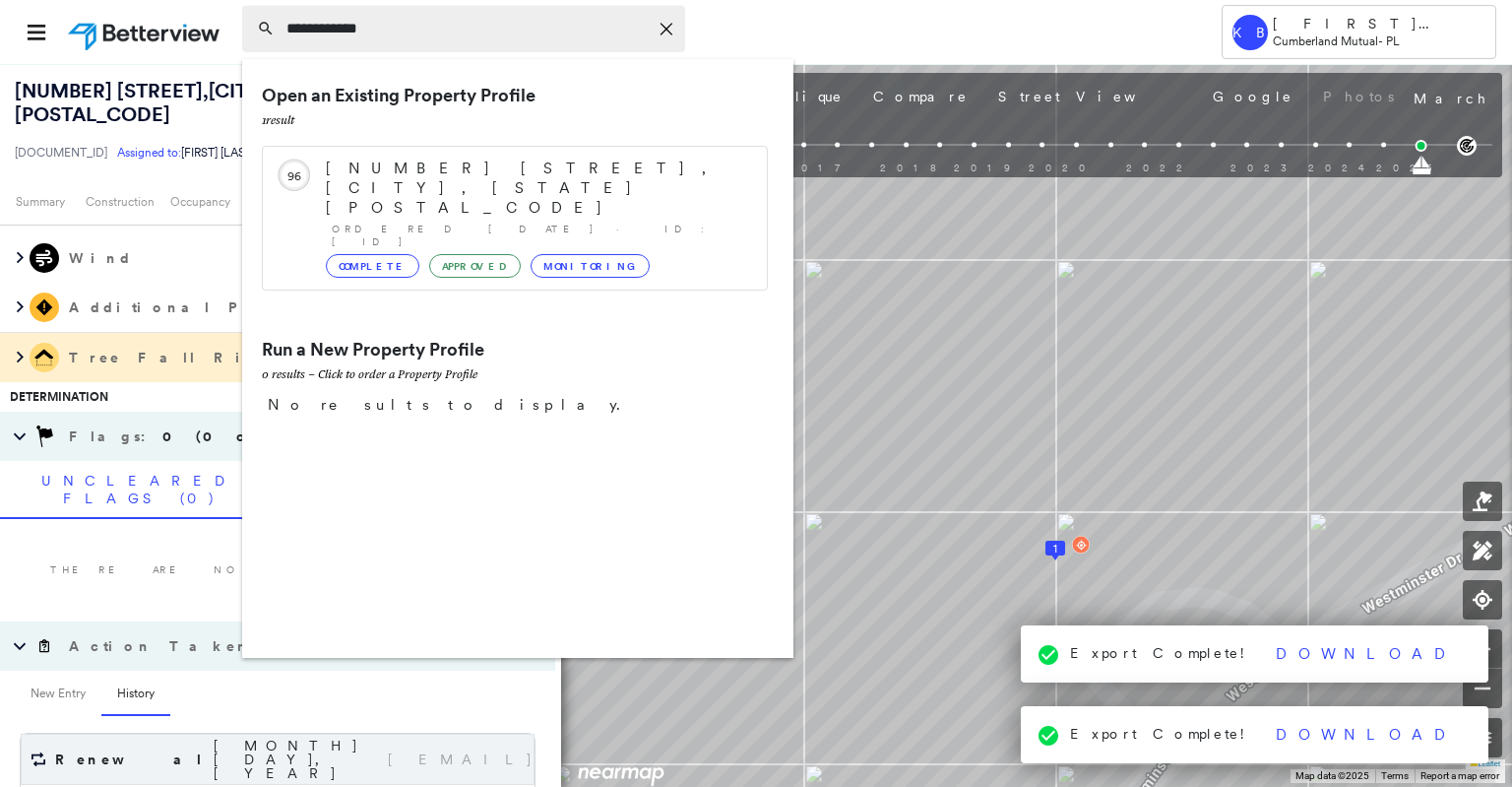 type on "**********" 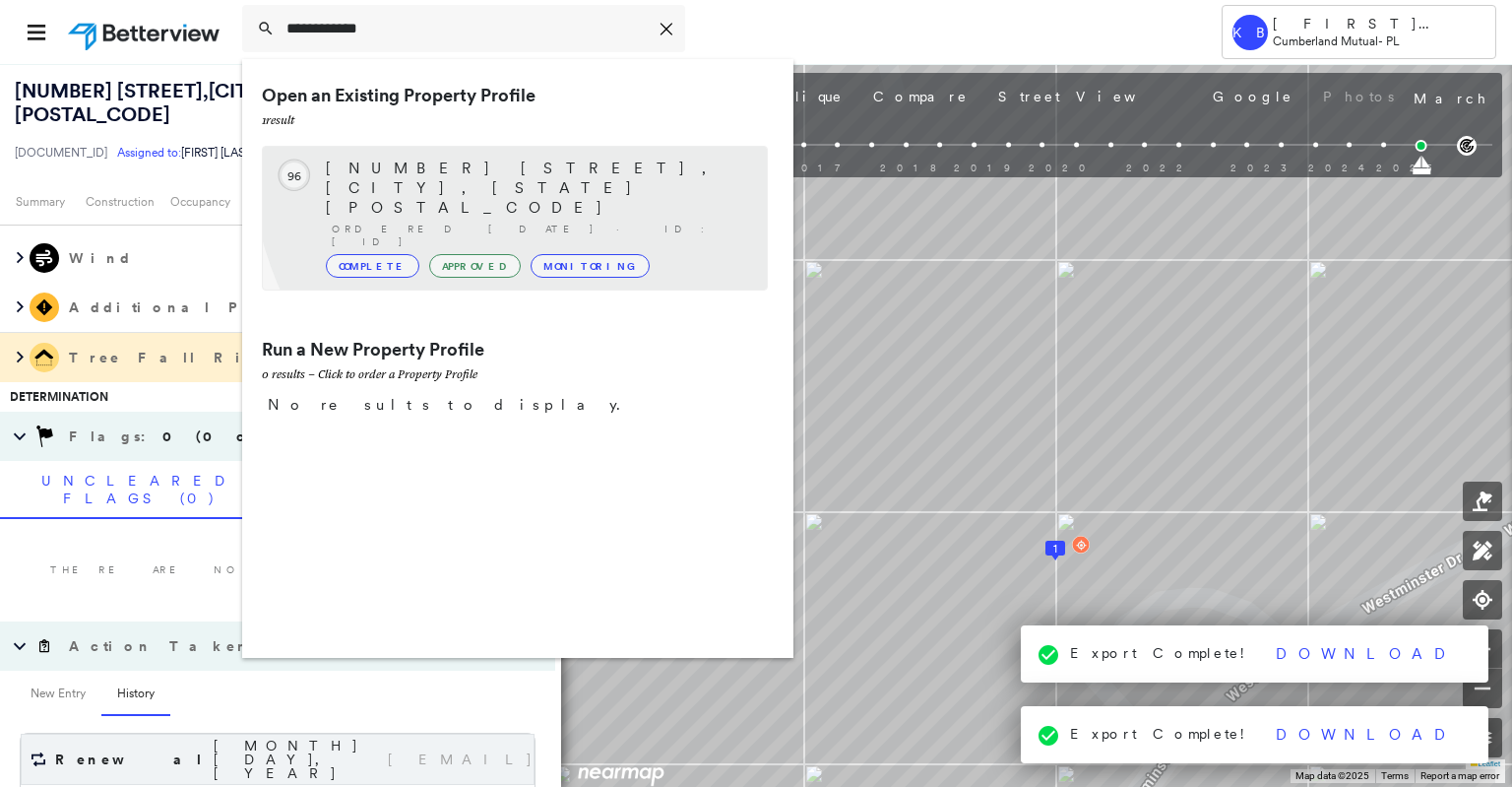 click on "Circled Text Icon 96 [NUMBER] [STREET], [CITY], [STATE] [POSTAL_CODE] Ordered [DATE] · ID: [DOCUMENT_ID] Complete Approved Monitoring" at bounding box center [515, 218] 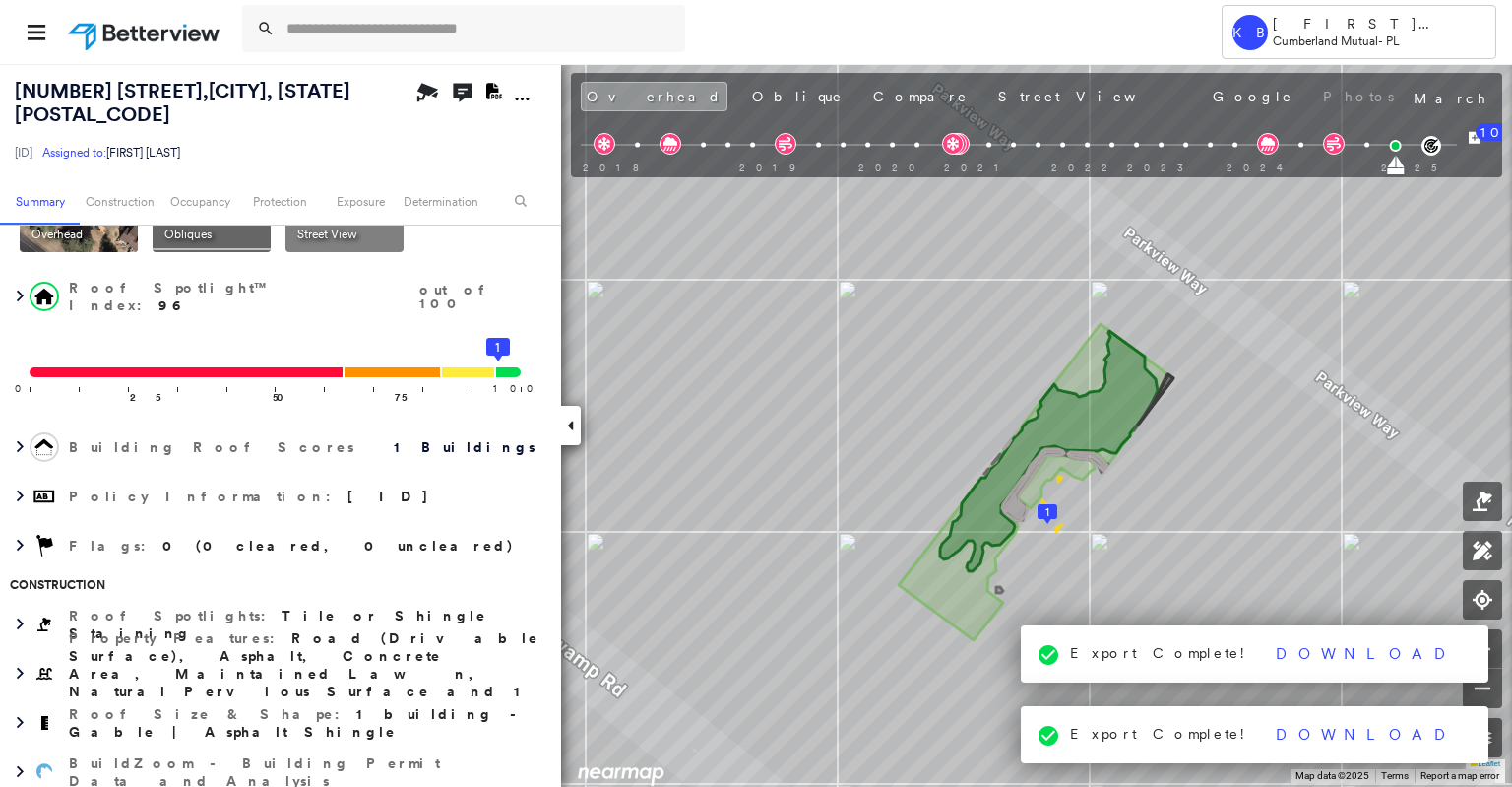 scroll, scrollTop: 0, scrollLeft: 0, axis: both 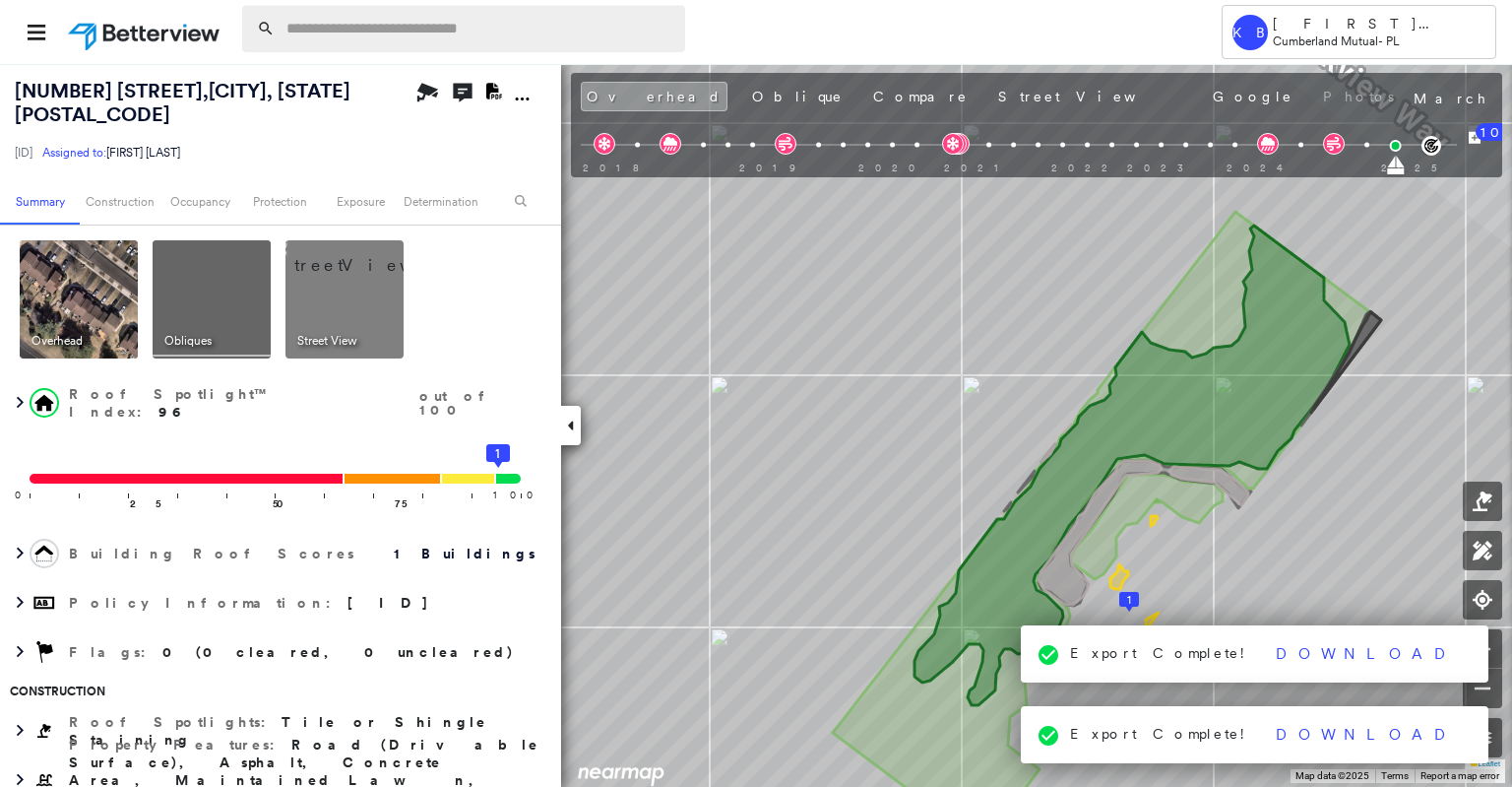 click at bounding box center [479, 29] 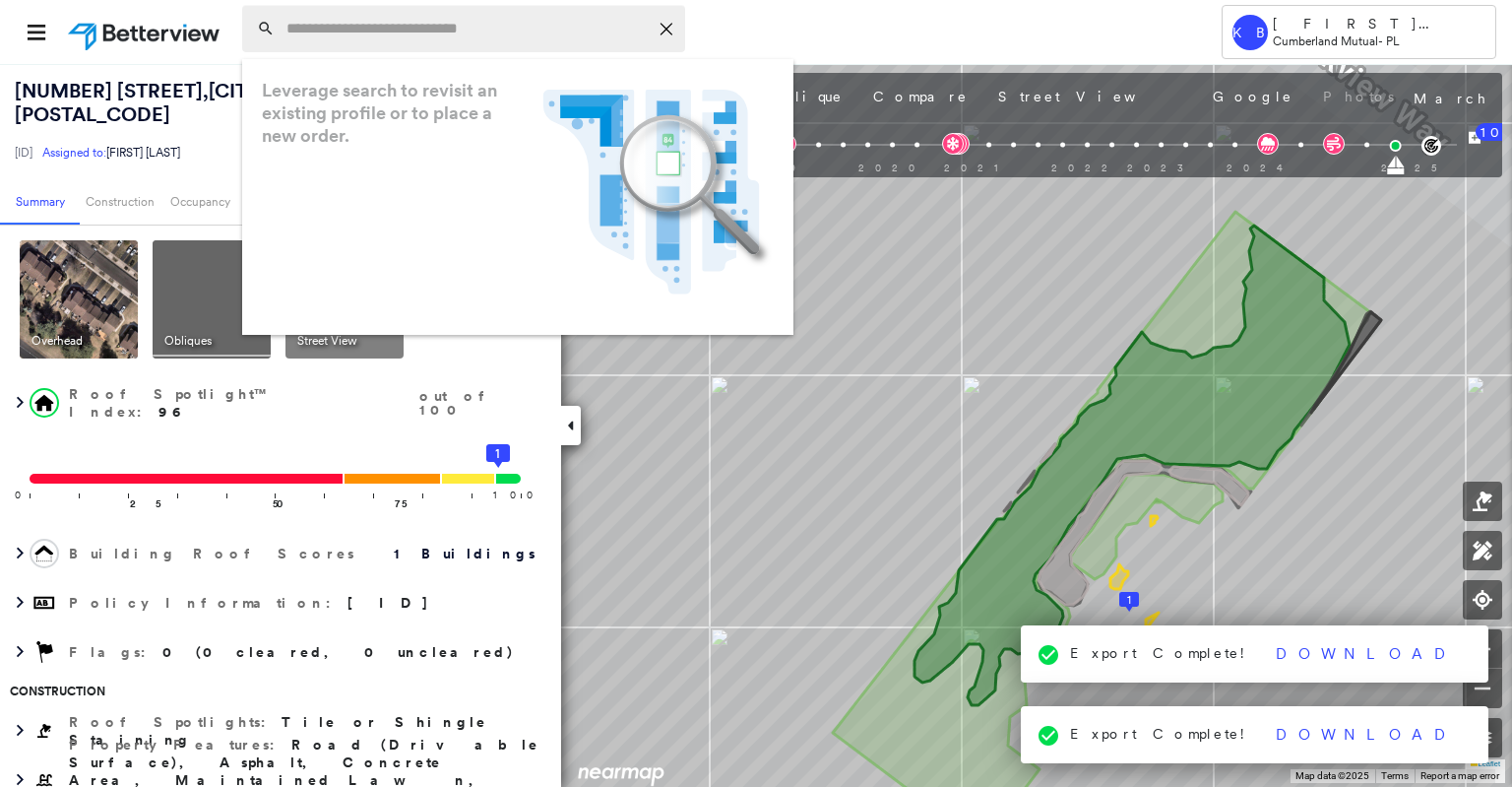 paste on "**********" 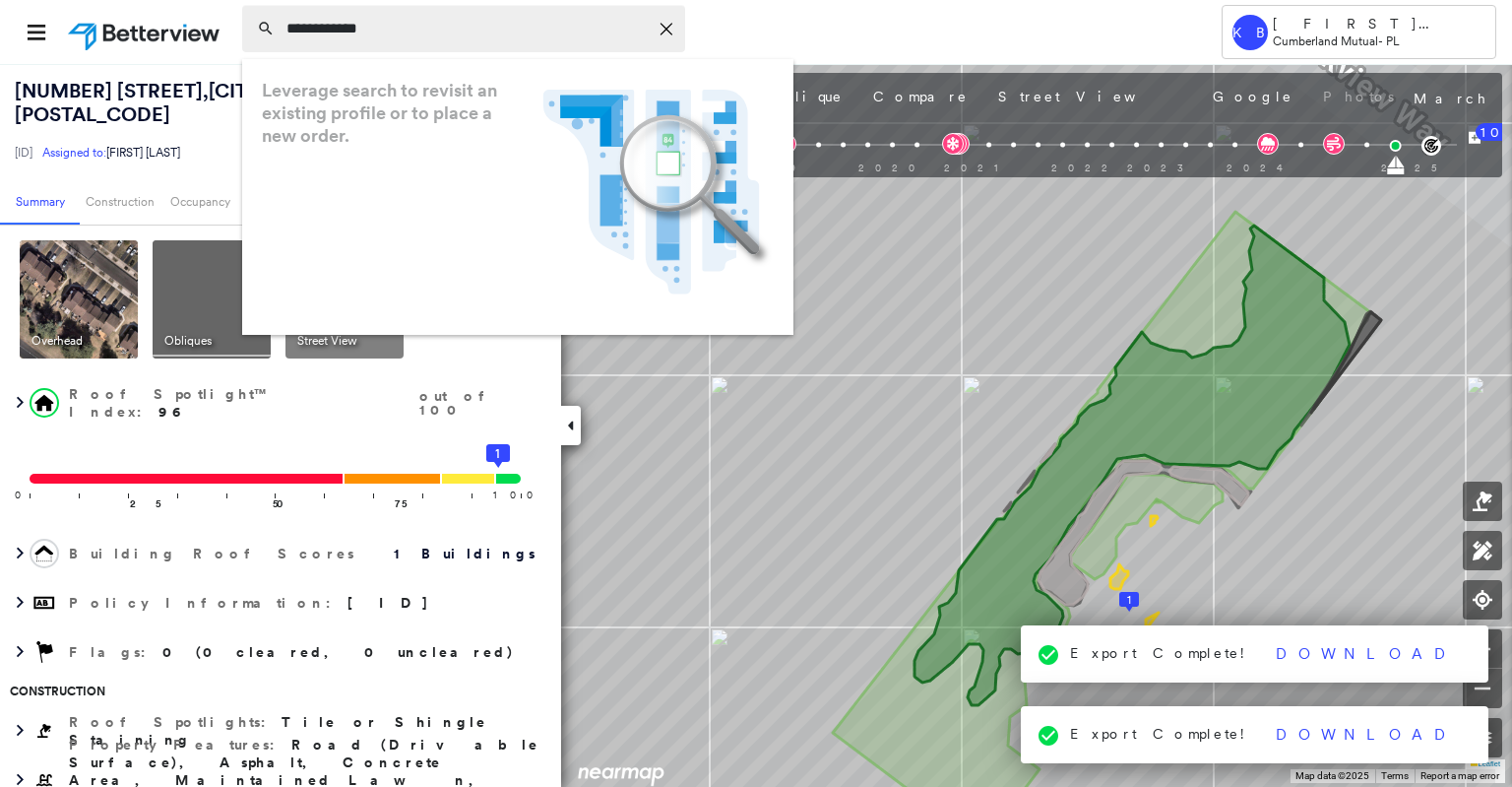 type on "**********" 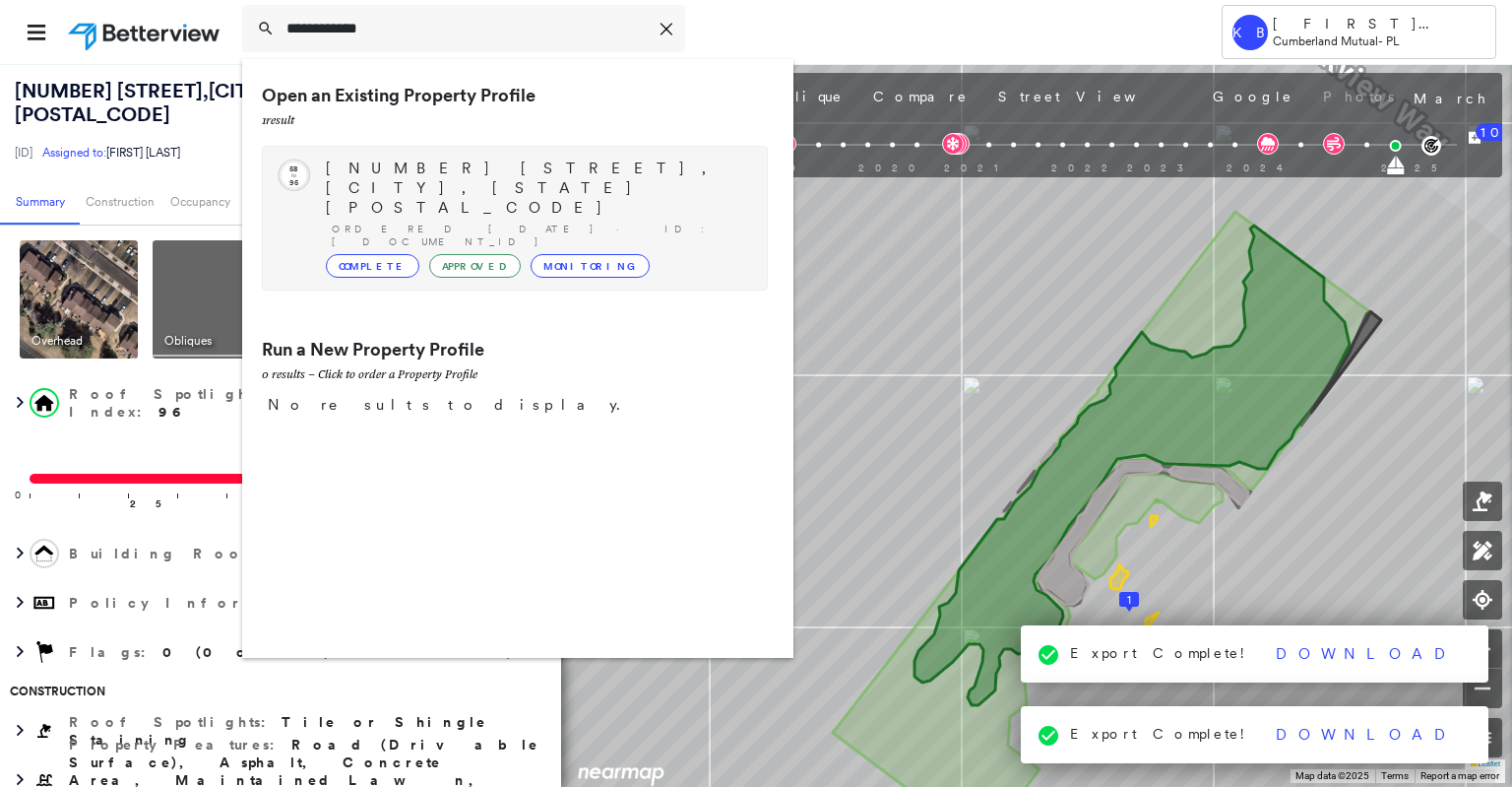 click on "[NUMBER] [STREET], [CITY], [STATE] [POSTAL_CODE]" at bounding box center (536, 188) 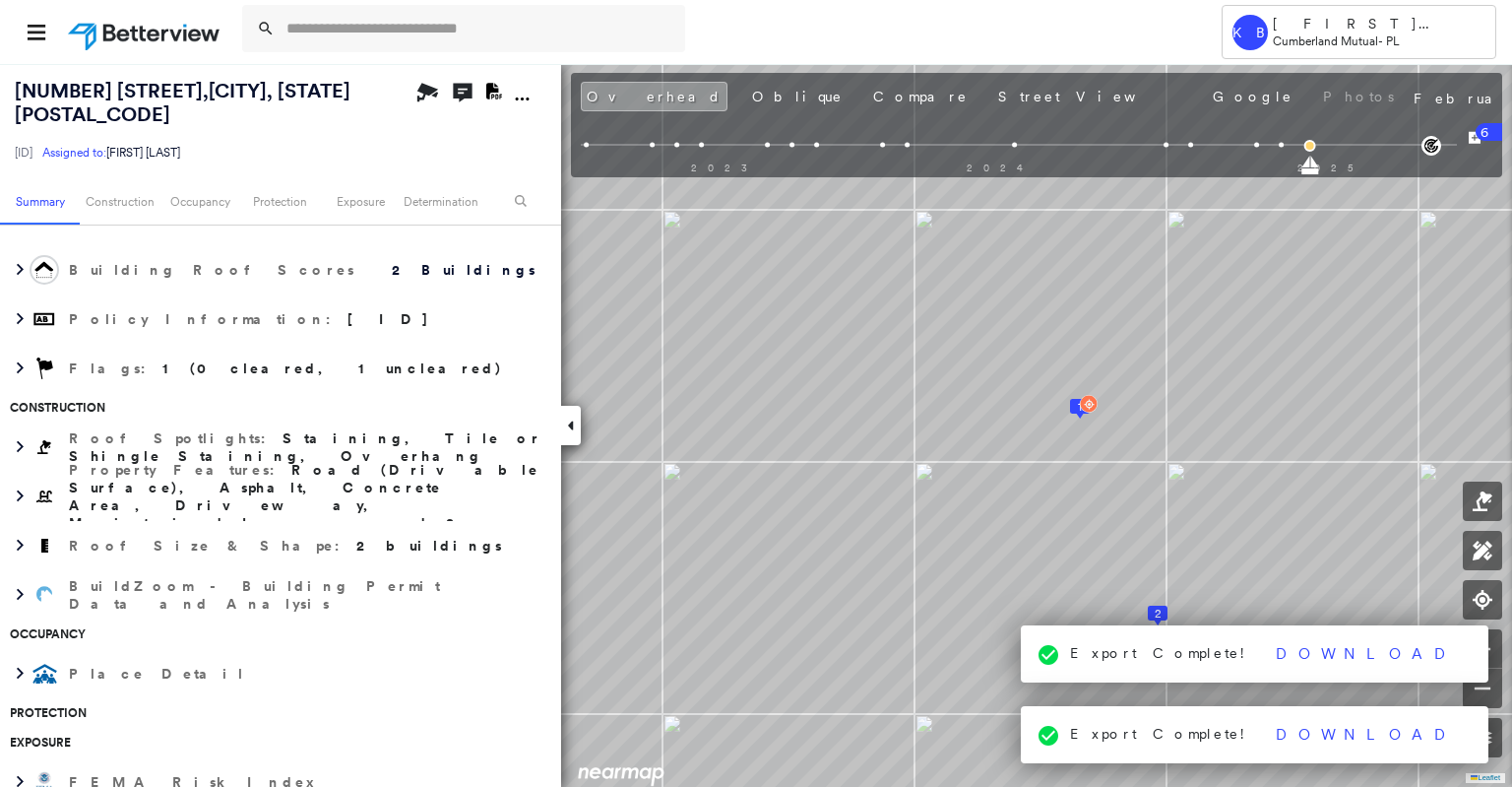 scroll, scrollTop: 1055, scrollLeft: 0, axis: vertical 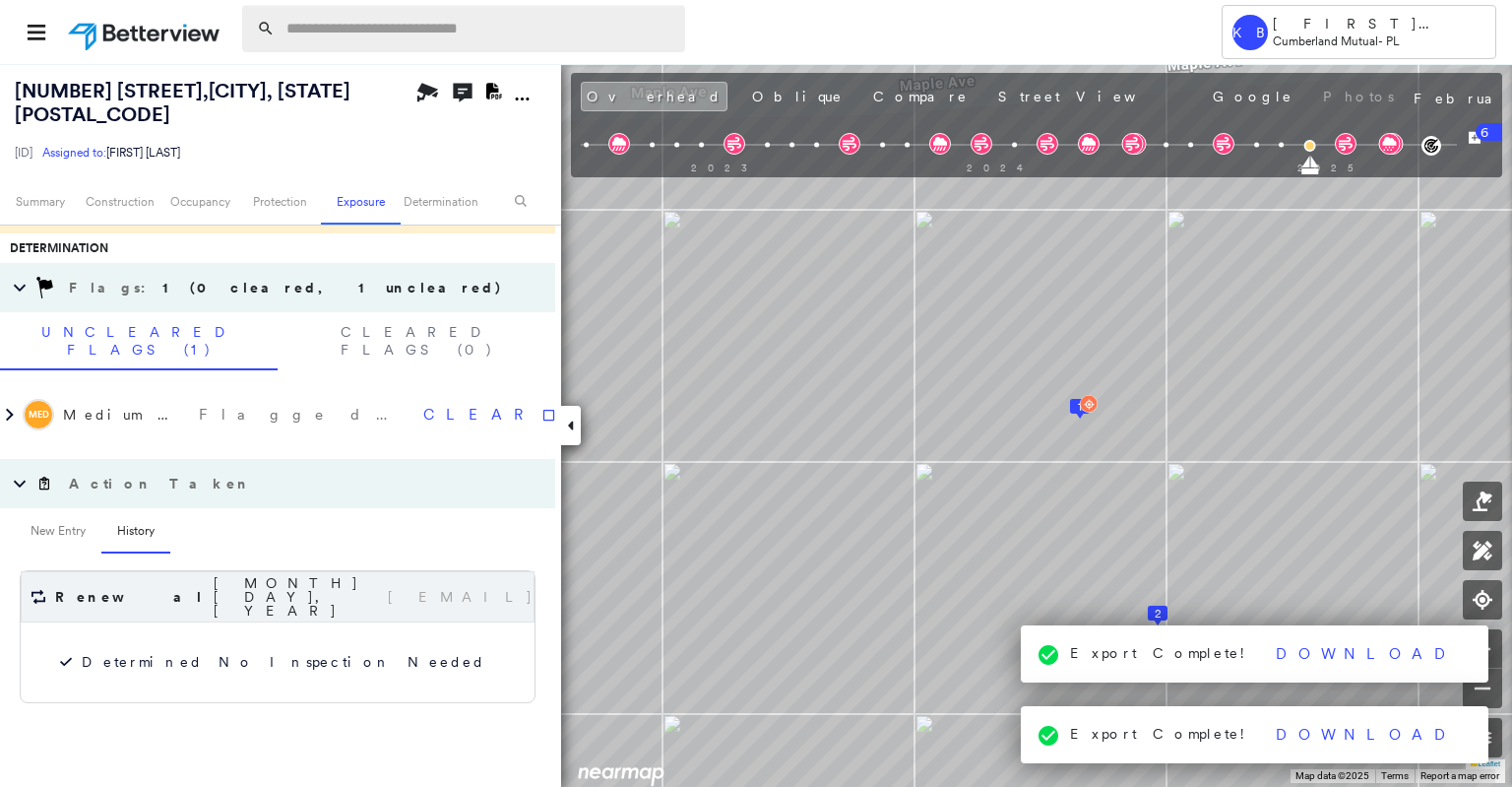 click at bounding box center [479, 29] 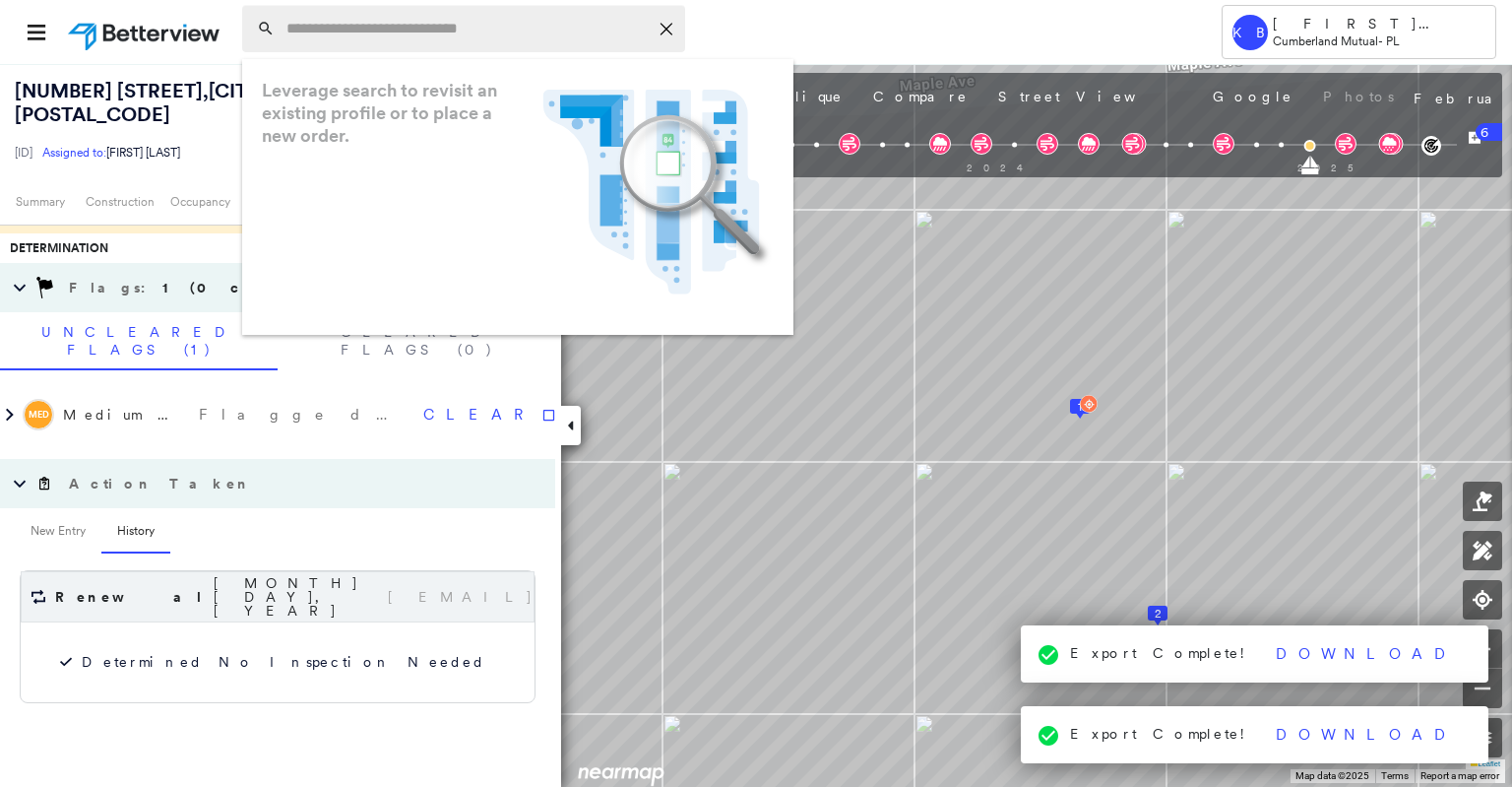 paste on "**********" 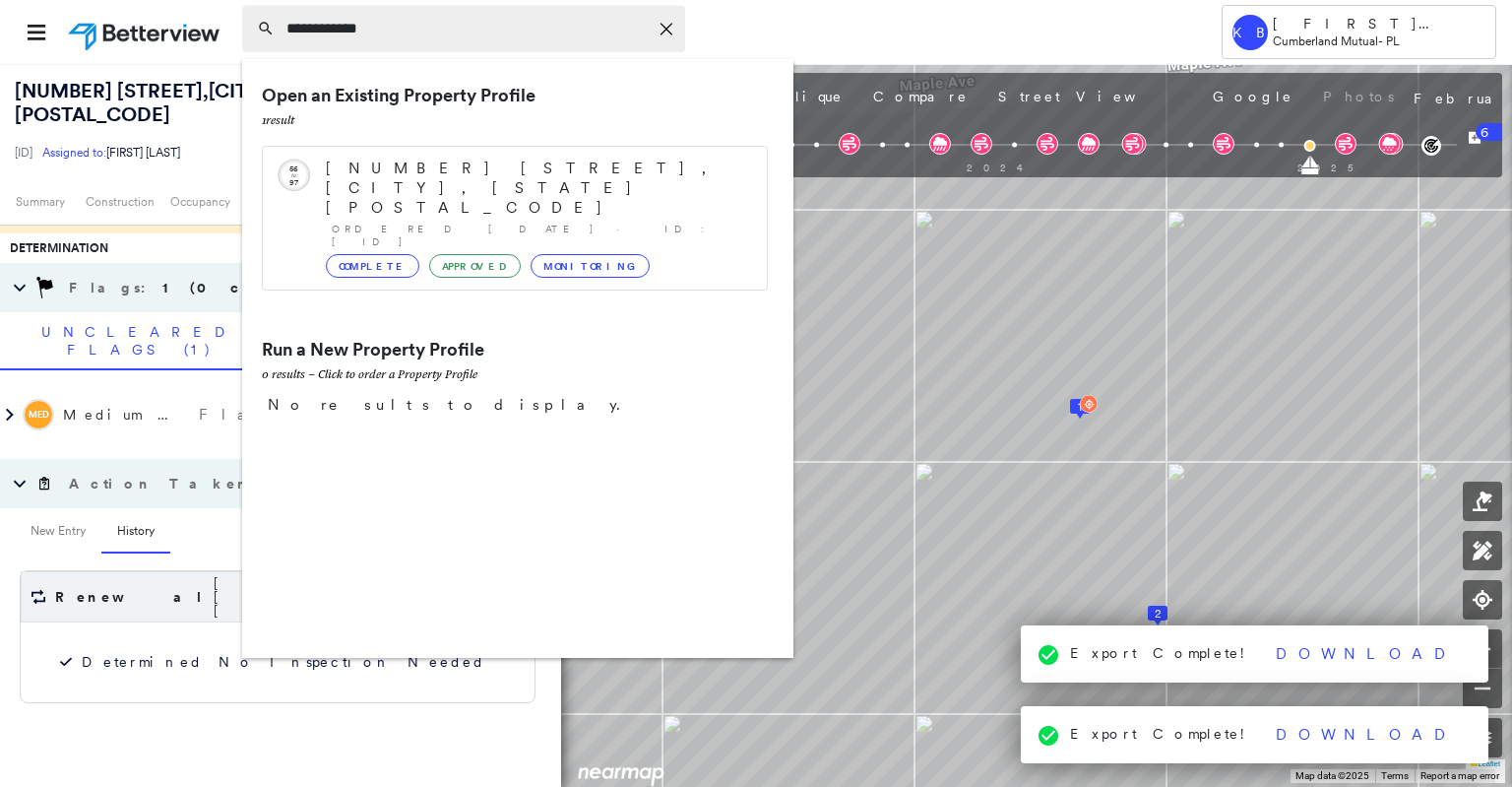 type on "**********" 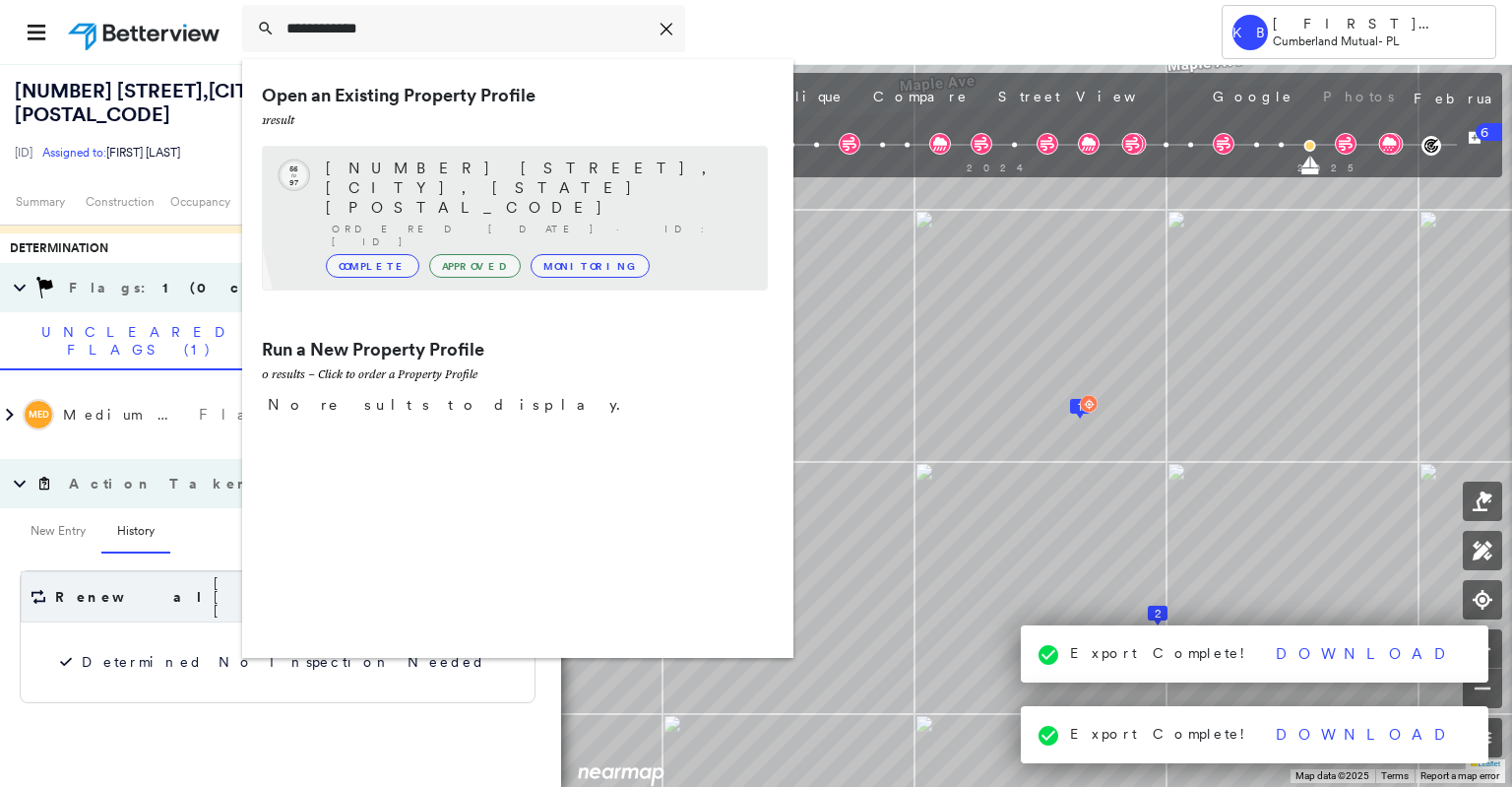 click on "Ordered [DATE] · ID: [ID]" at bounding box center (539, 235) 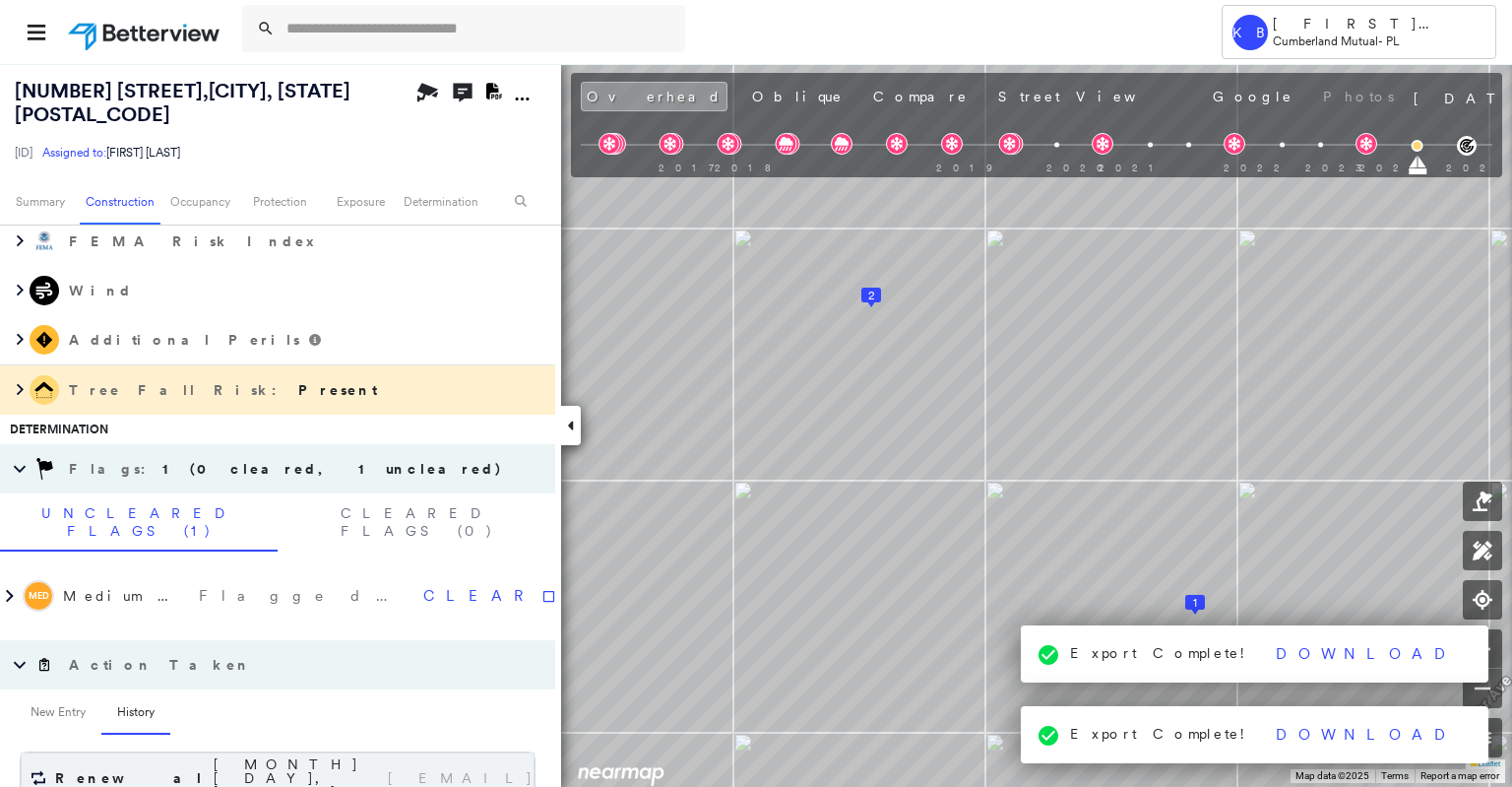 scroll, scrollTop: 906, scrollLeft: 0, axis: vertical 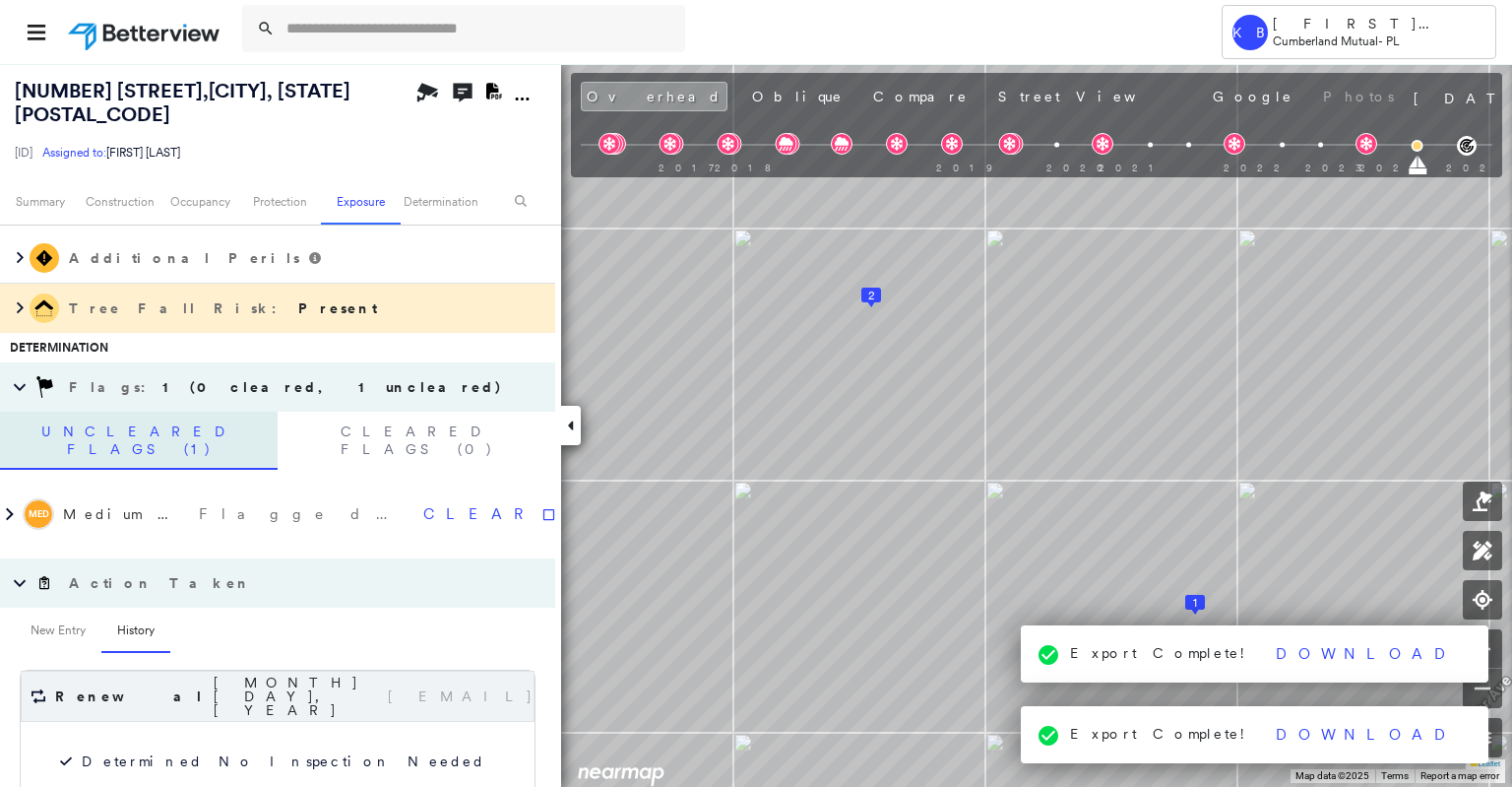 click on "Uncleared Flags (1)" at bounding box center [139, 440] 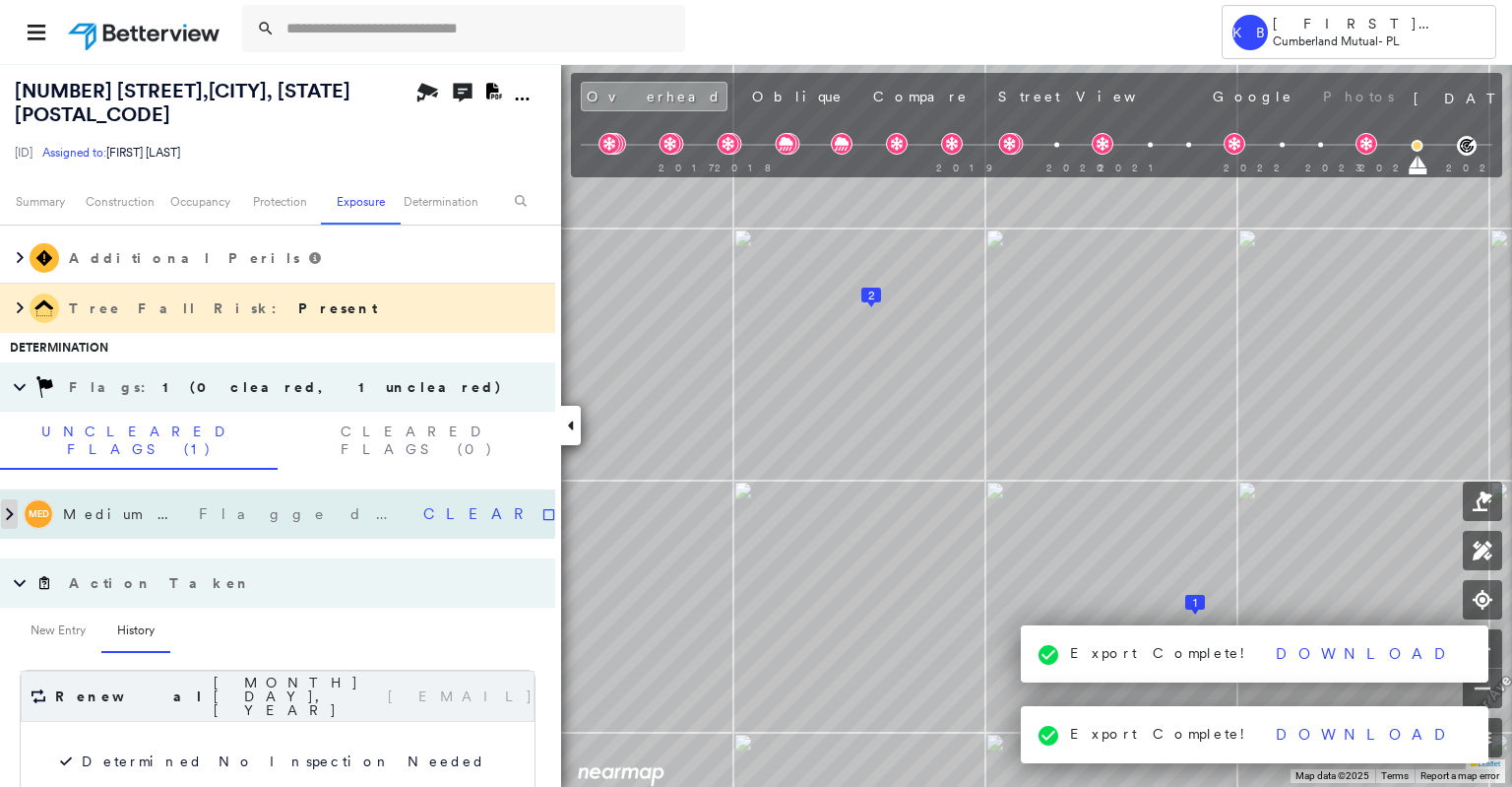 click 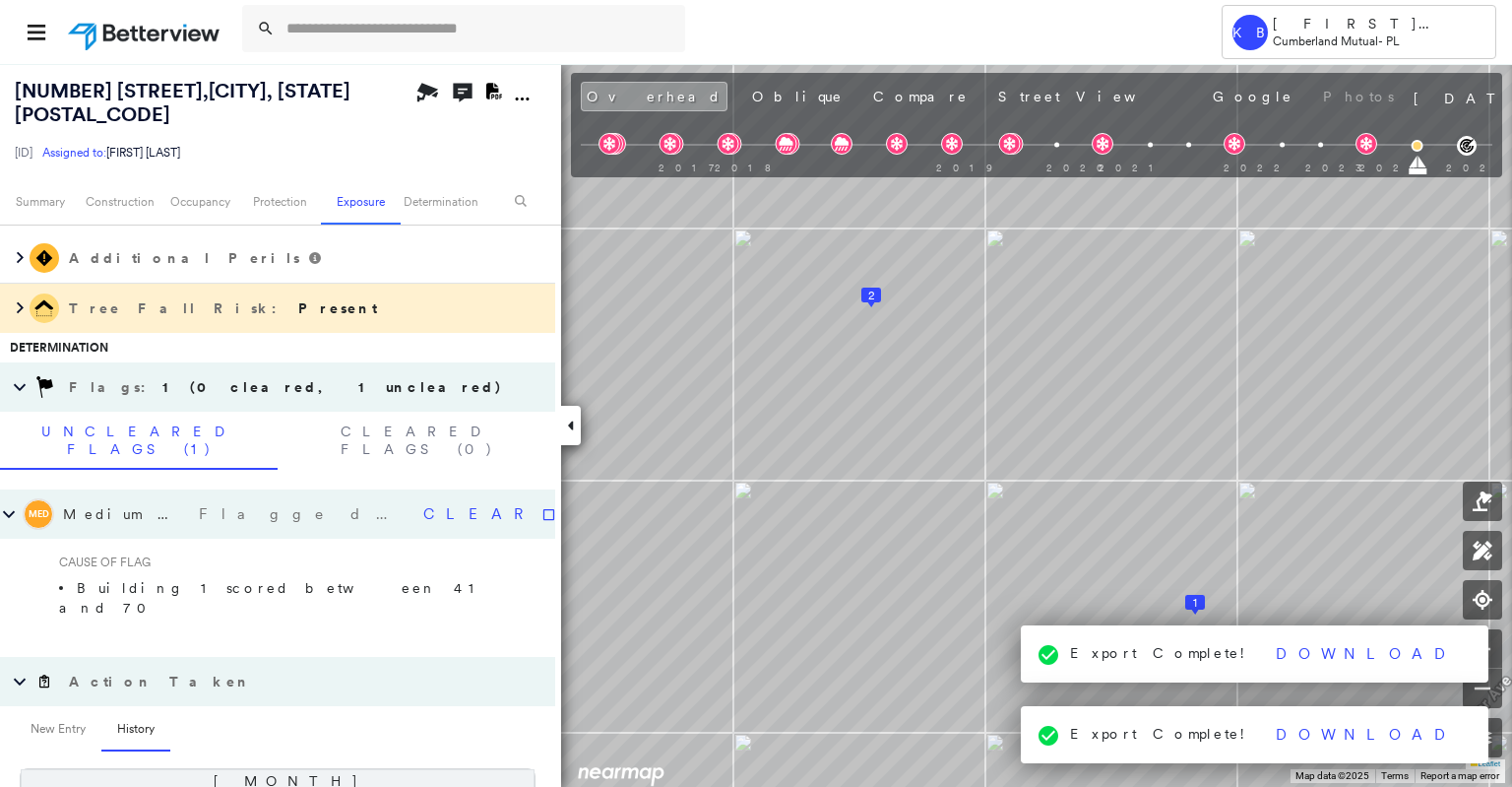 scroll, scrollTop: 1005, scrollLeft: 0, axis: vertical 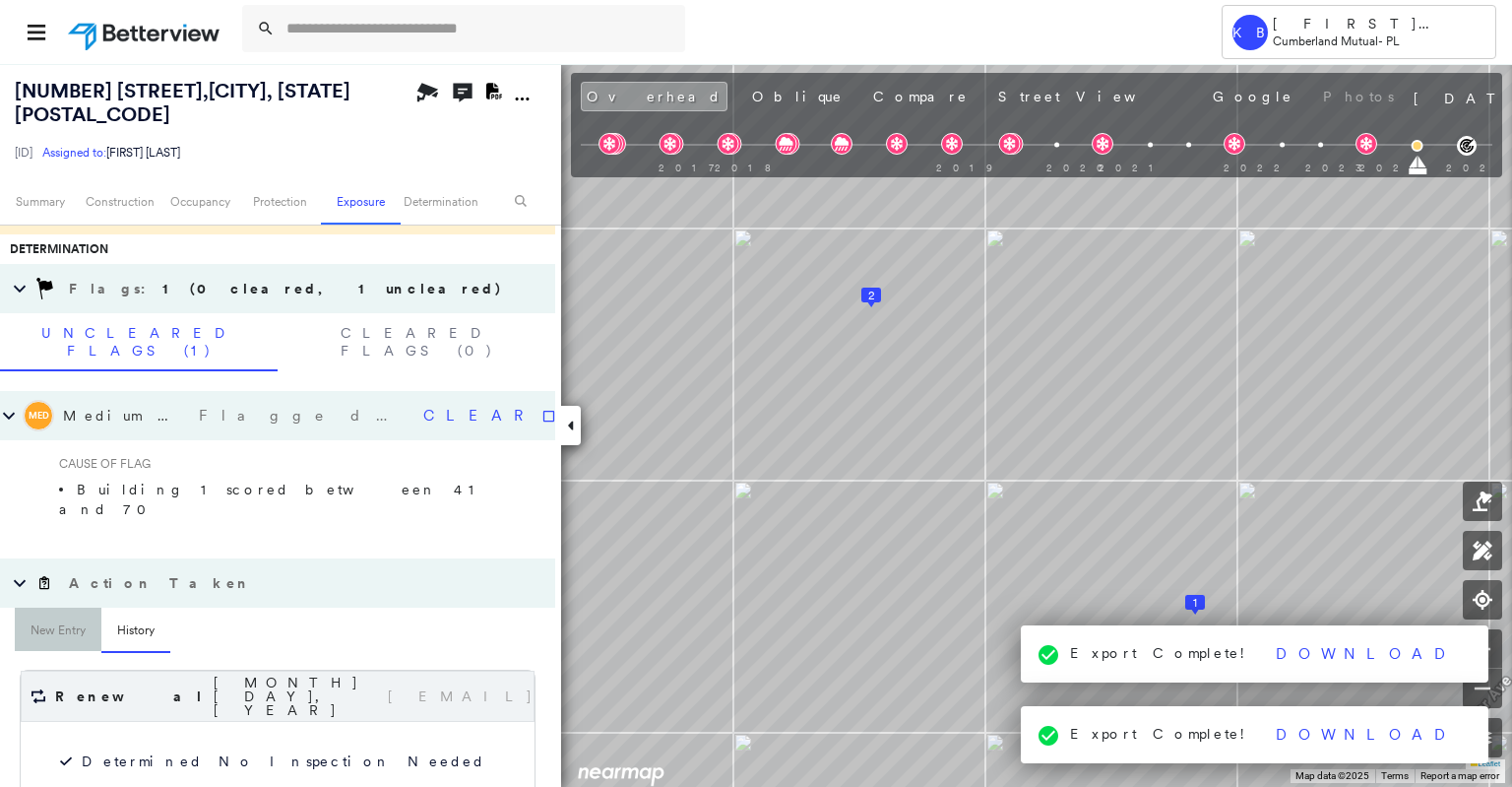 click on "New Entry" at bounding box center [58, 631] 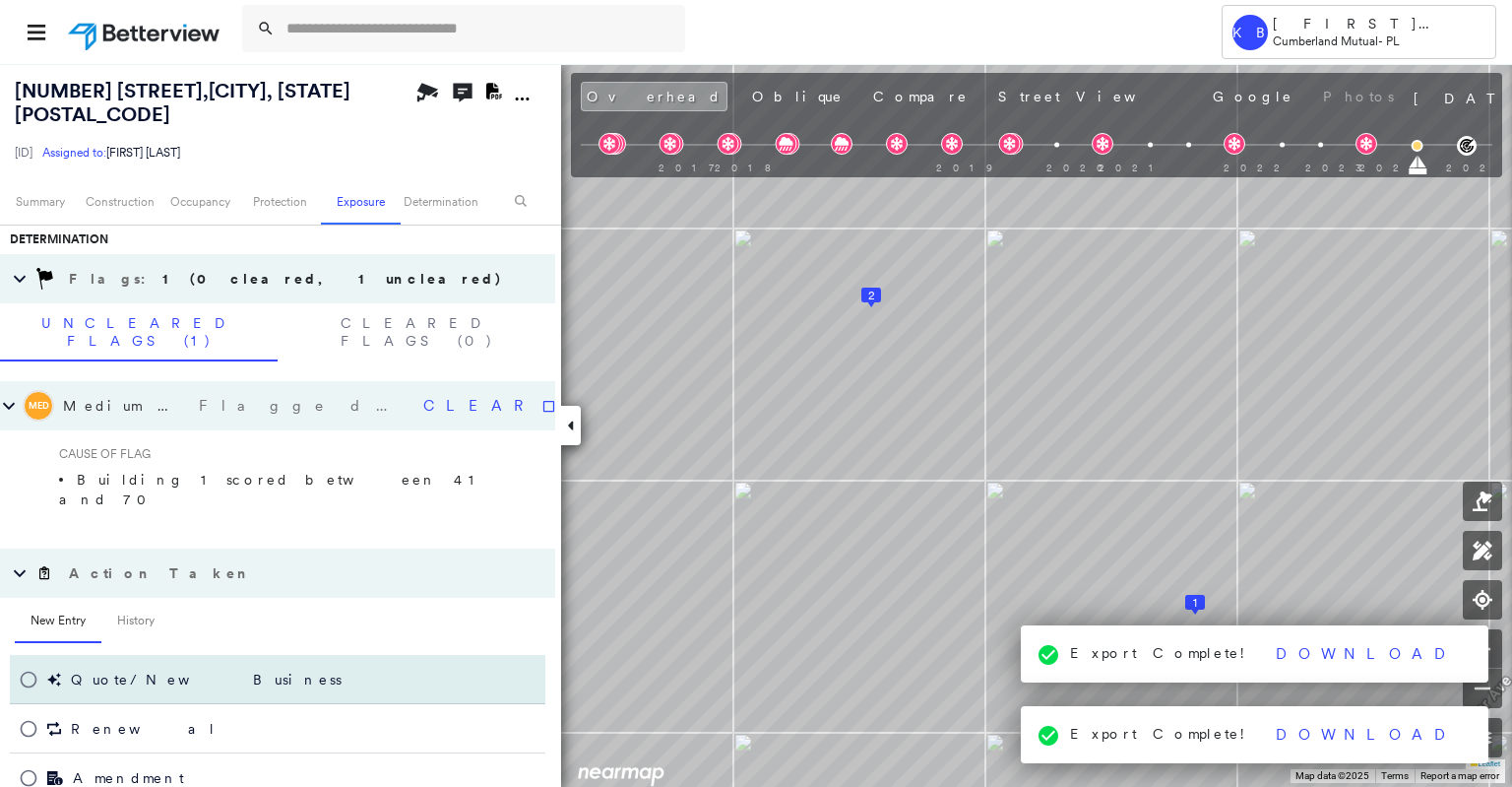 scroll, scrollTop: 1017, scrollLeft: 0, axis: vertical 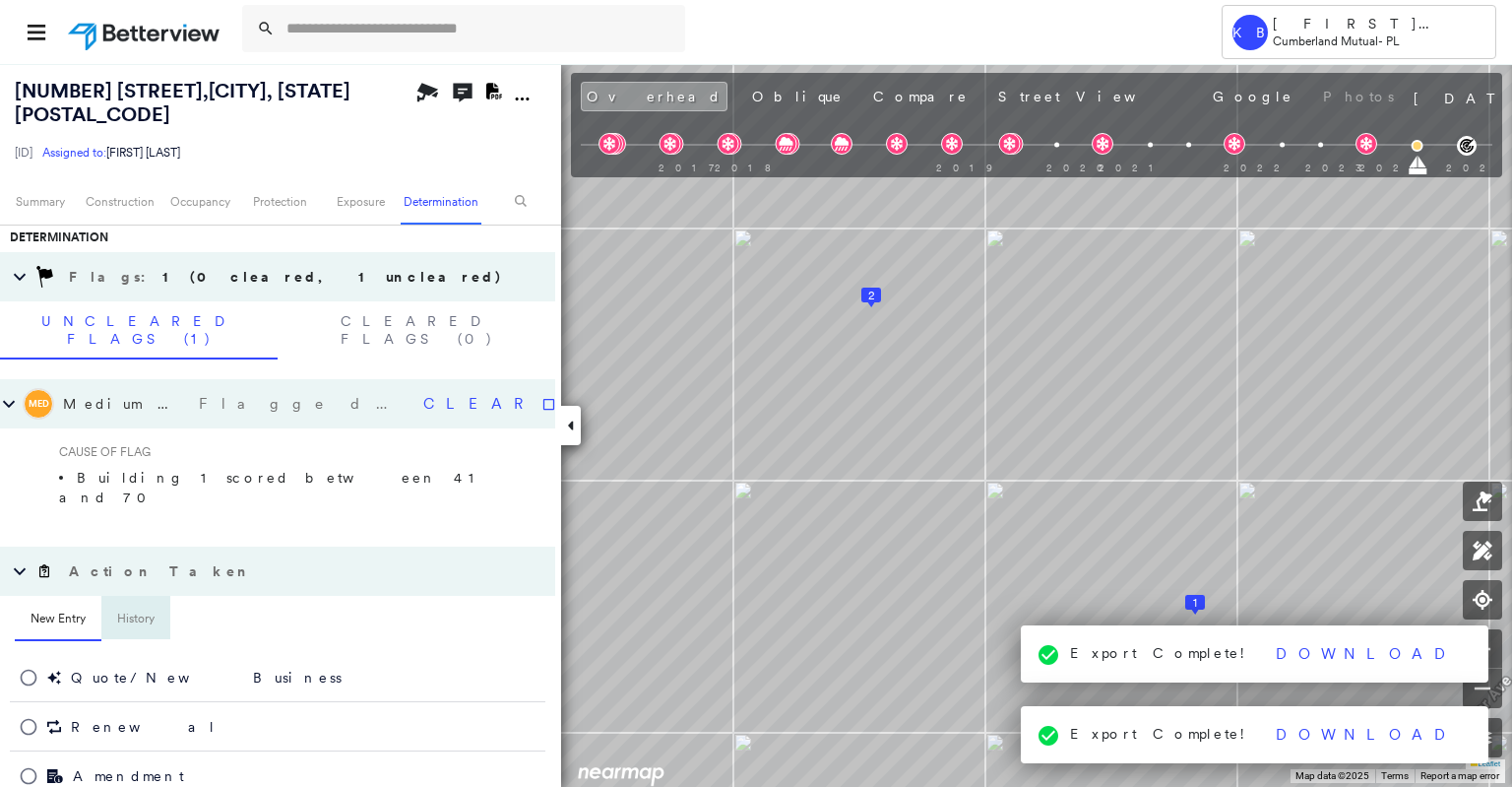 click on "History" at bounding box center (136, 620) 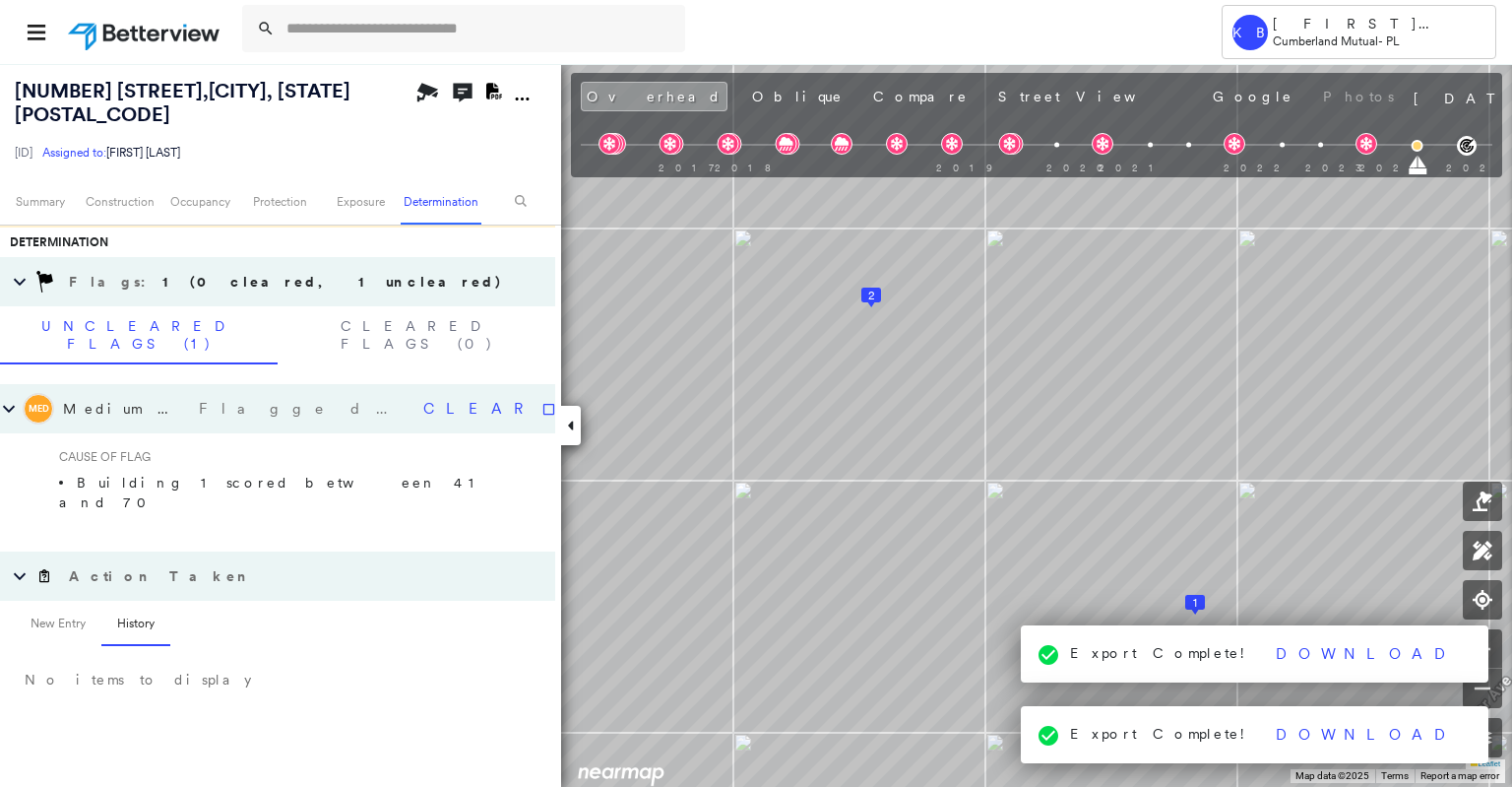 scroll, scrollTop: 1005, scrollLeft: 0, axis: vertical 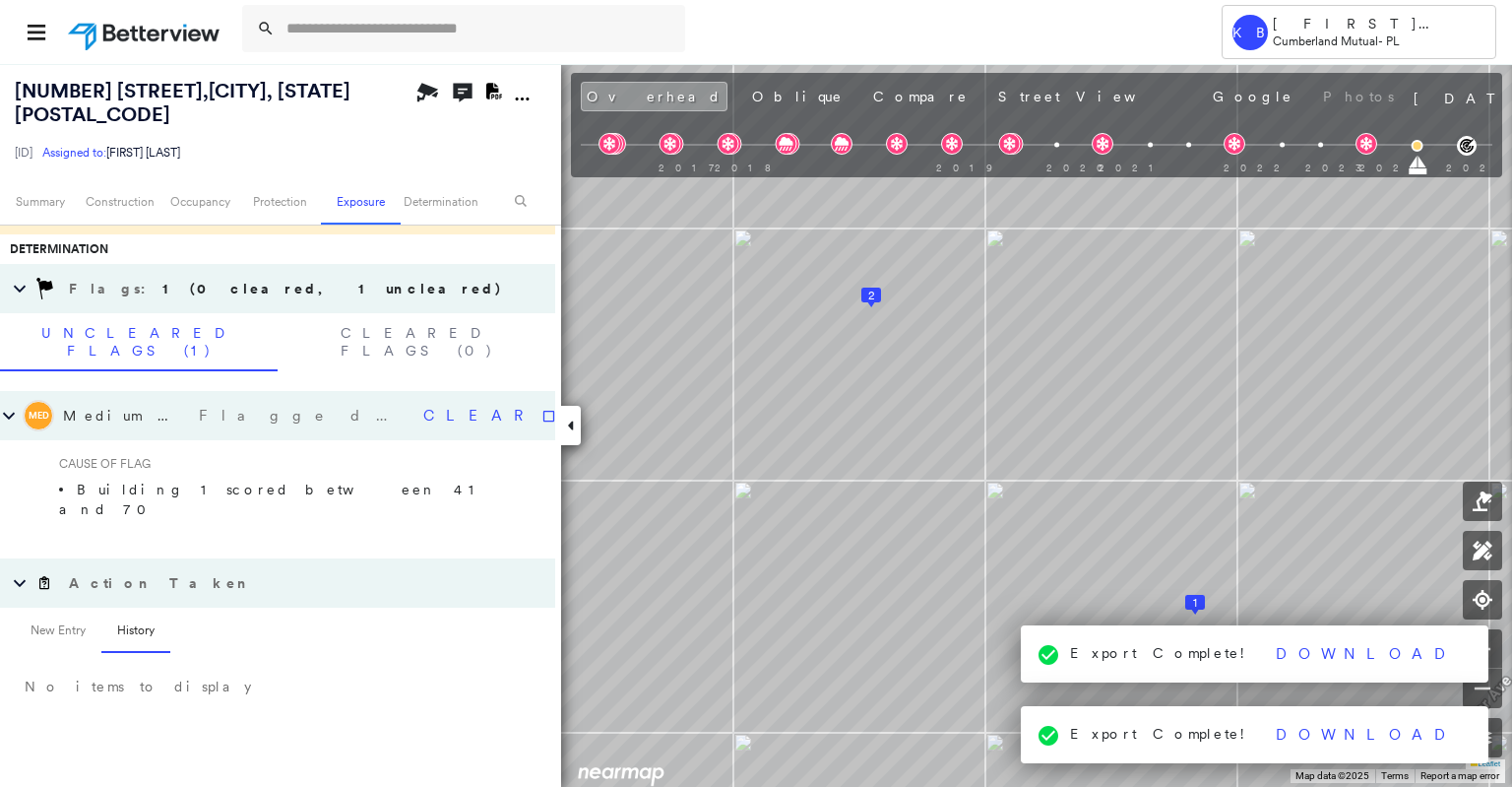 drag, startPoint x: 66, startPoint y: 574, endPoint x: 133, endPoint y: 592, distance: 69.37579 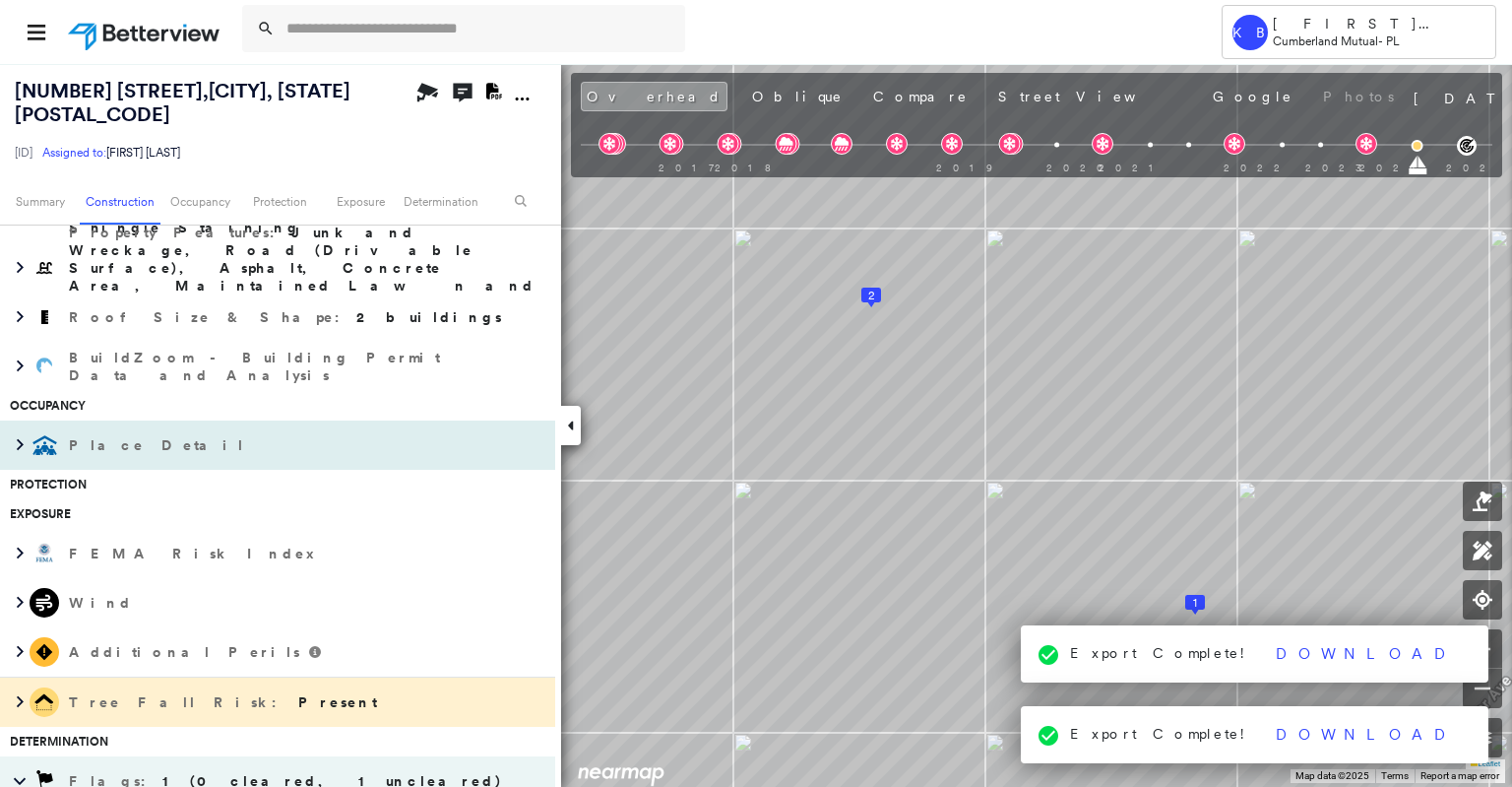 scroll, scrollTop: 0, scrollLeft: 0, axis: both 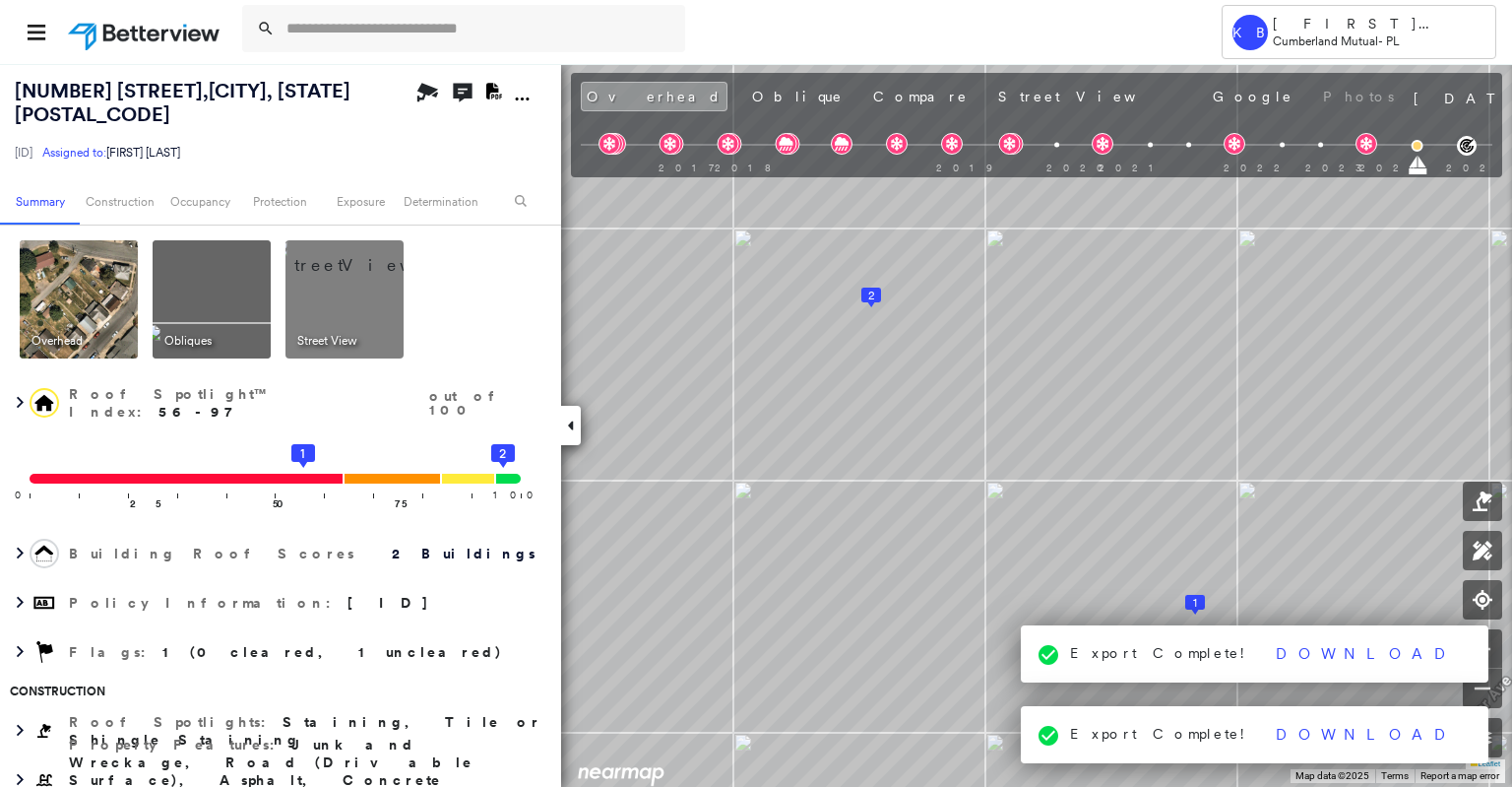 click 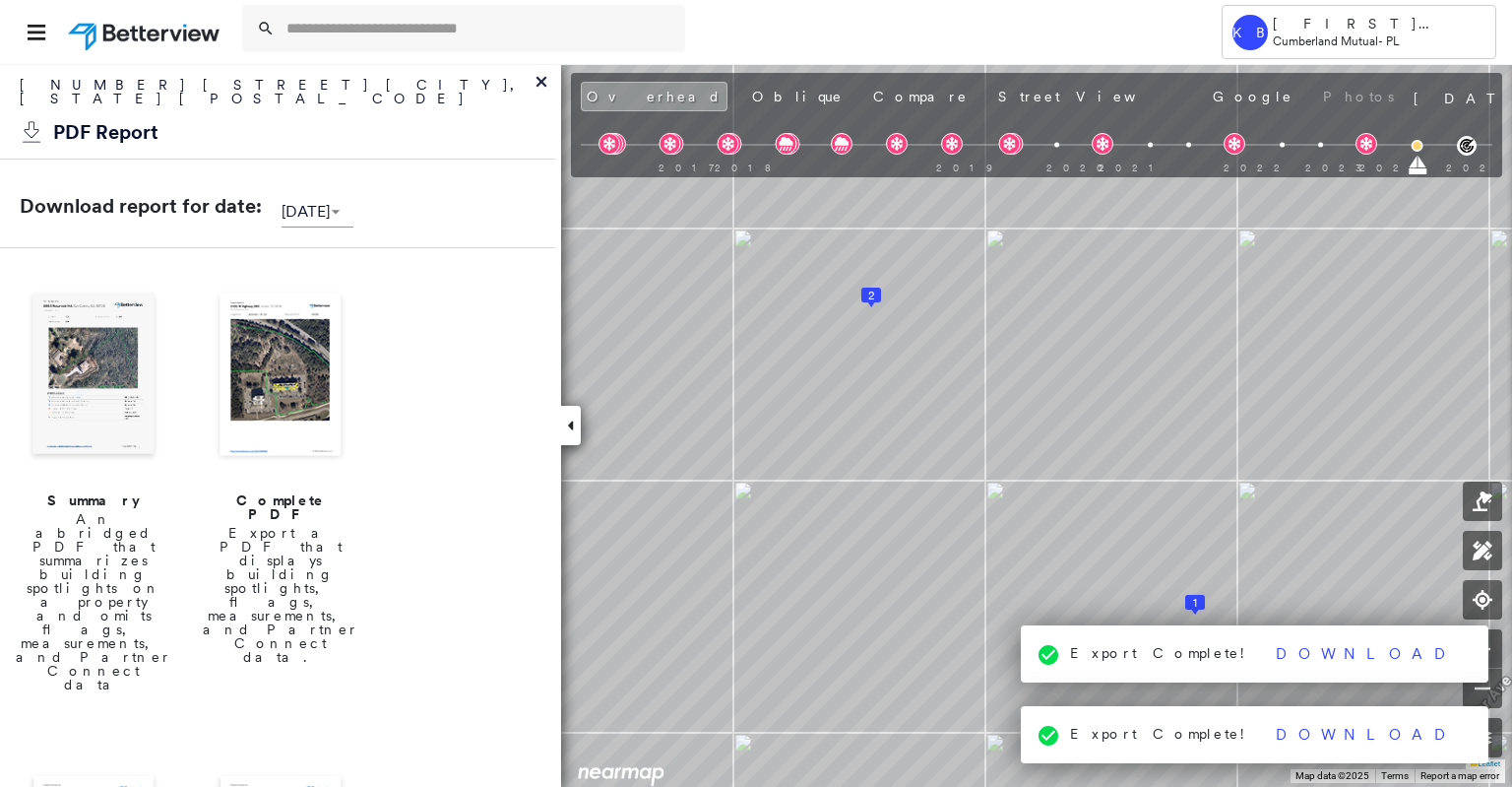 click at bounding box center (281, 376) 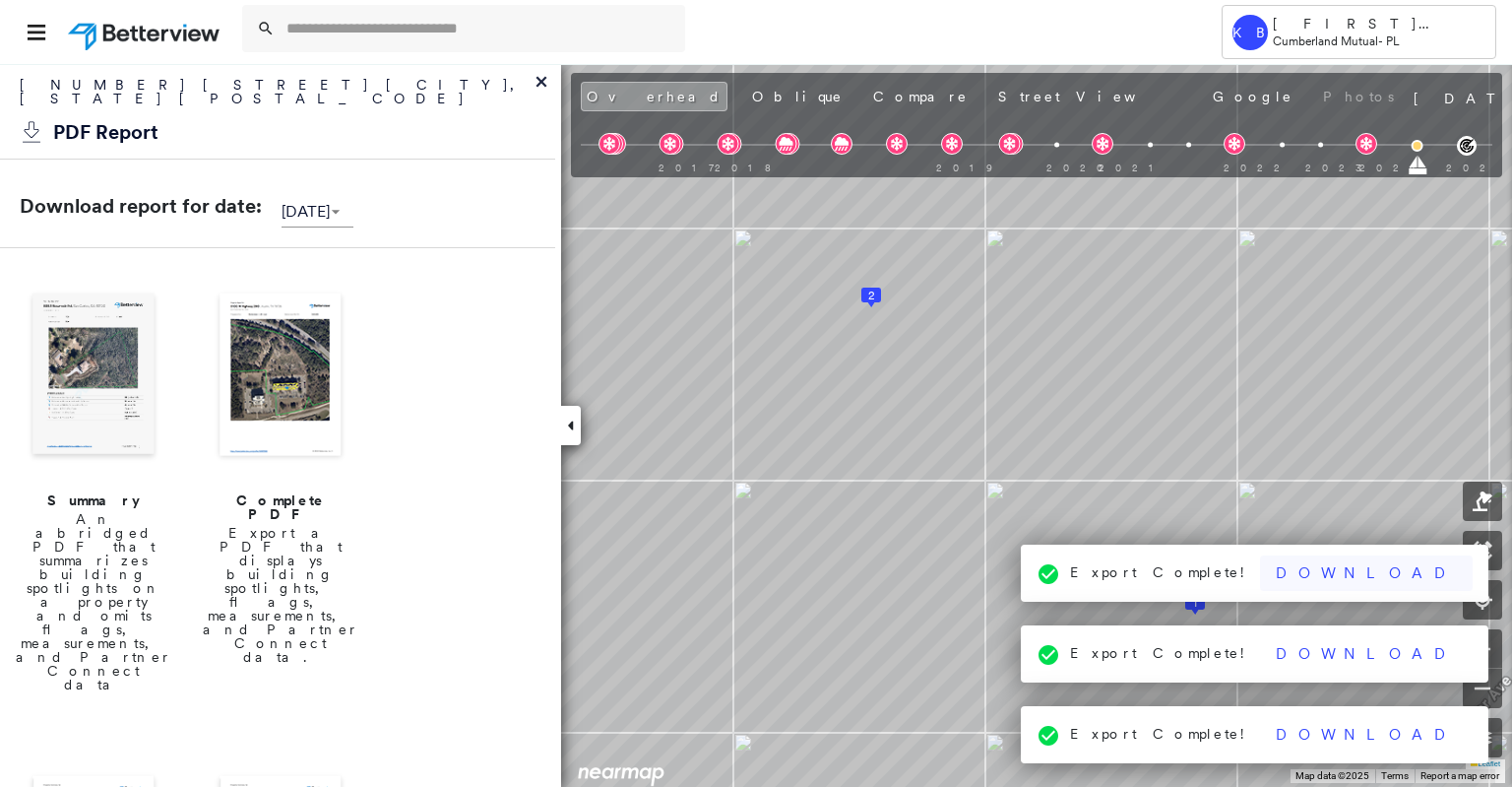 click on "Download" at bounding box center (1366, 573) 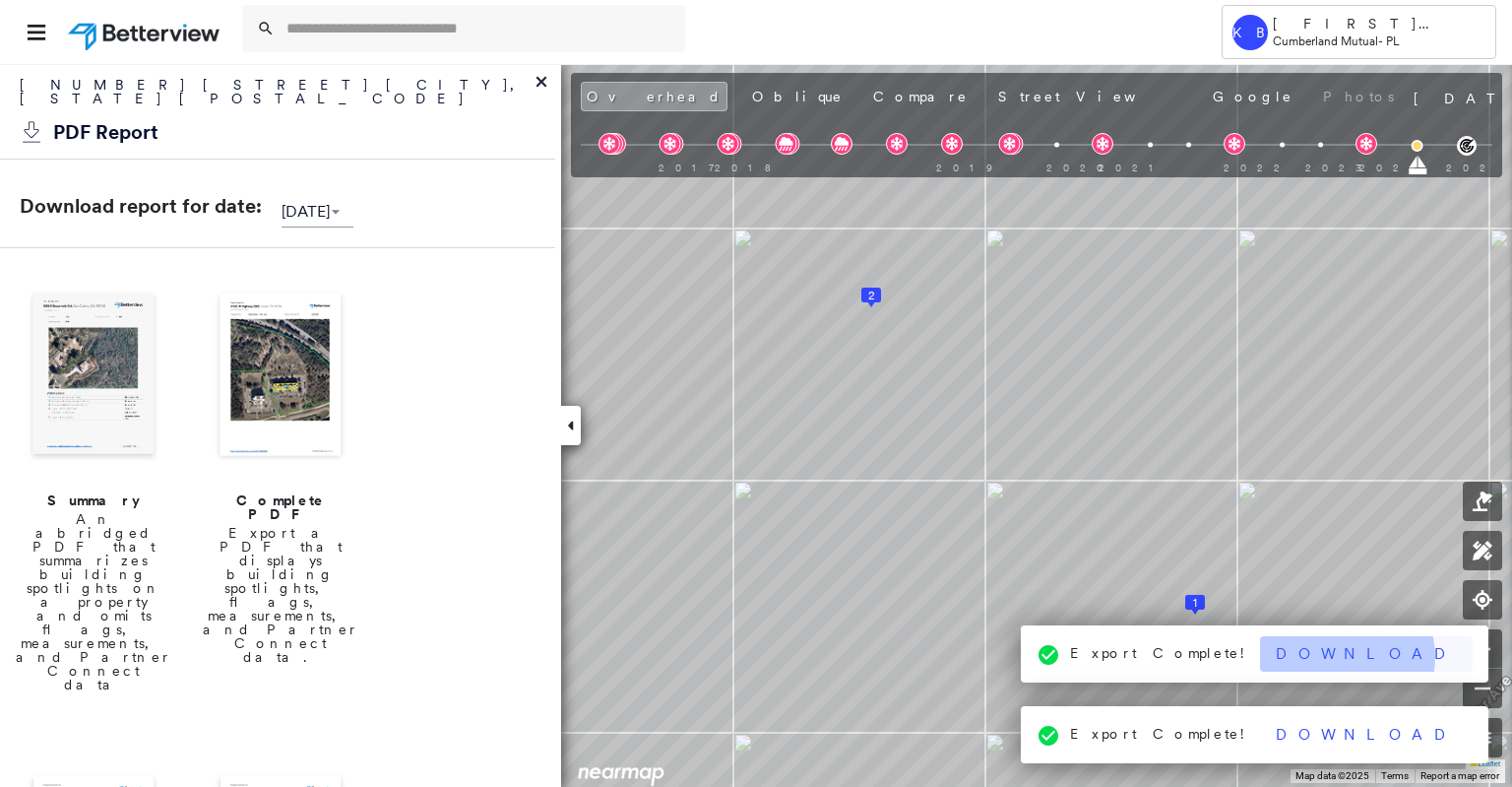 click on "Download" at bounding box center (1366, 654) 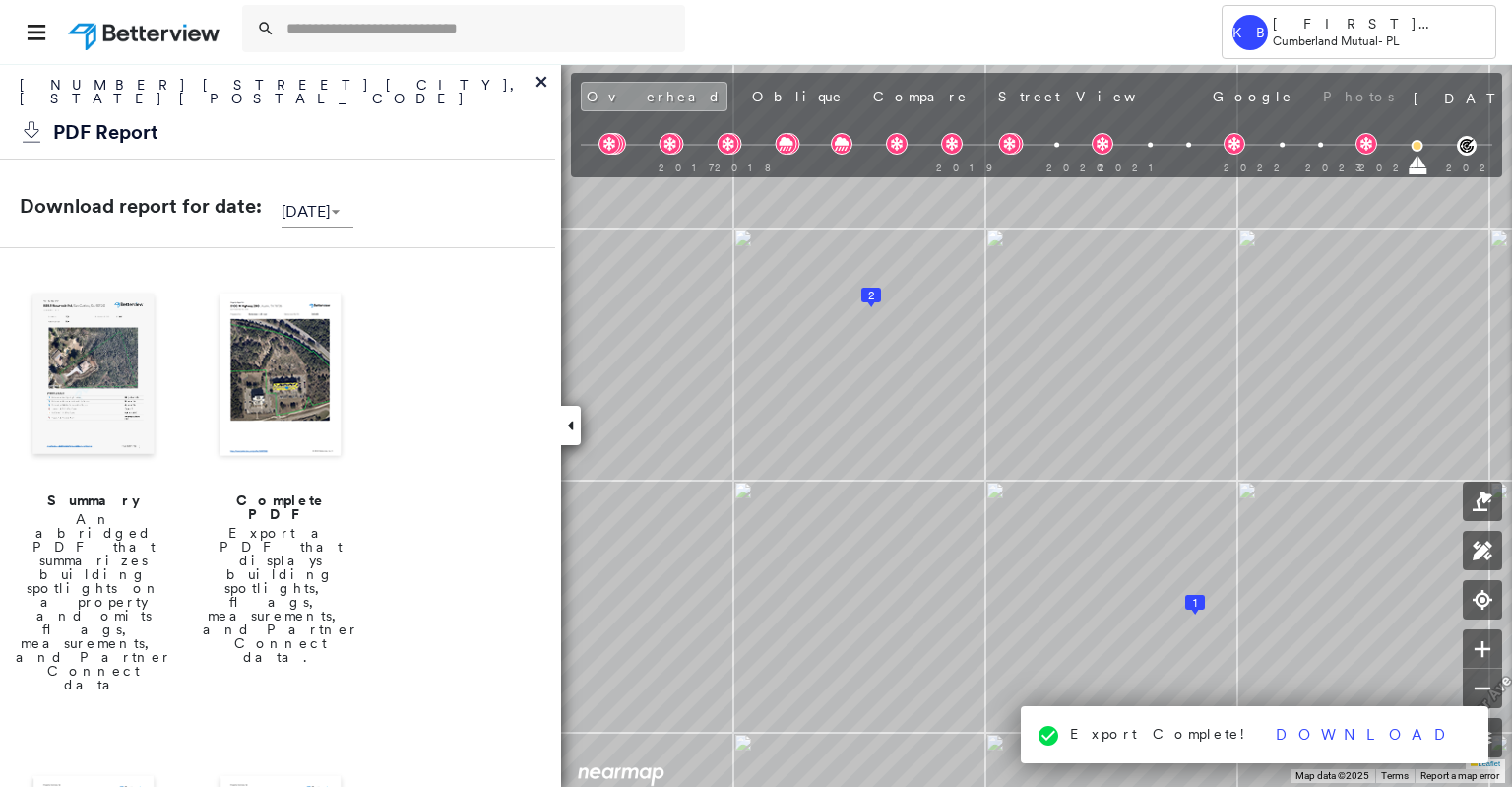 click 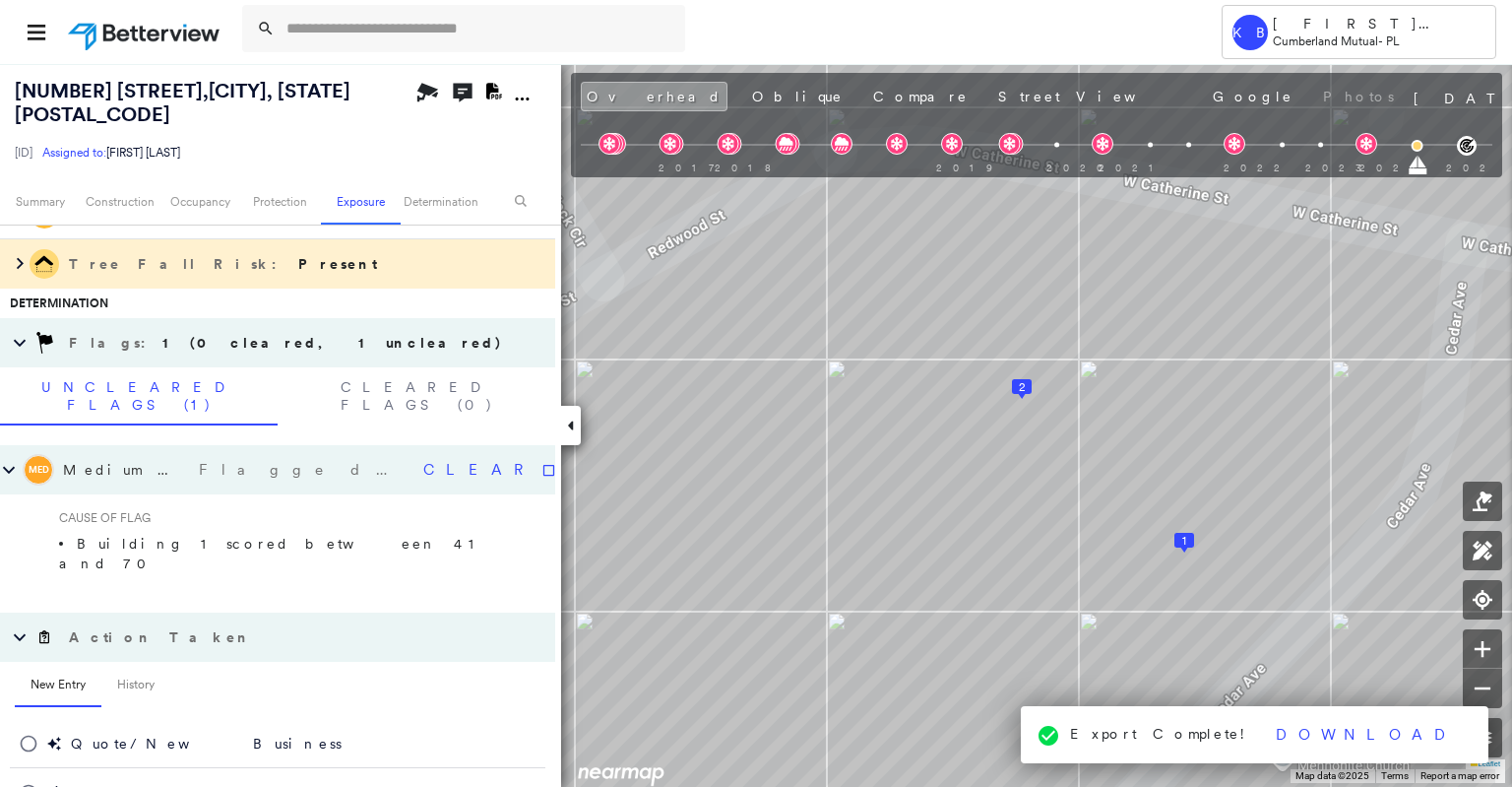 scroll, scrollTop: 985, scrollLeft: 0, axis: vertical 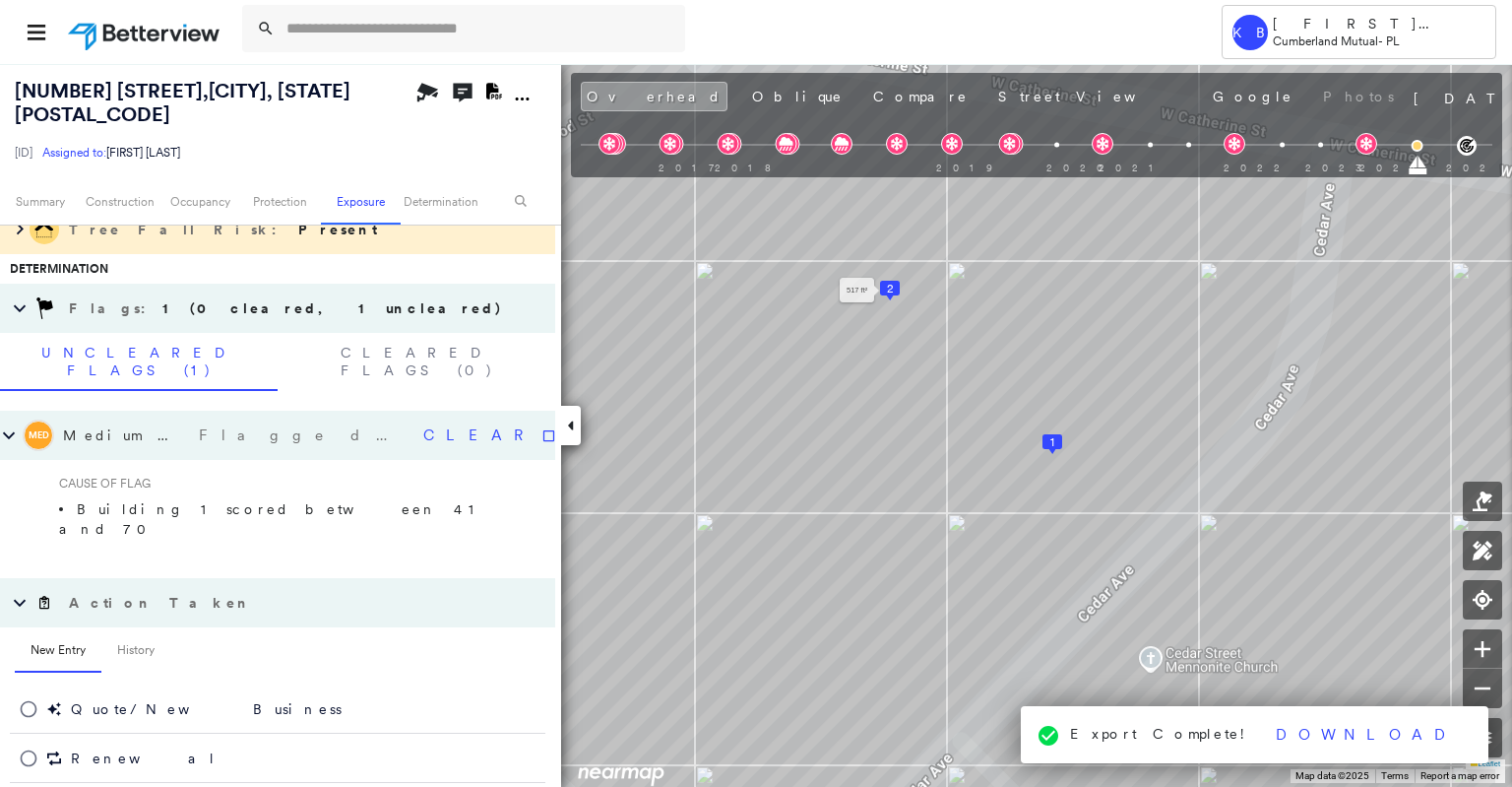 click on "2" at bounding box center (890, 289) 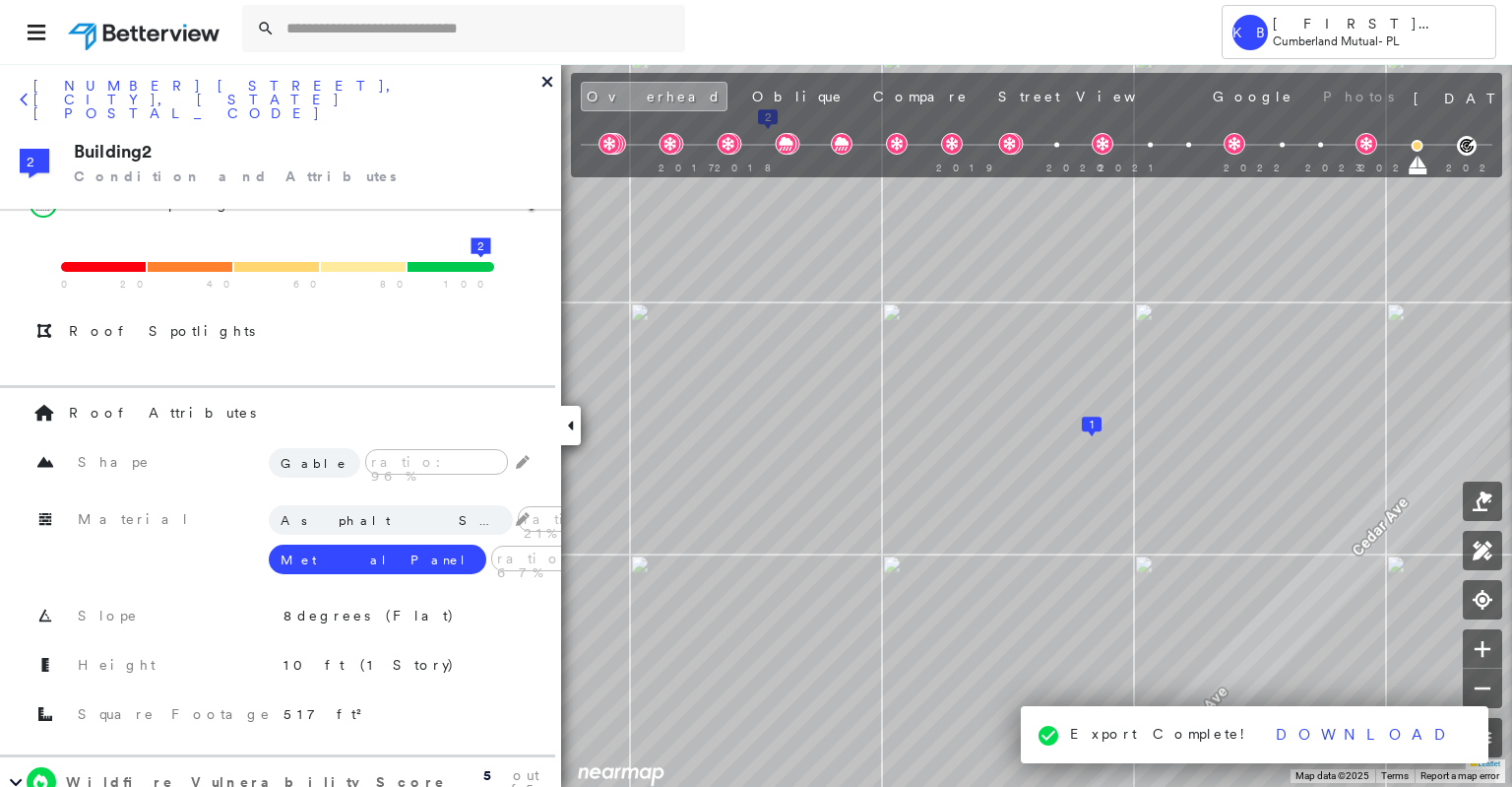 scroll, scrollTop: 0, scrollLeft: 0, axis: both 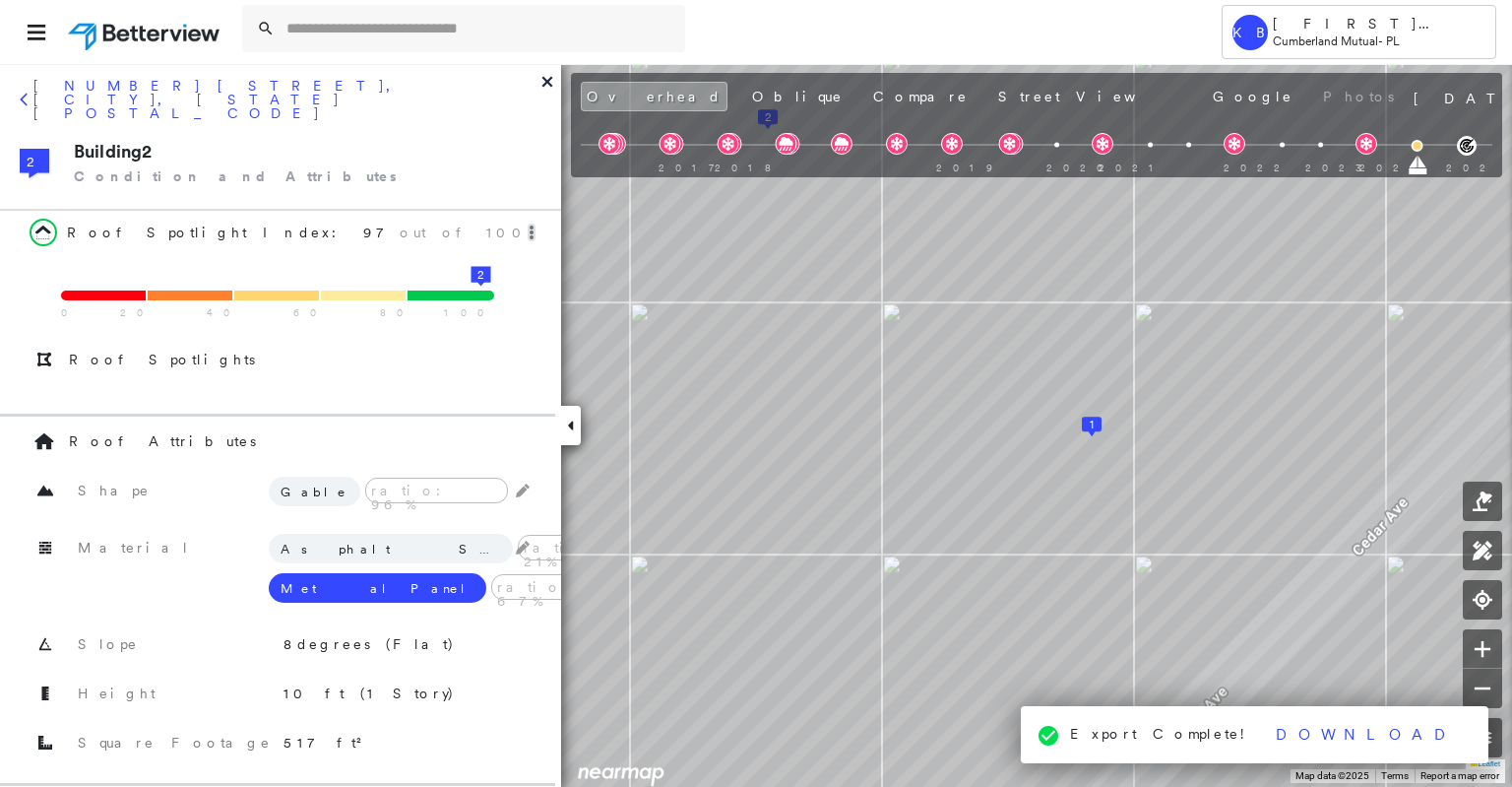 click 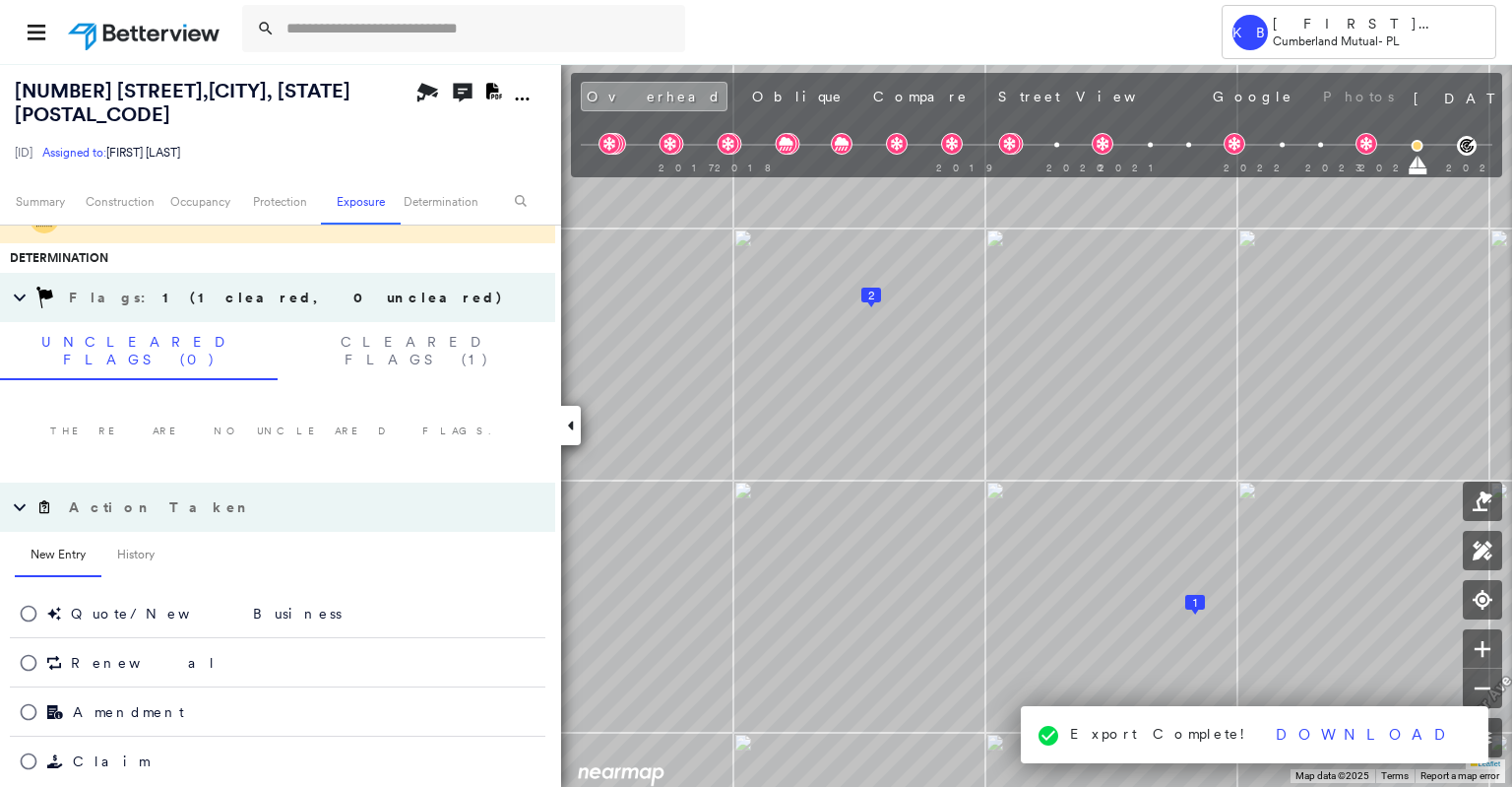 scroll, scrollTop: 1005, scrollLeft: 0, axis: vertical 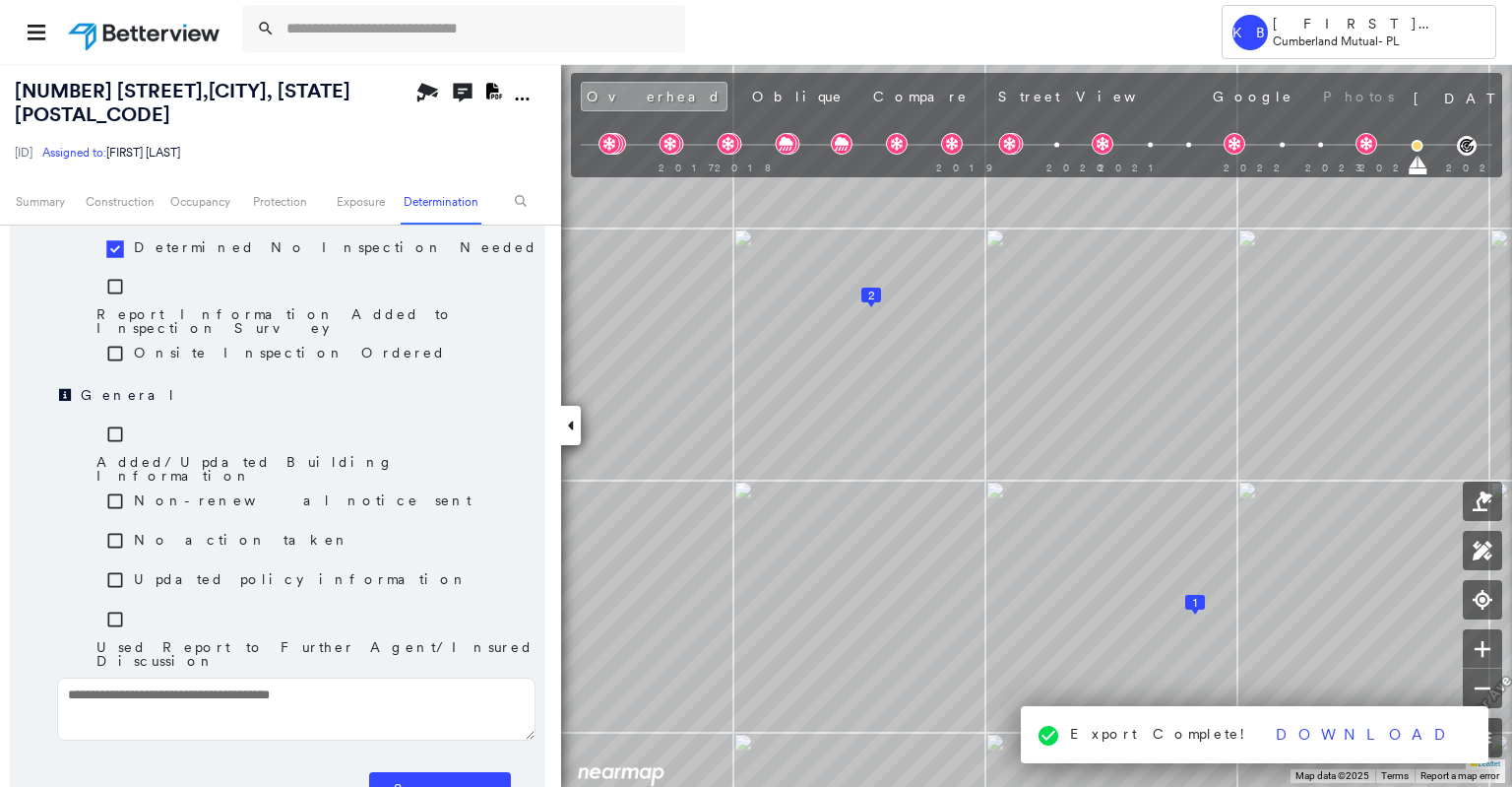click at bounding box center [296, 709] 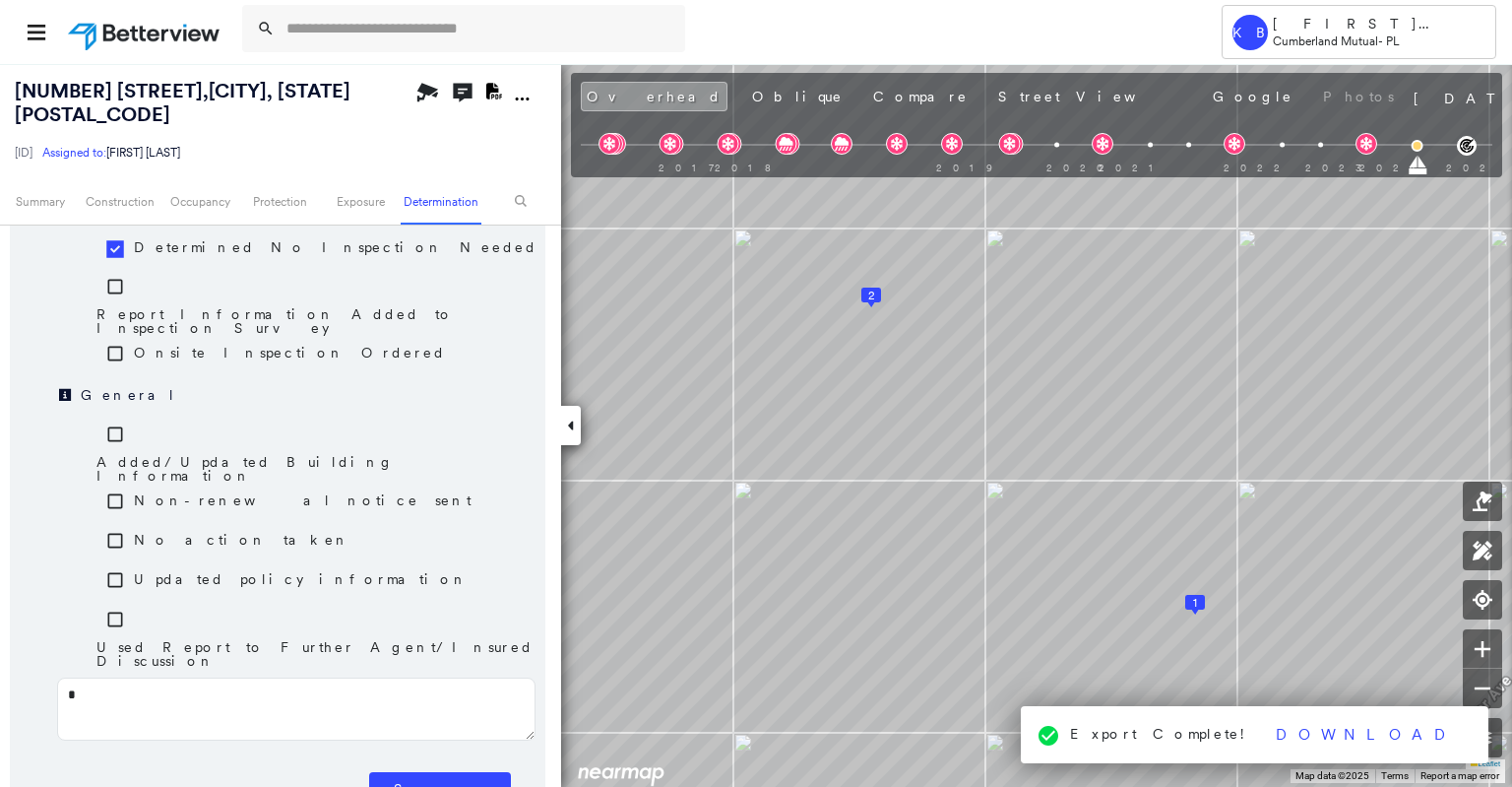 type on "**" 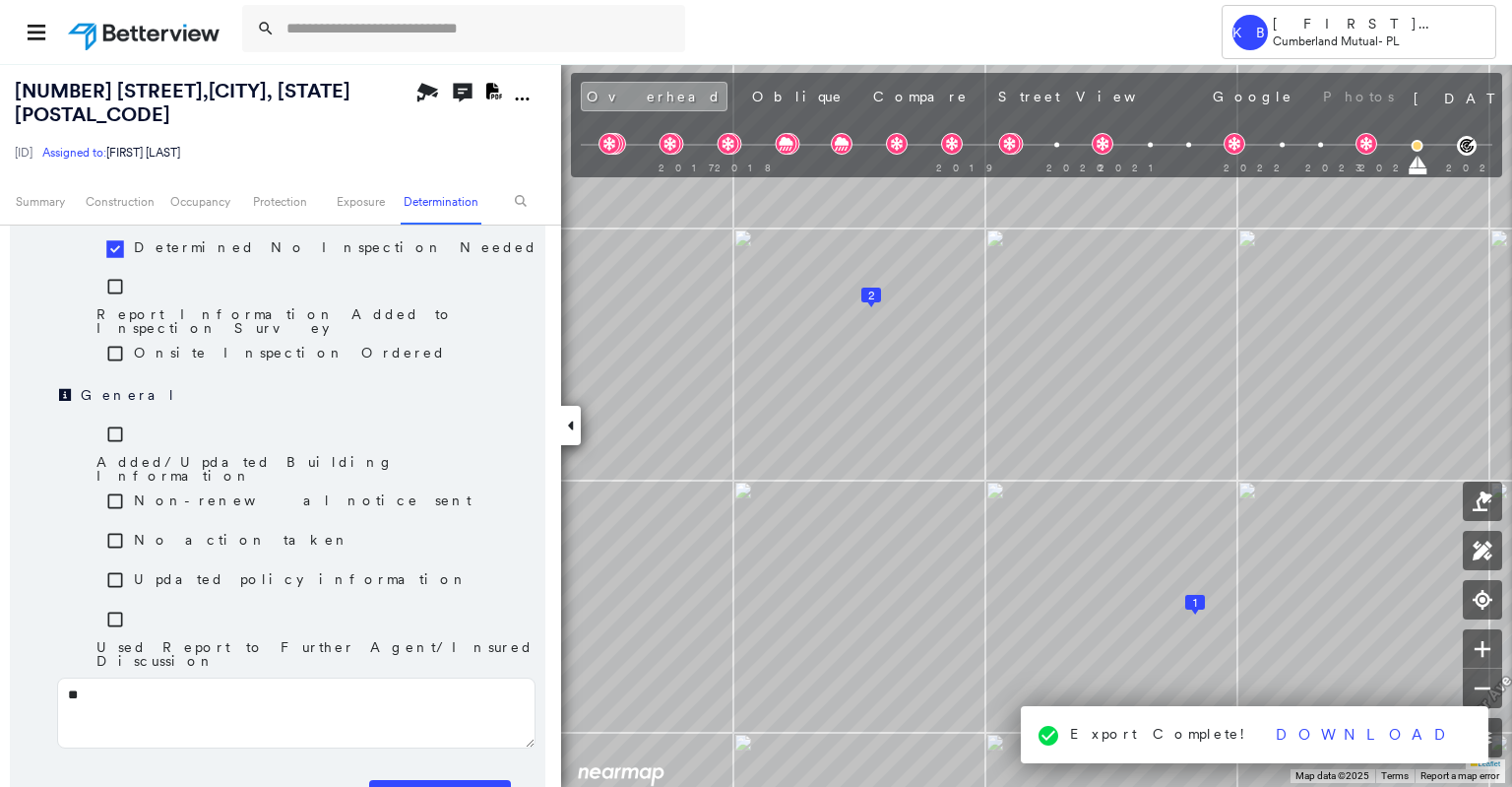 type on "***" 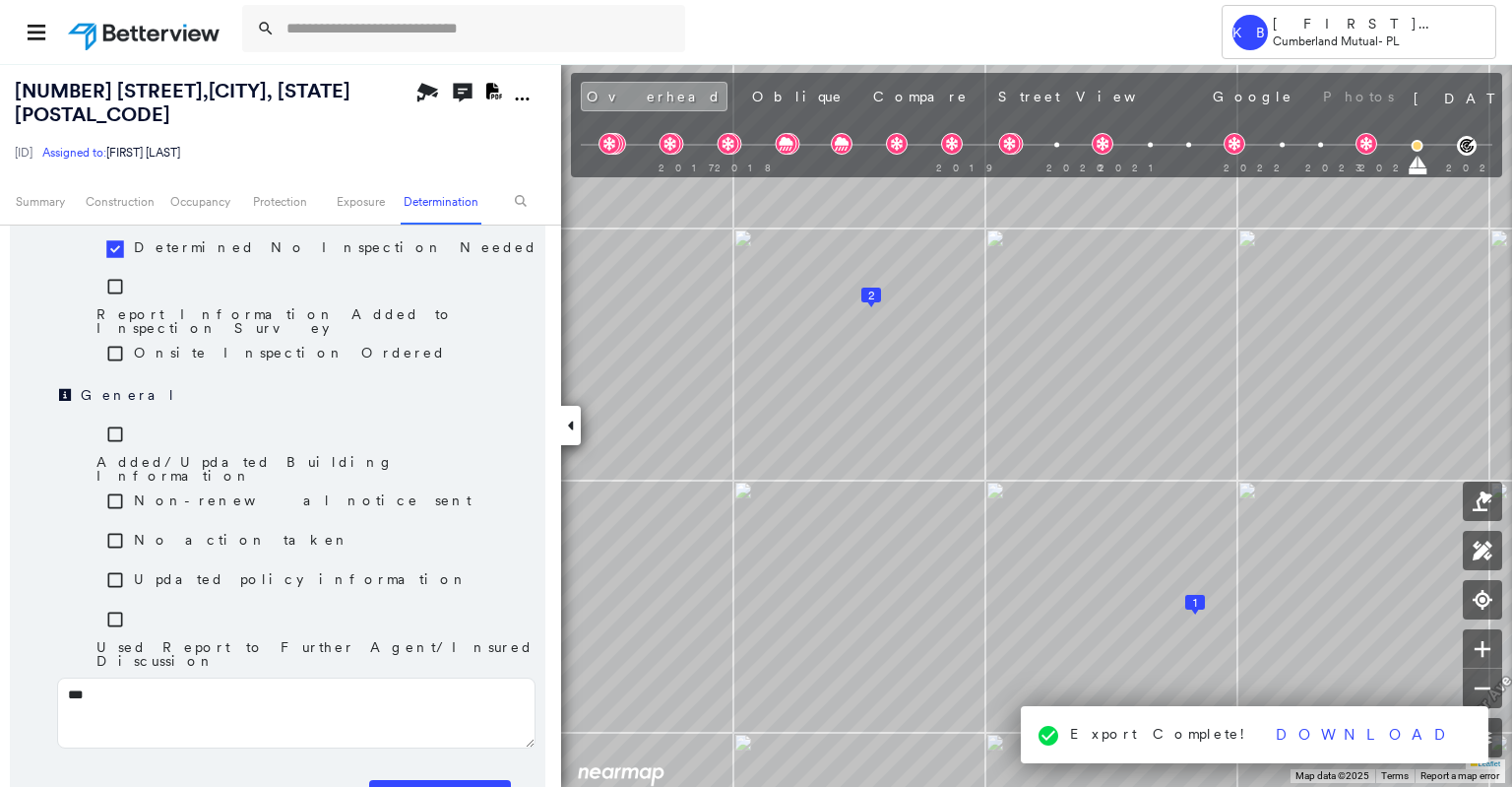 type on "****" 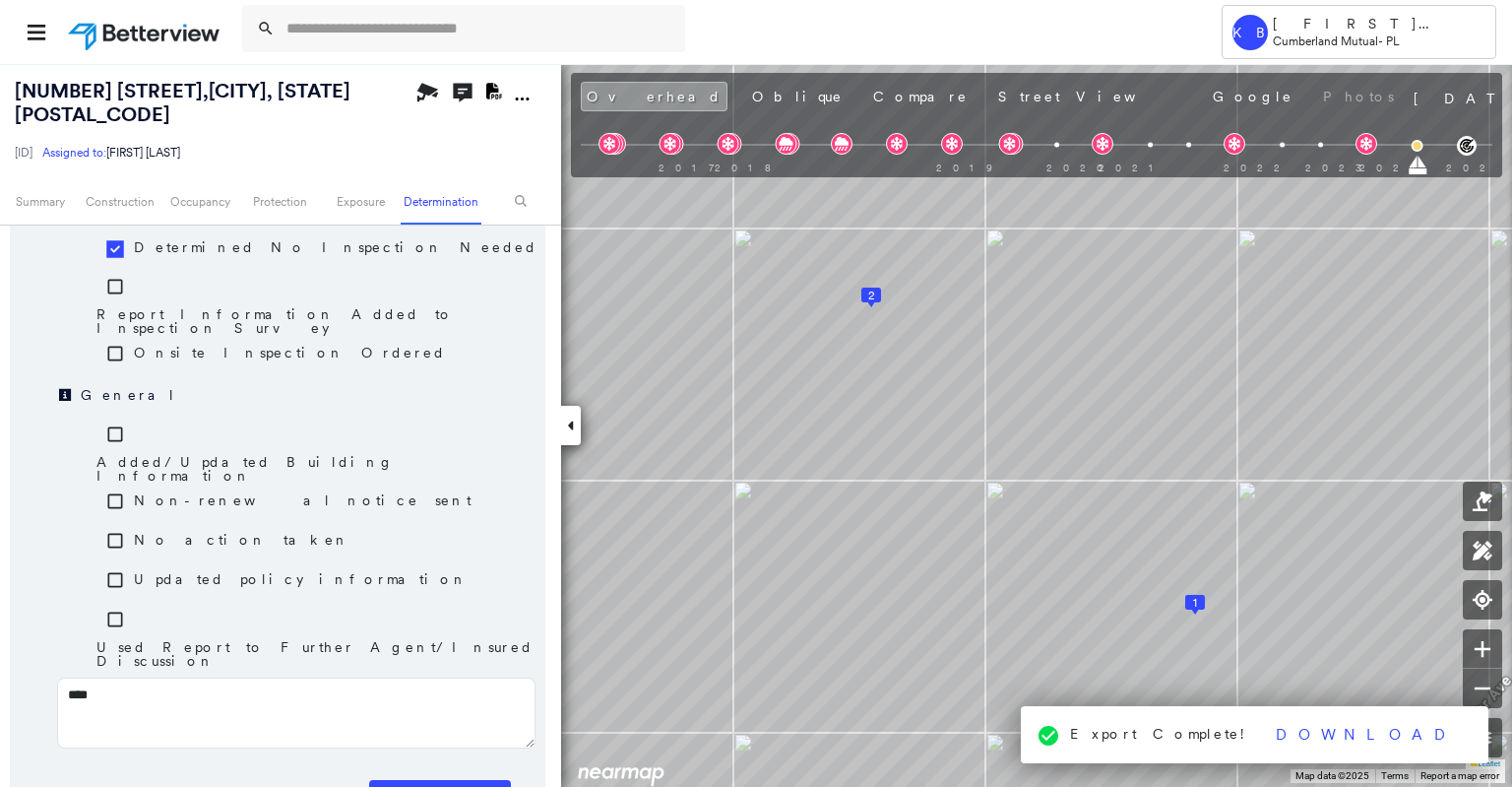 type on "*****" 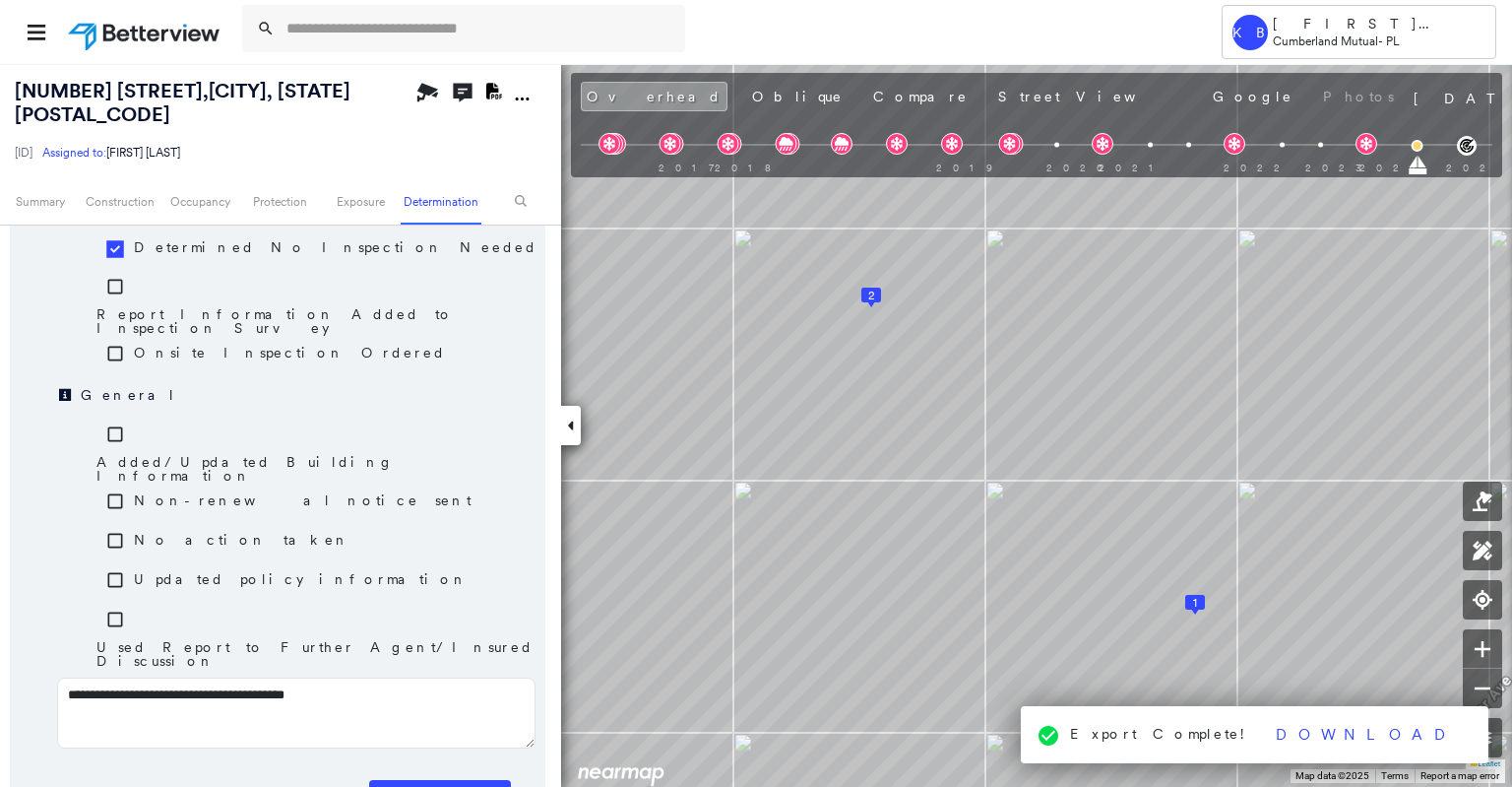 click on "Save" at bounding box center [440, 797] 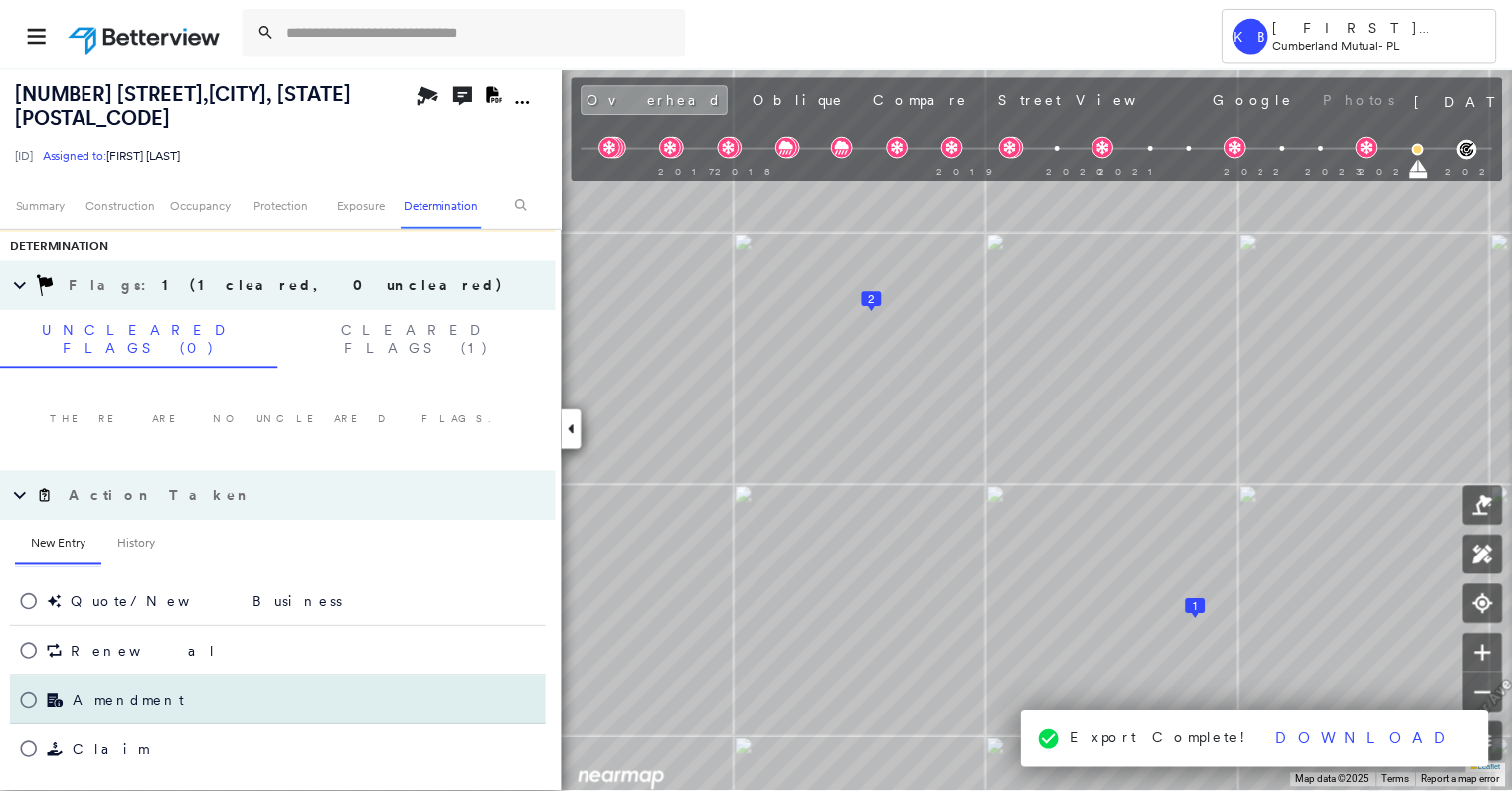 scroll, scrollTop: 1014, scrollLeft: 0, axis: vertical 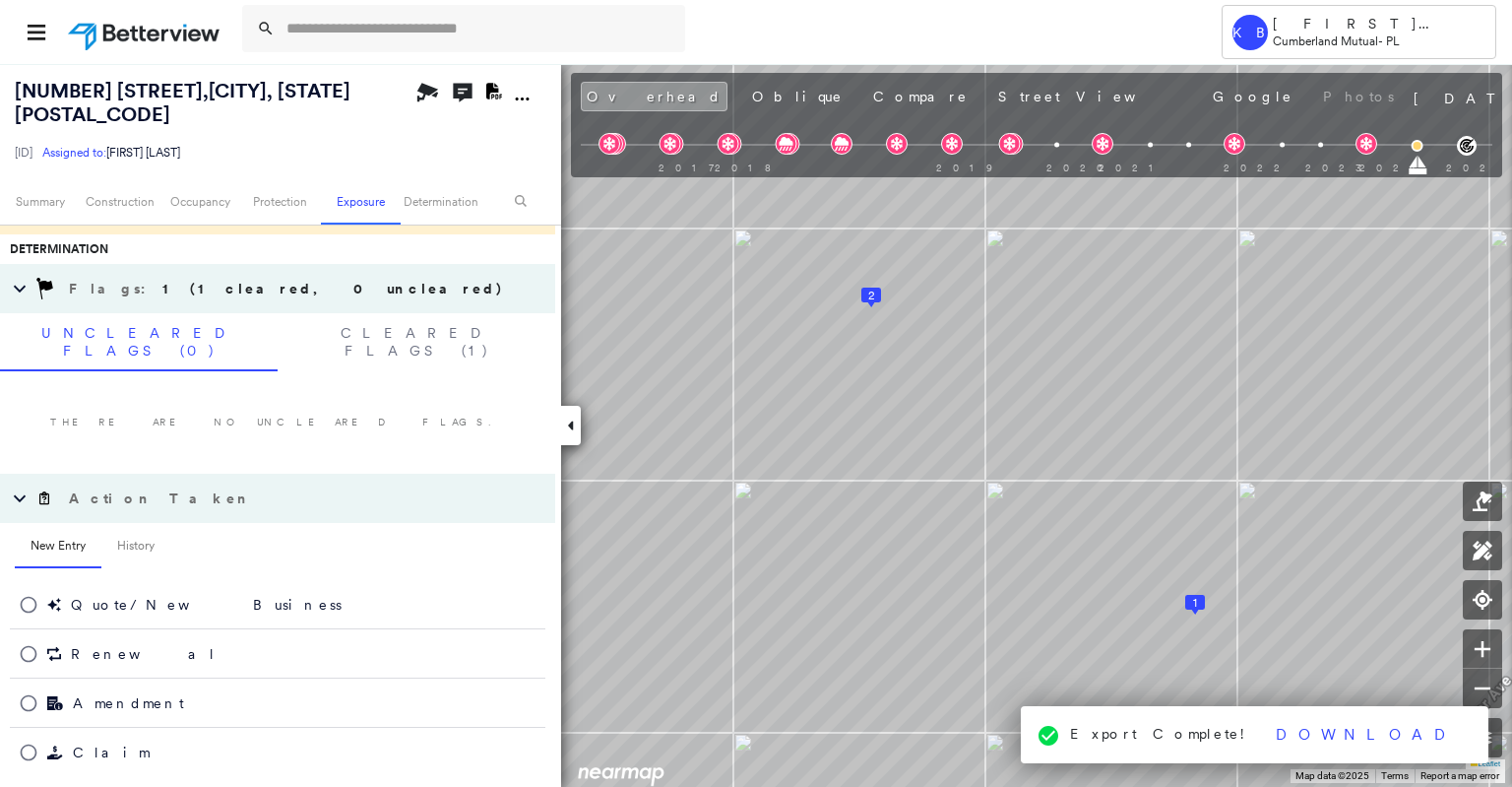 click at bounding box center [146, 32] 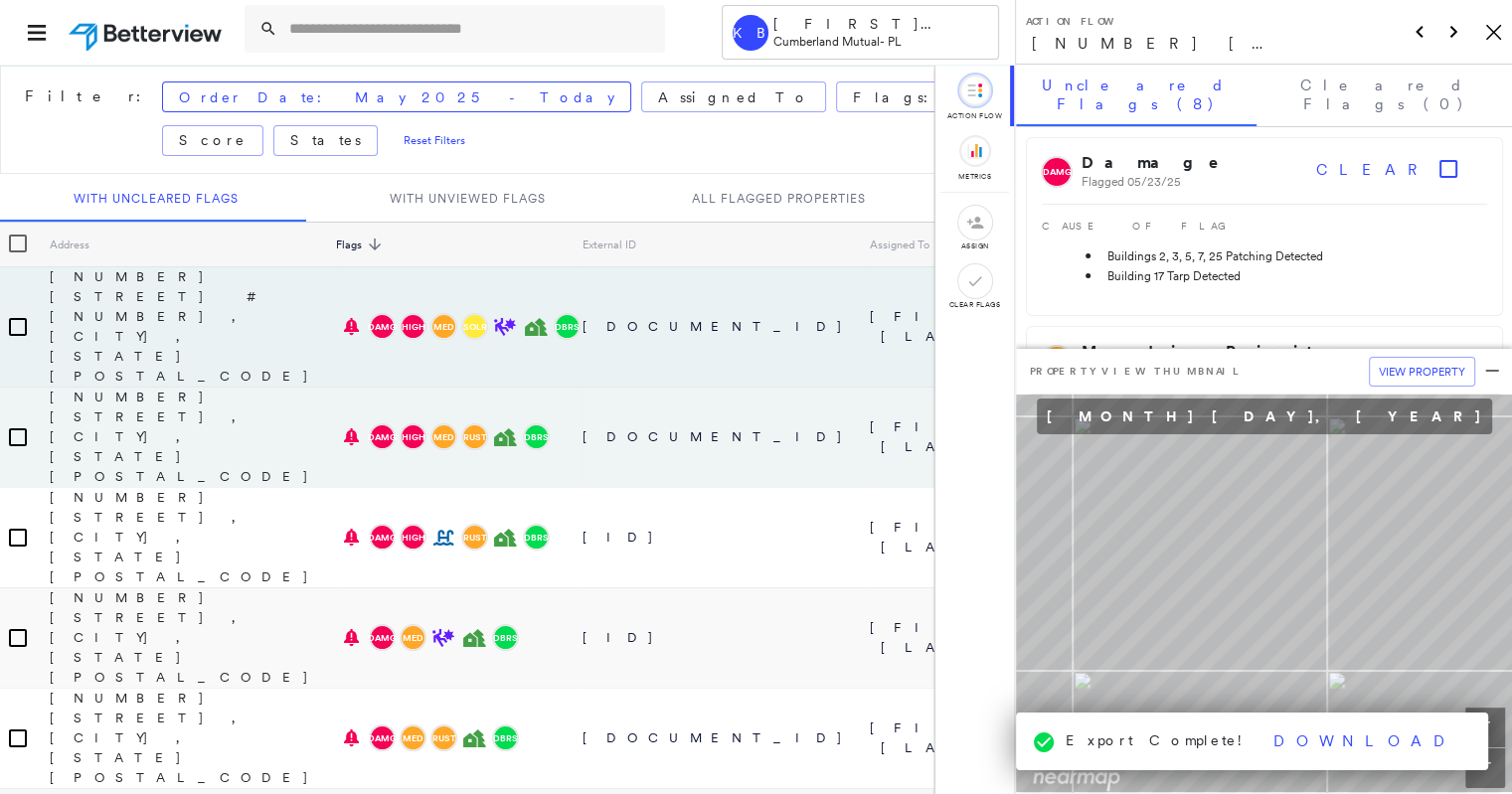 click 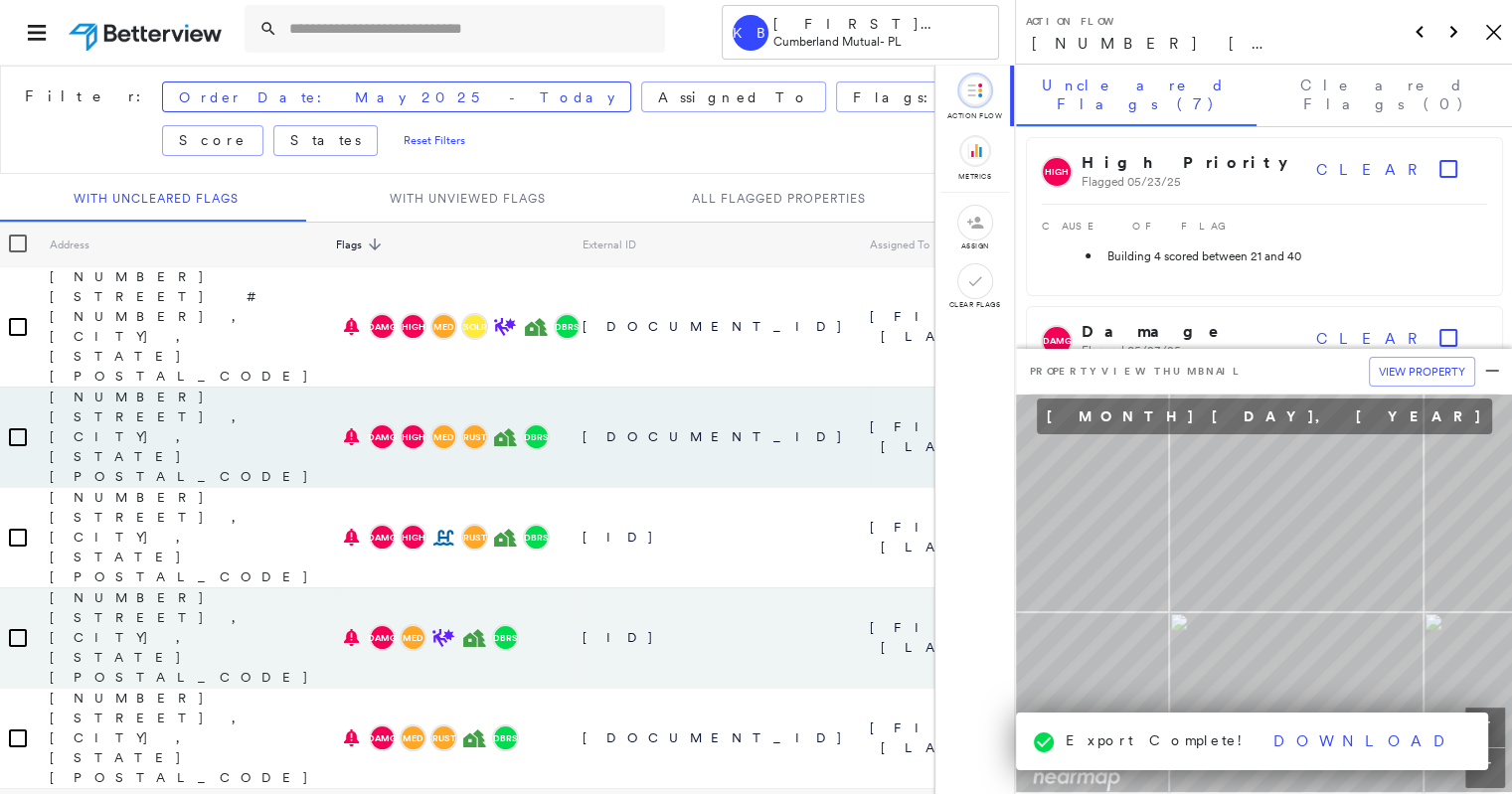 scroll, scrollTop: 99, scrollLeft: 0, axis: vertical 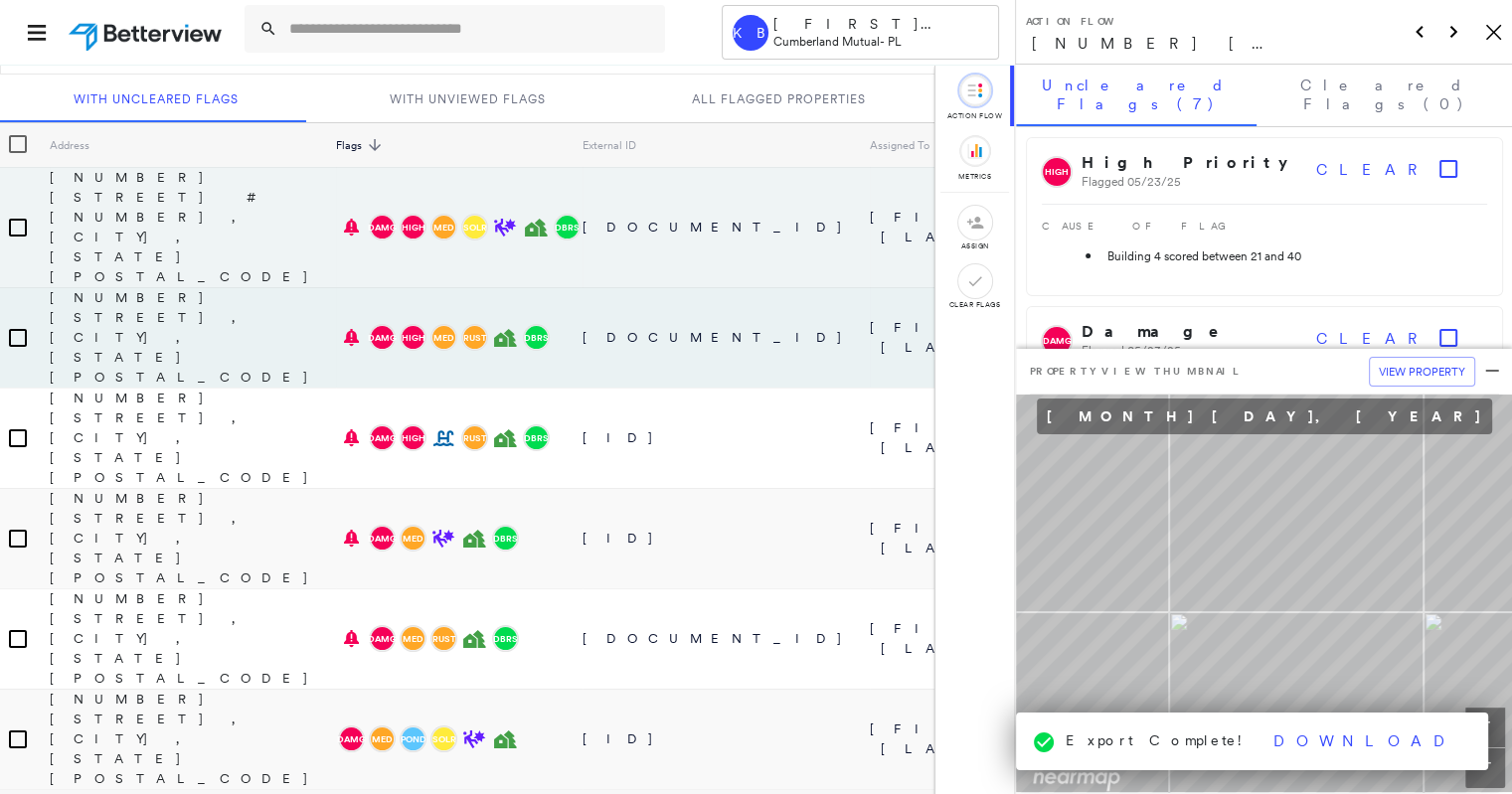 click at bounding box center [536, 227] 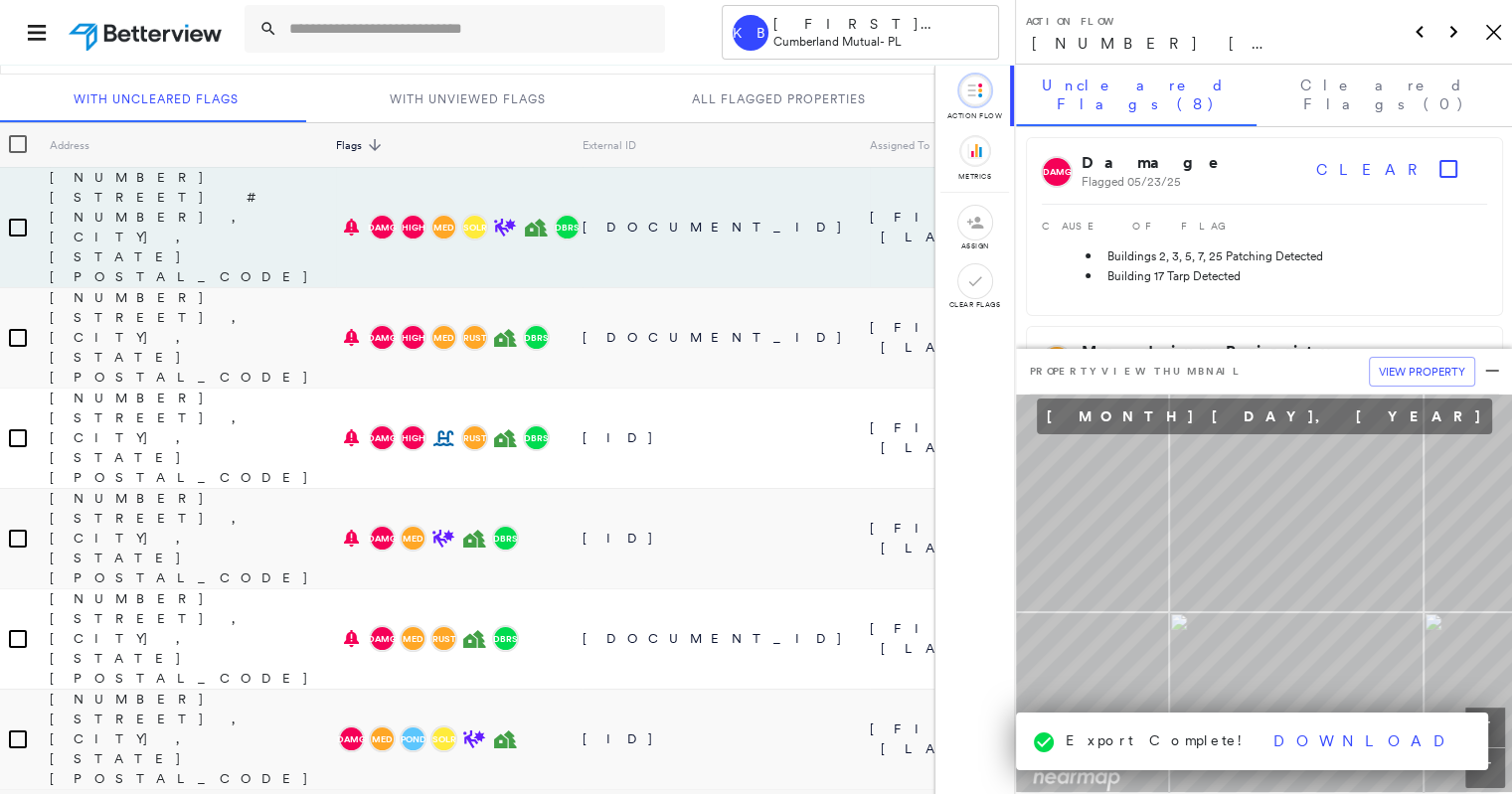scroll, scrollTop: 0, scrollLeft: 0, axis: both 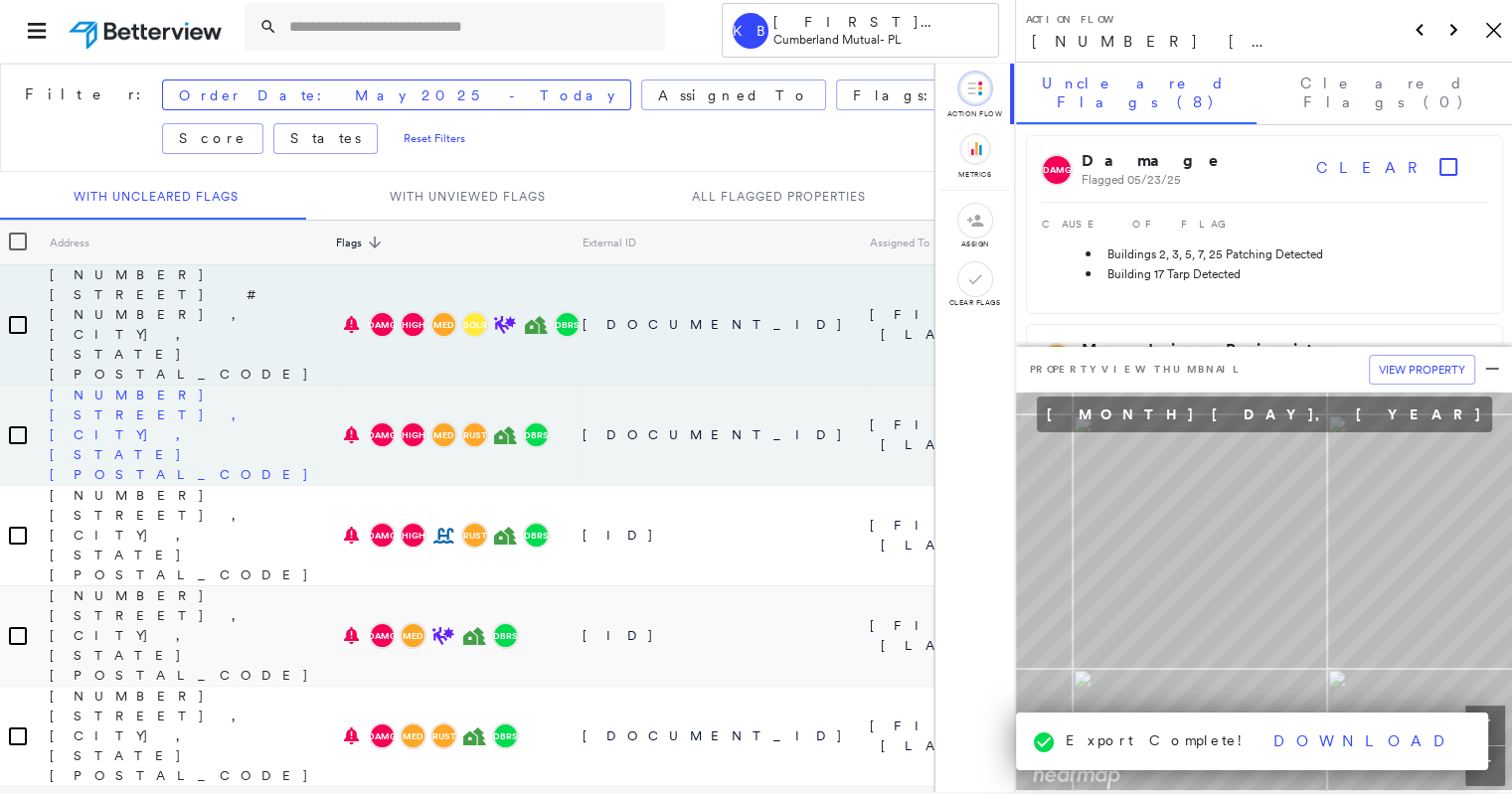 click on "[NUMBER] [STREET], [CITY], [STATE] [POSTAL_CODE]" at bounding box center (193, 434) 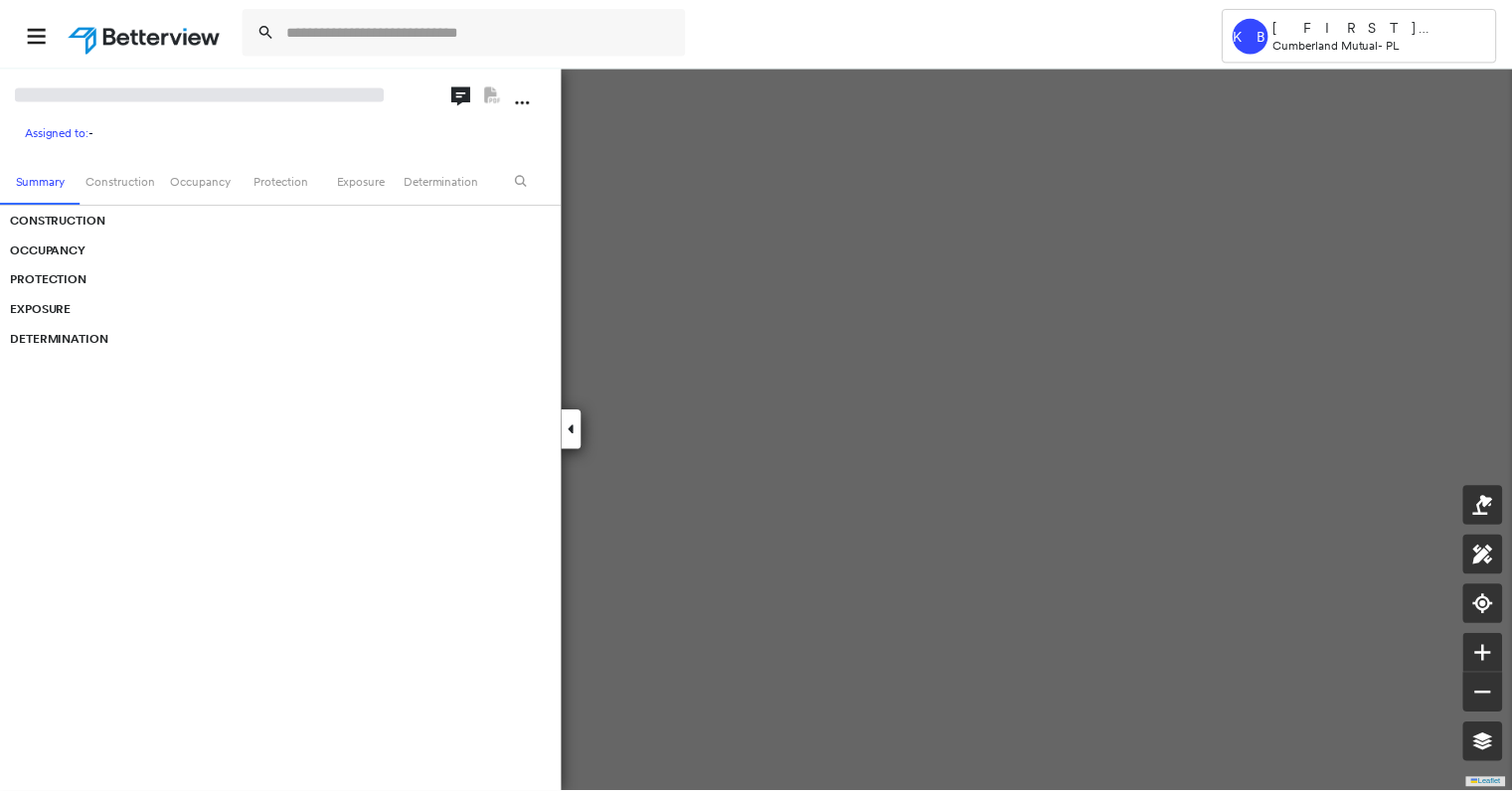 scroll, scrollTop: 0, scrollLeft: 0, axis: both 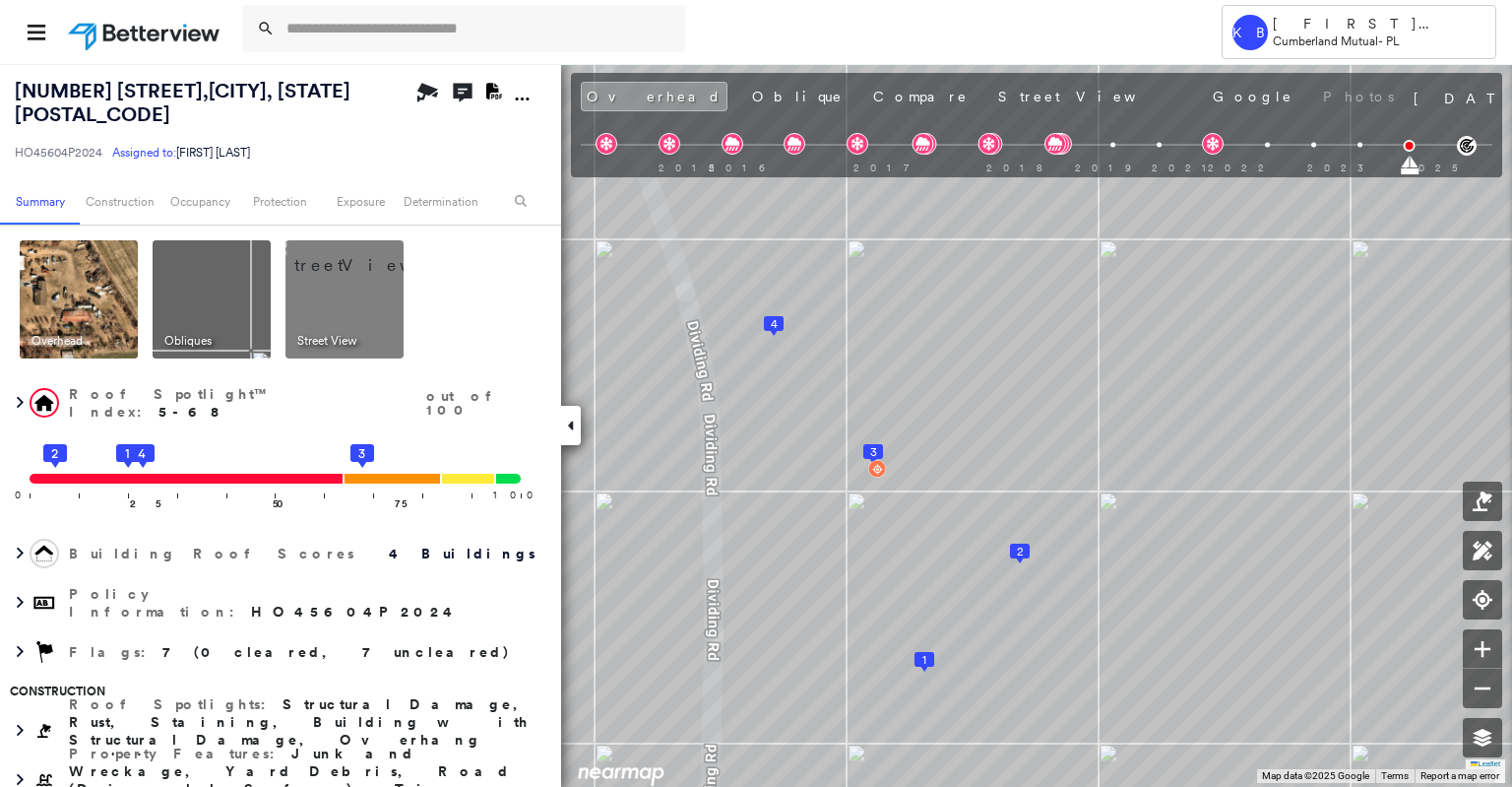 click at bounding box center (146, 32) 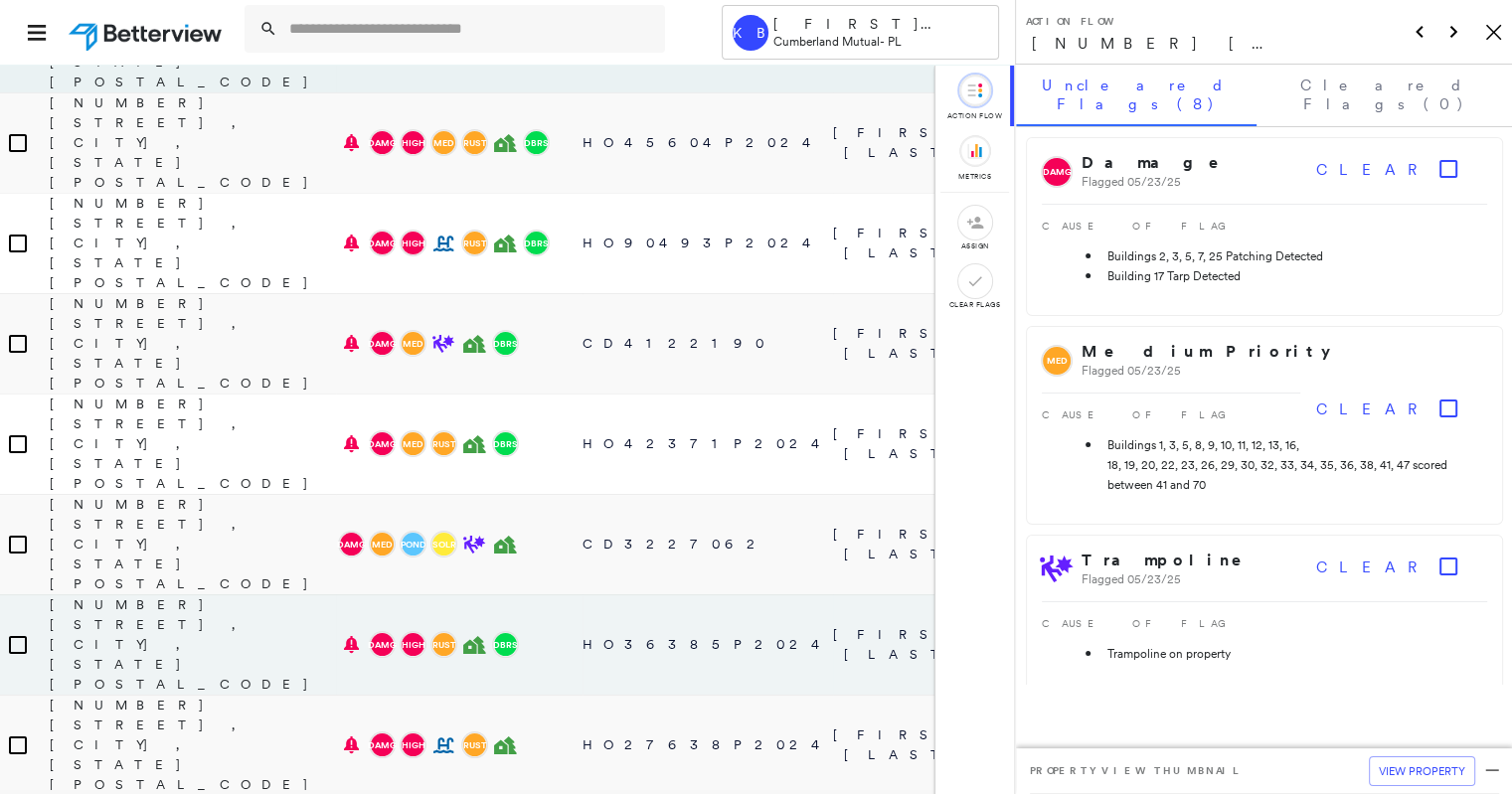 scroll, scrollTop: 298, scrollLeft: 0, axis: vertical 